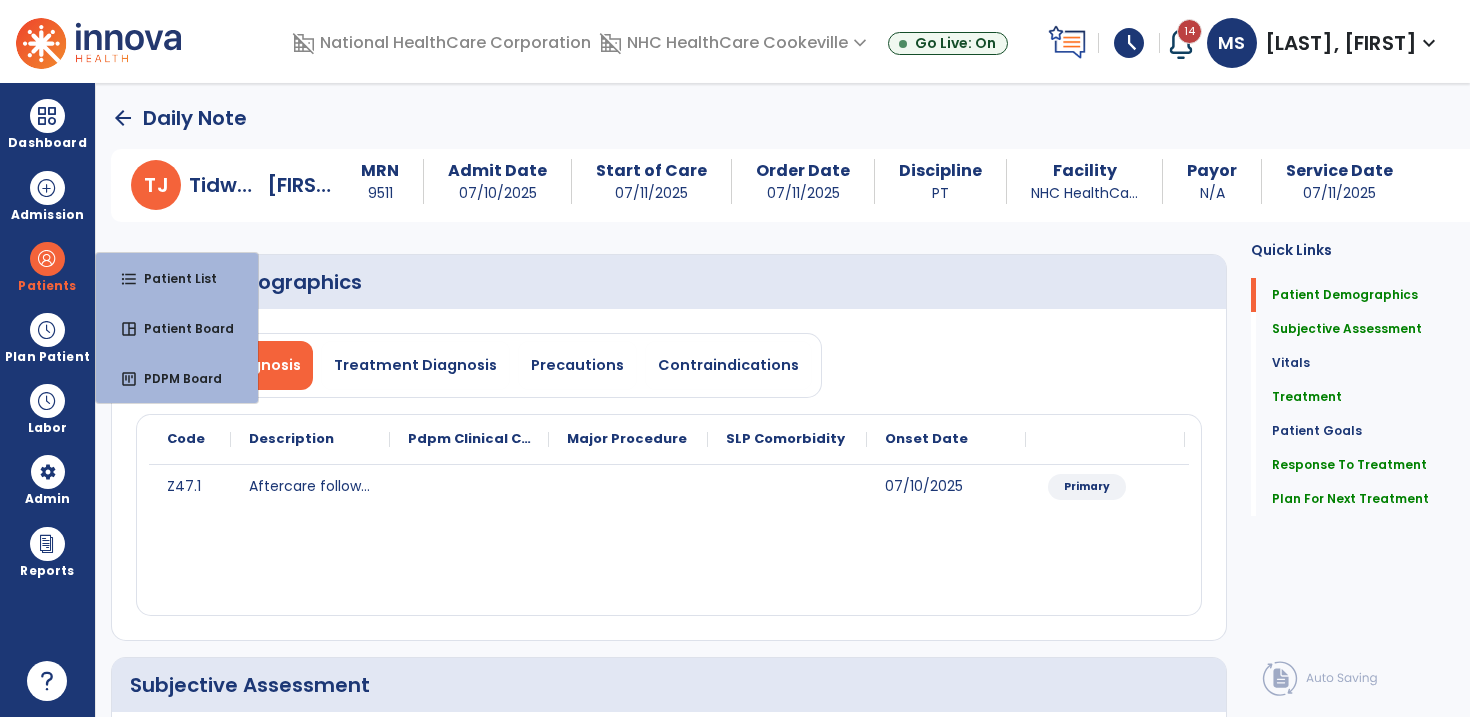 select on "*" 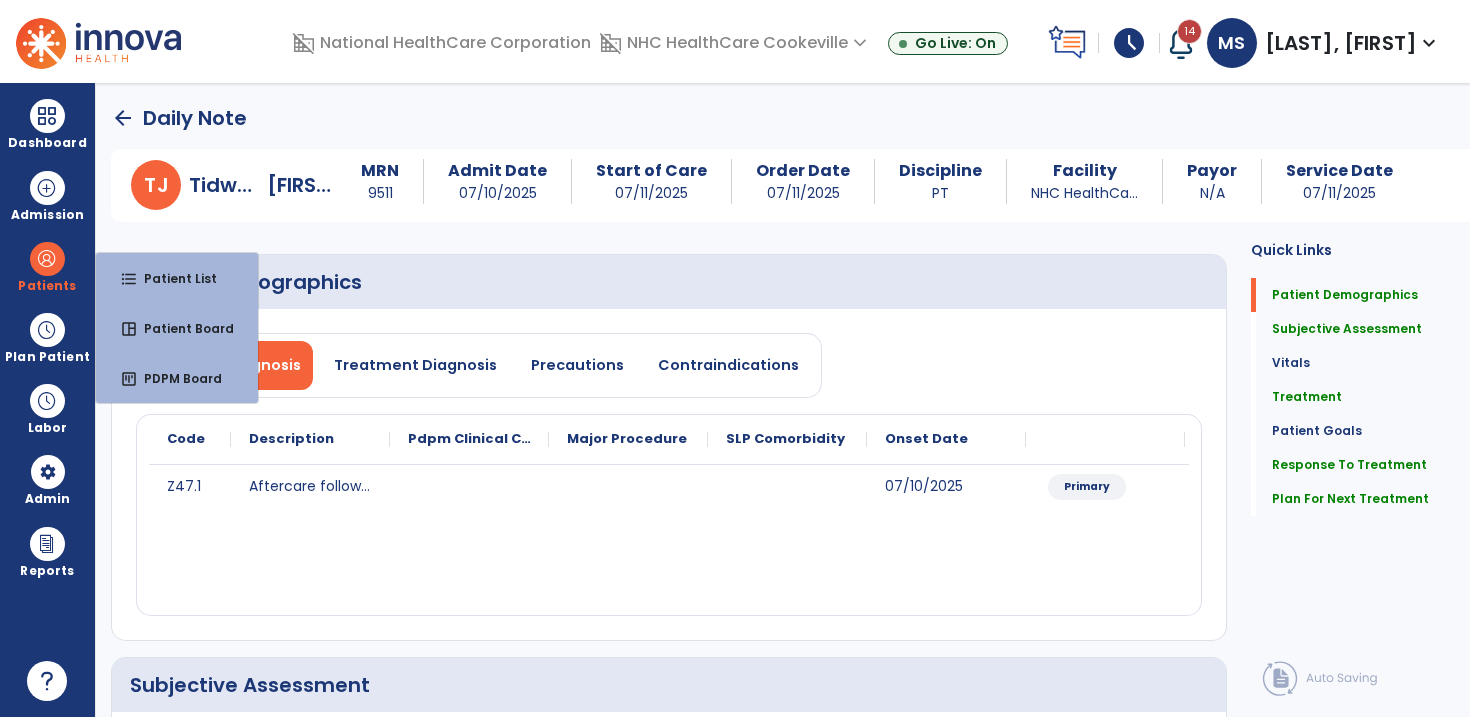 scroll, scrollTop: 0, scrollLeft: 0, axis: both 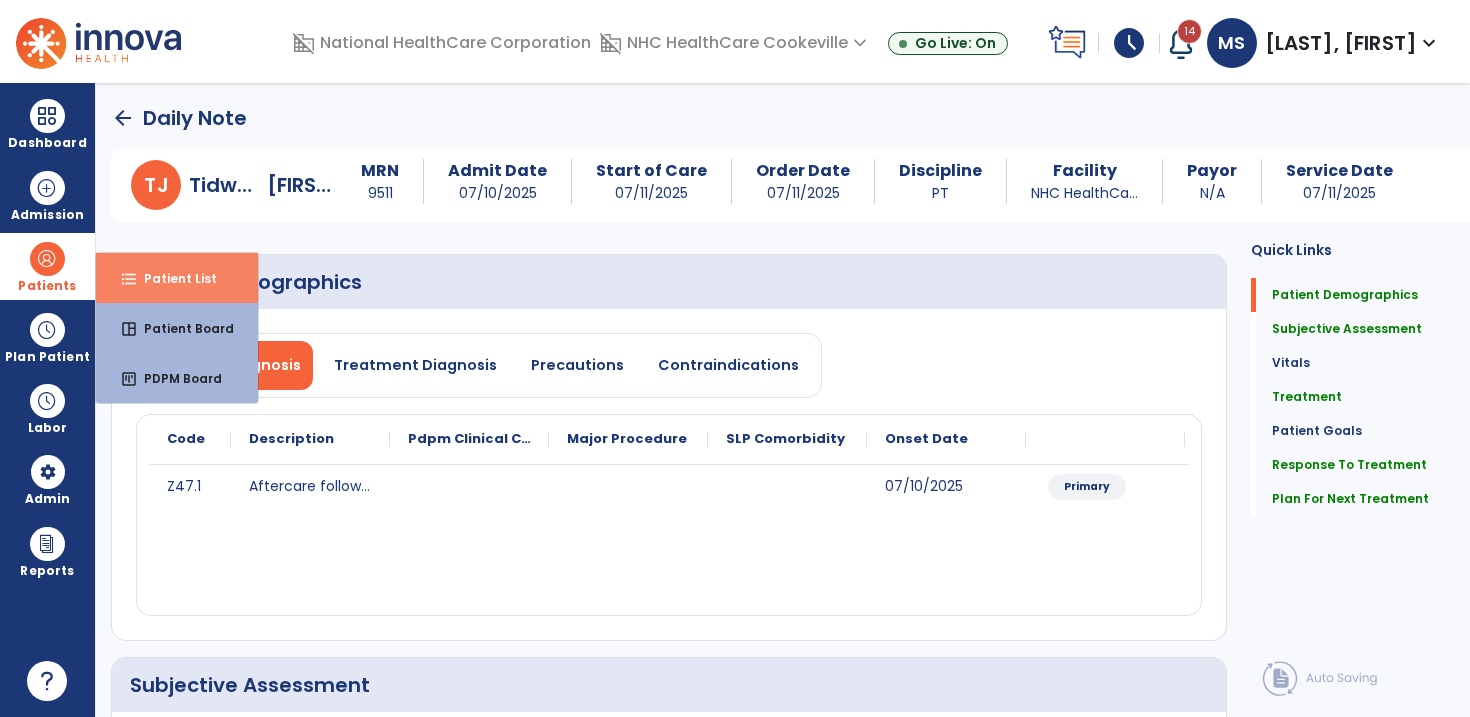 click on "format_list_bulleted  Patient List" at bounding box center (177, 278) 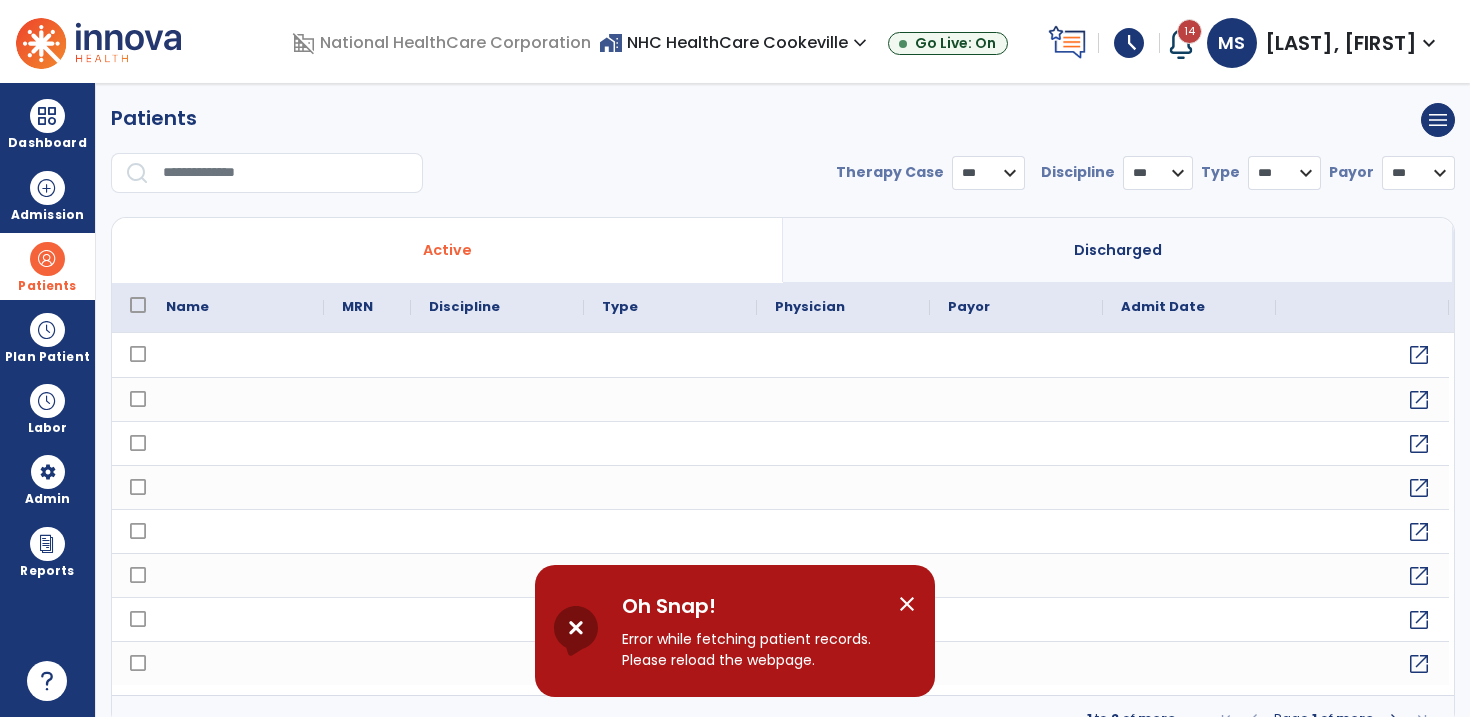 click at bounding box center [98, 41] 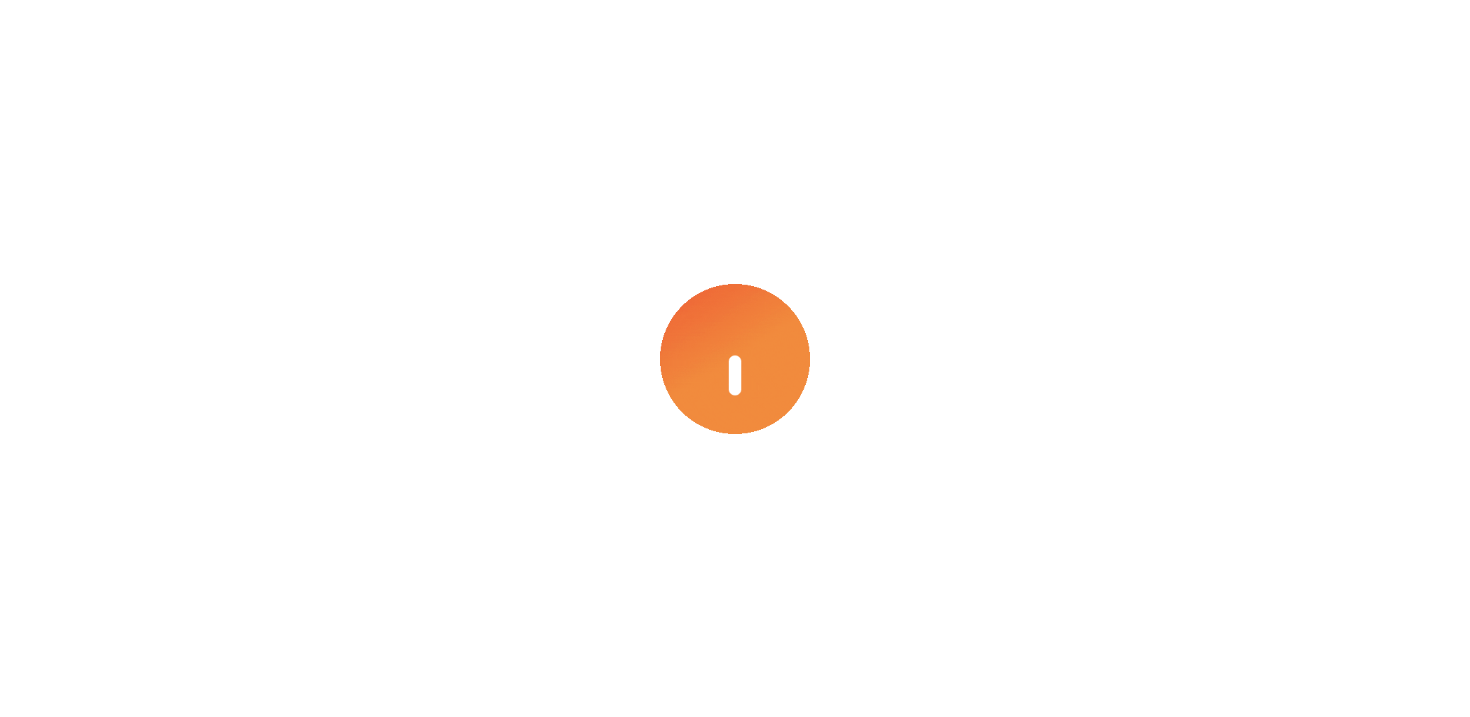 scroll, scrollTop: 0, scrollLeft: 0, axis: both 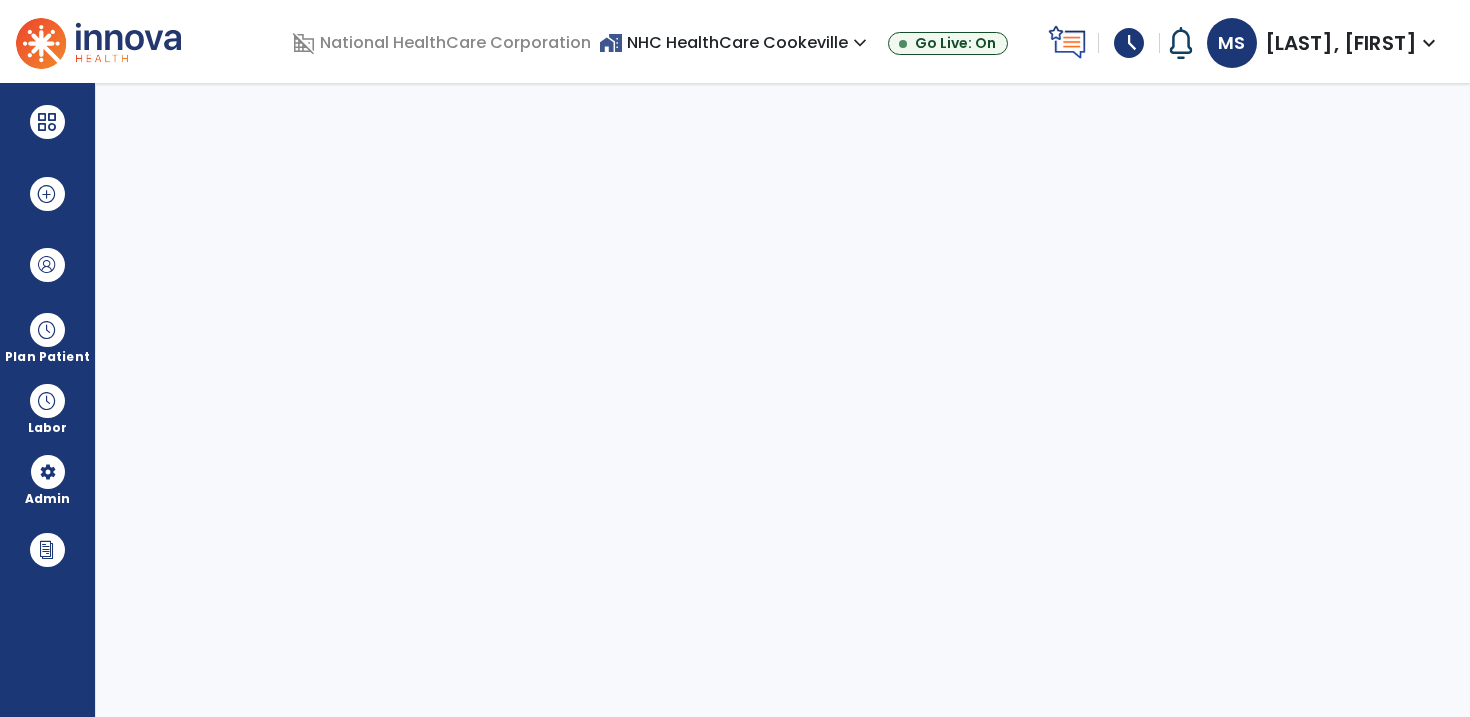 select on "***" 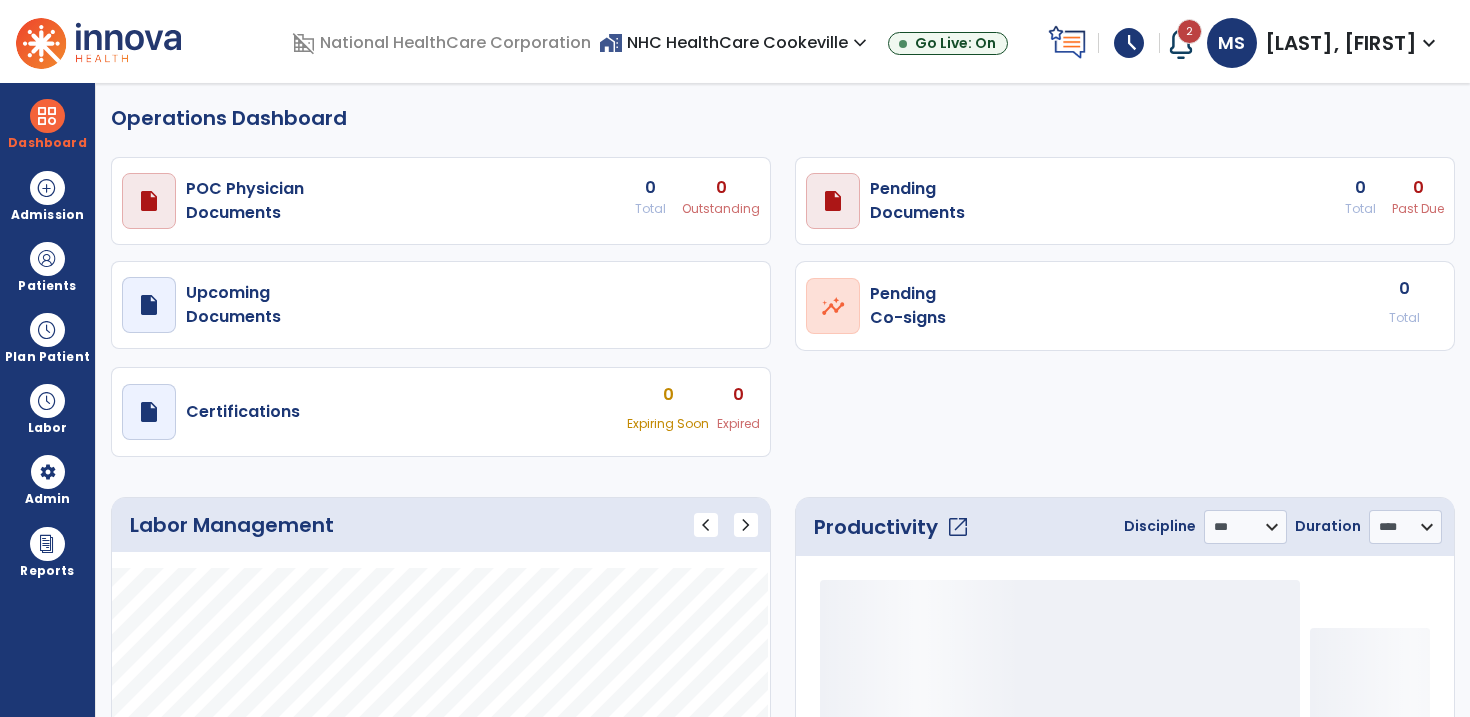 select on "***" 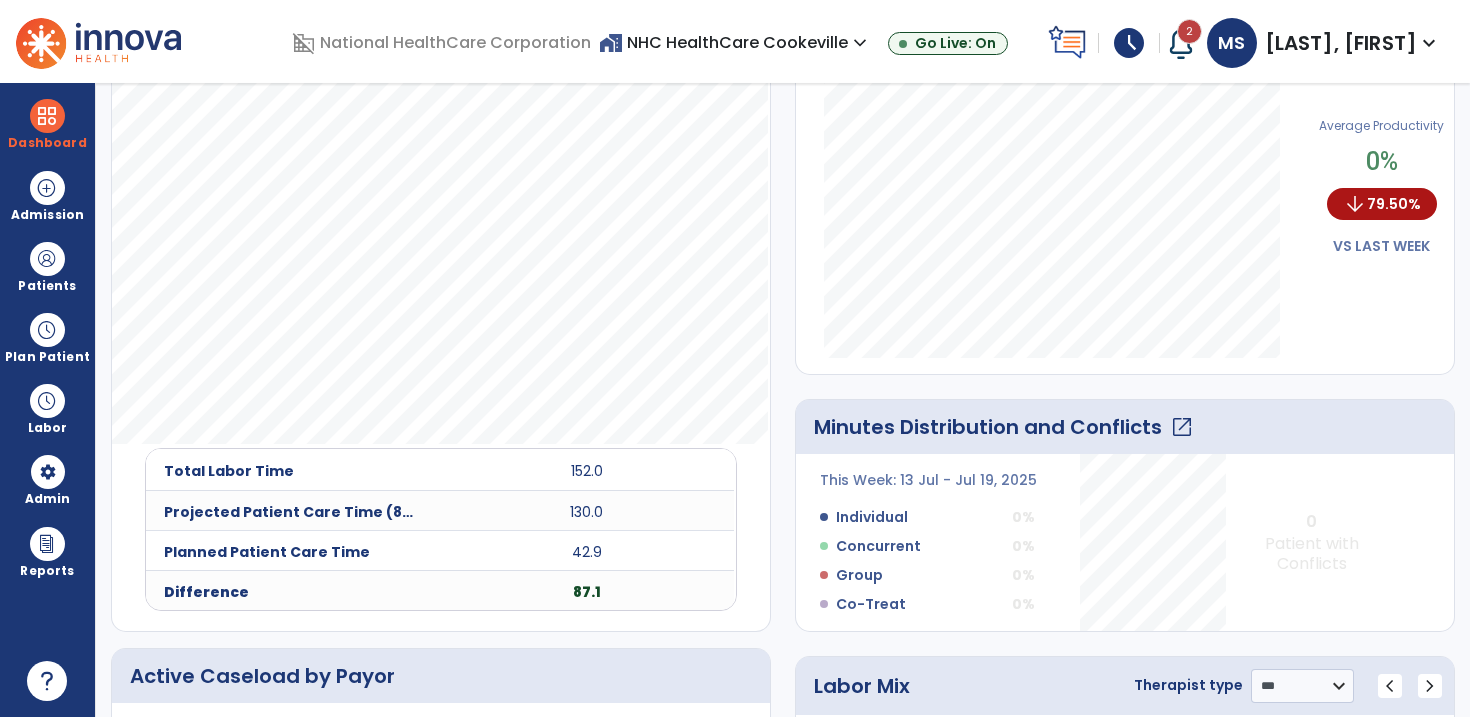 scroll, scrollTop: 113, scrollLeft: 0, axis: vertical 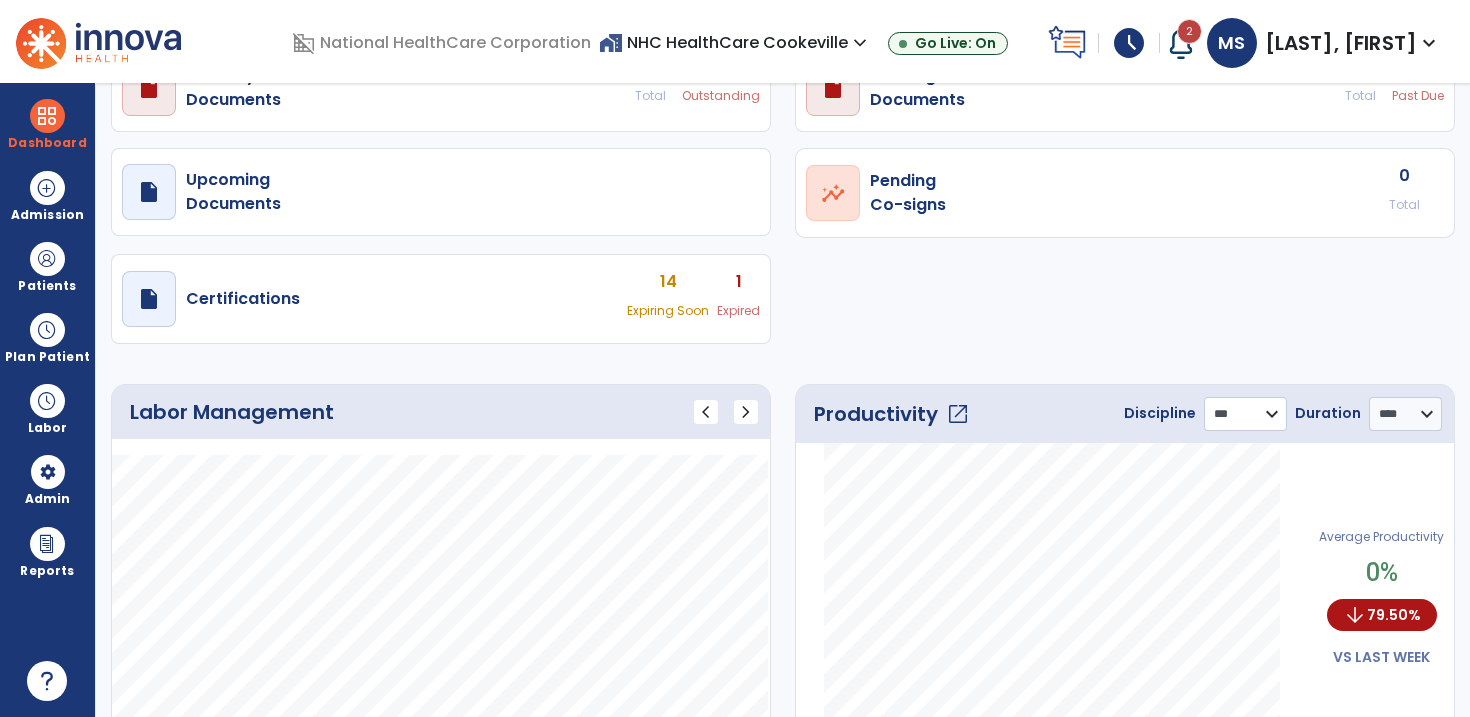 click on "**********" 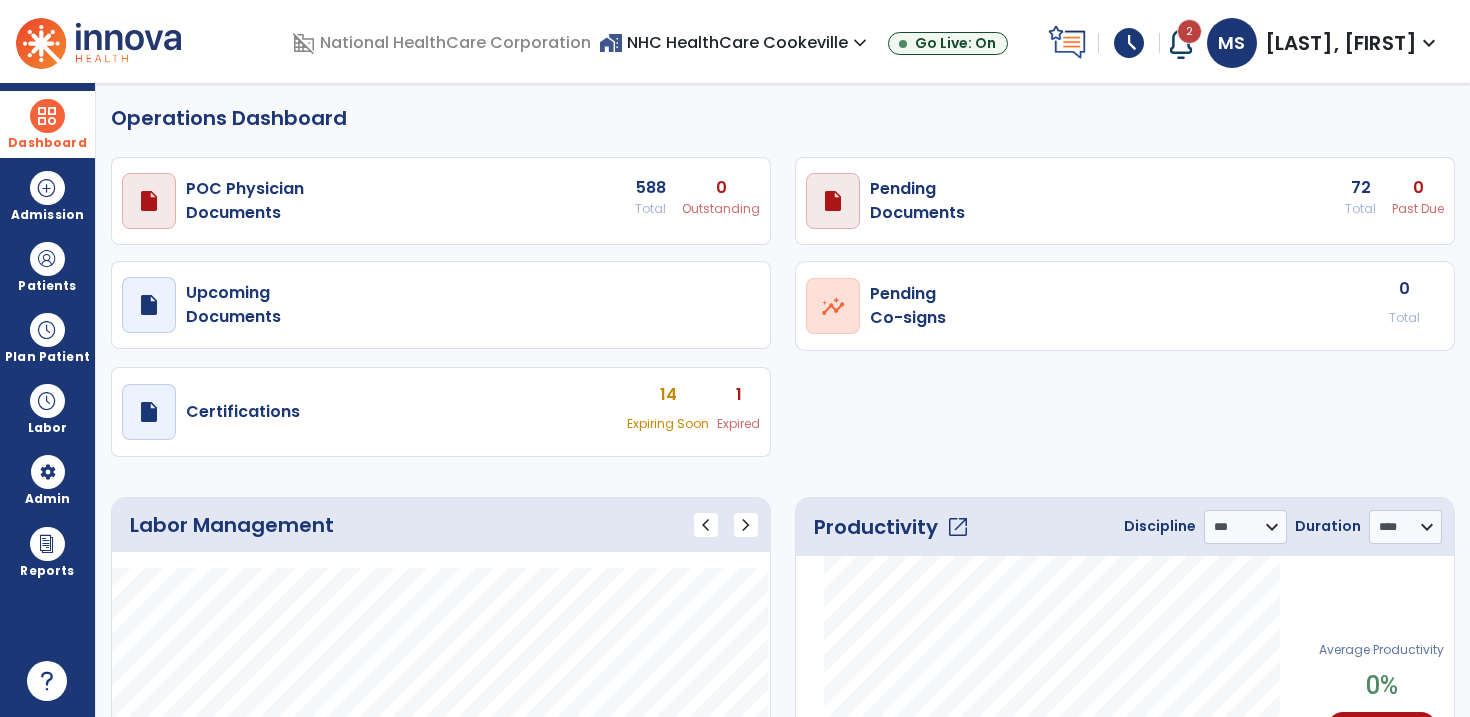 click at bounding box center [47, 116] 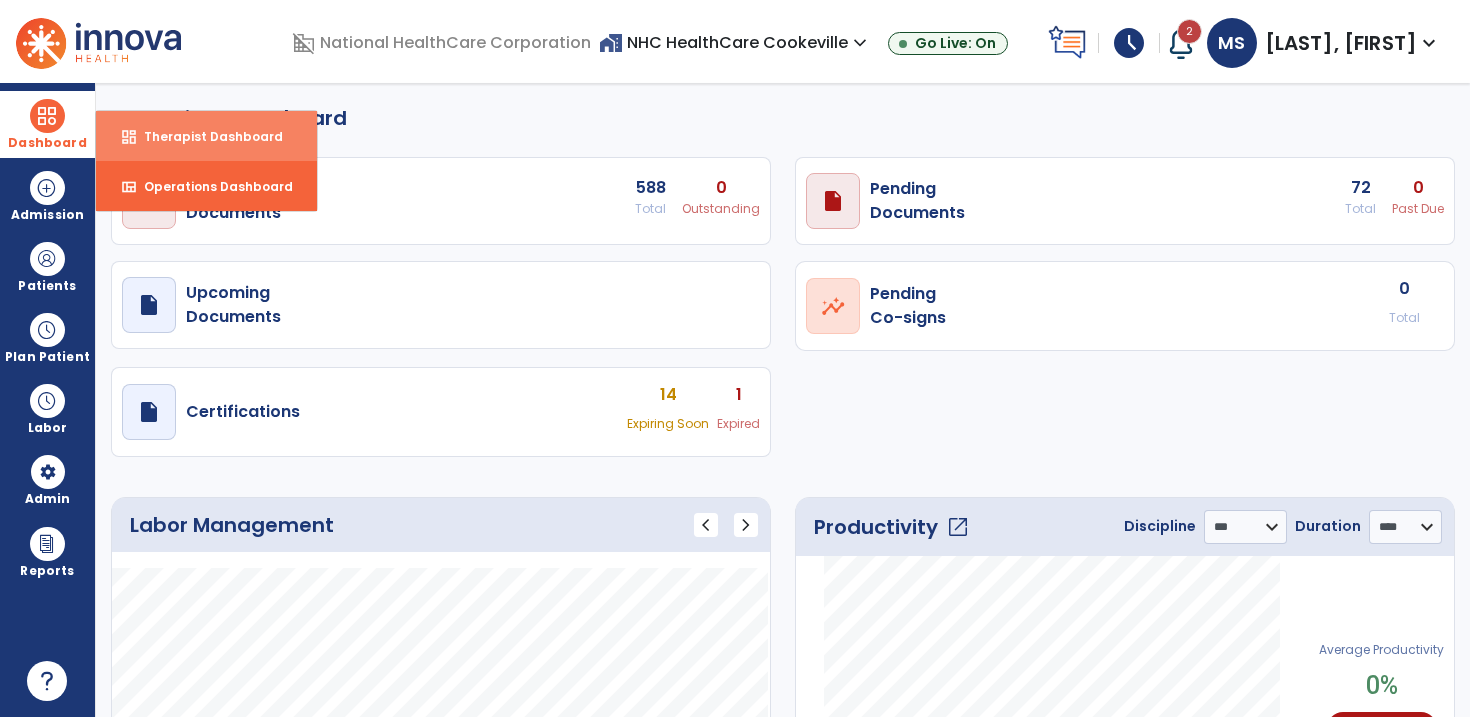click on "dashboard  Therapist Dashboard" at bounding box center (206, 136) 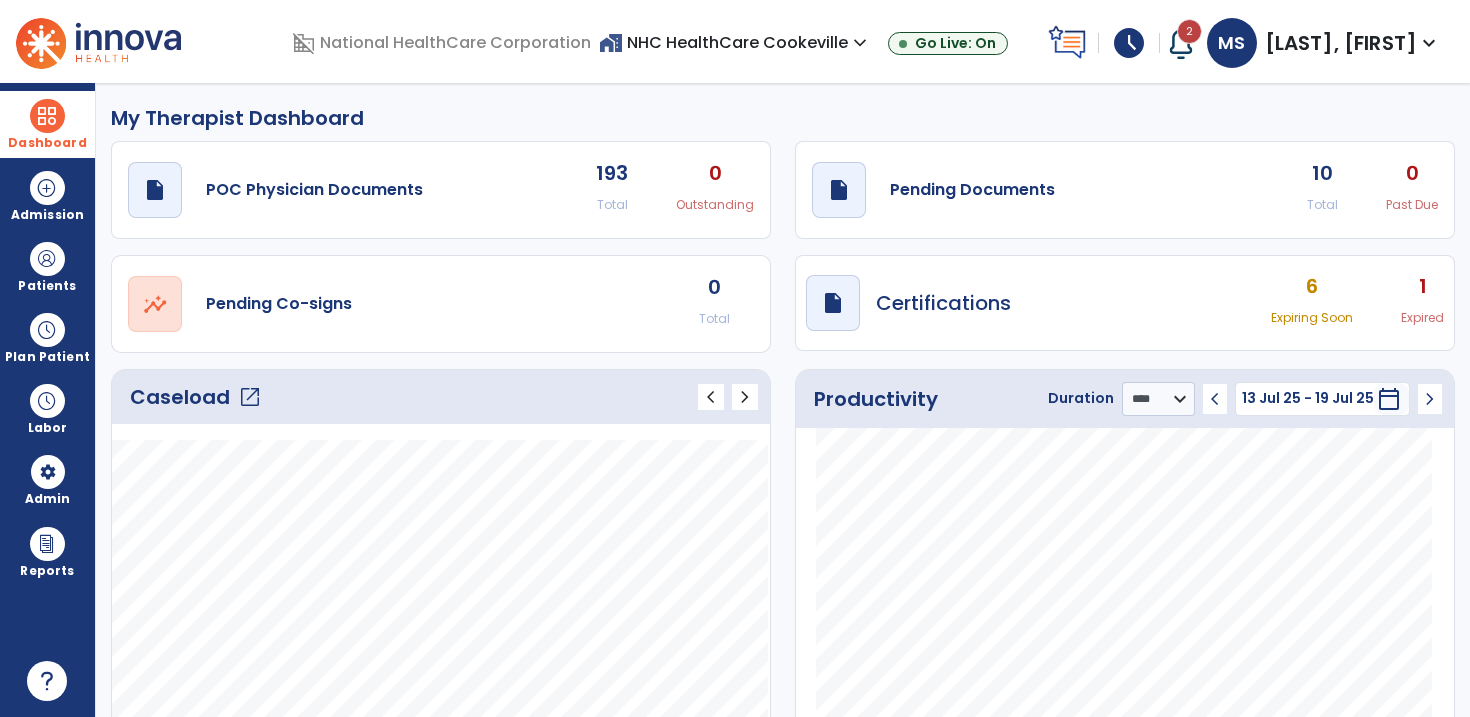 click on "open_in_new" 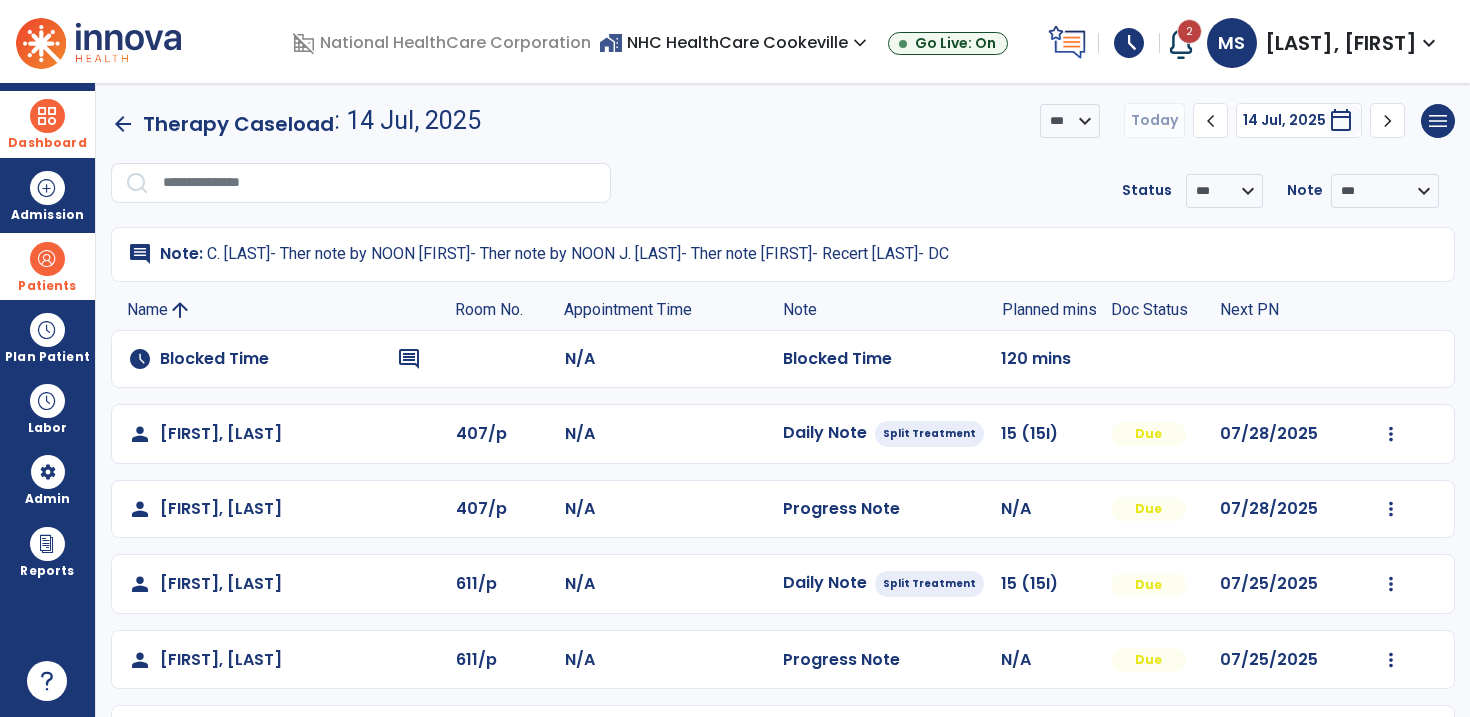 click at bounding box center [47, 259] 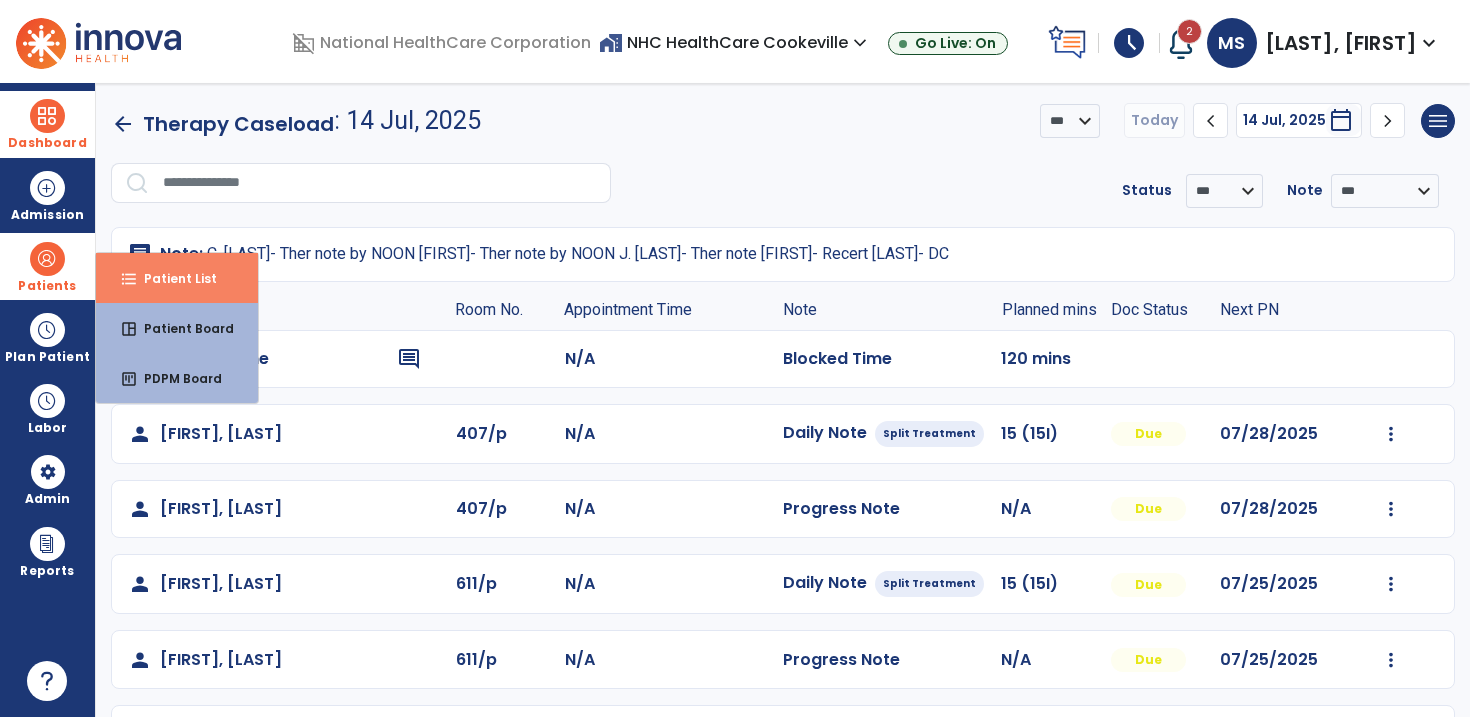 click on "Patient List" at bounding box center [172, 278] 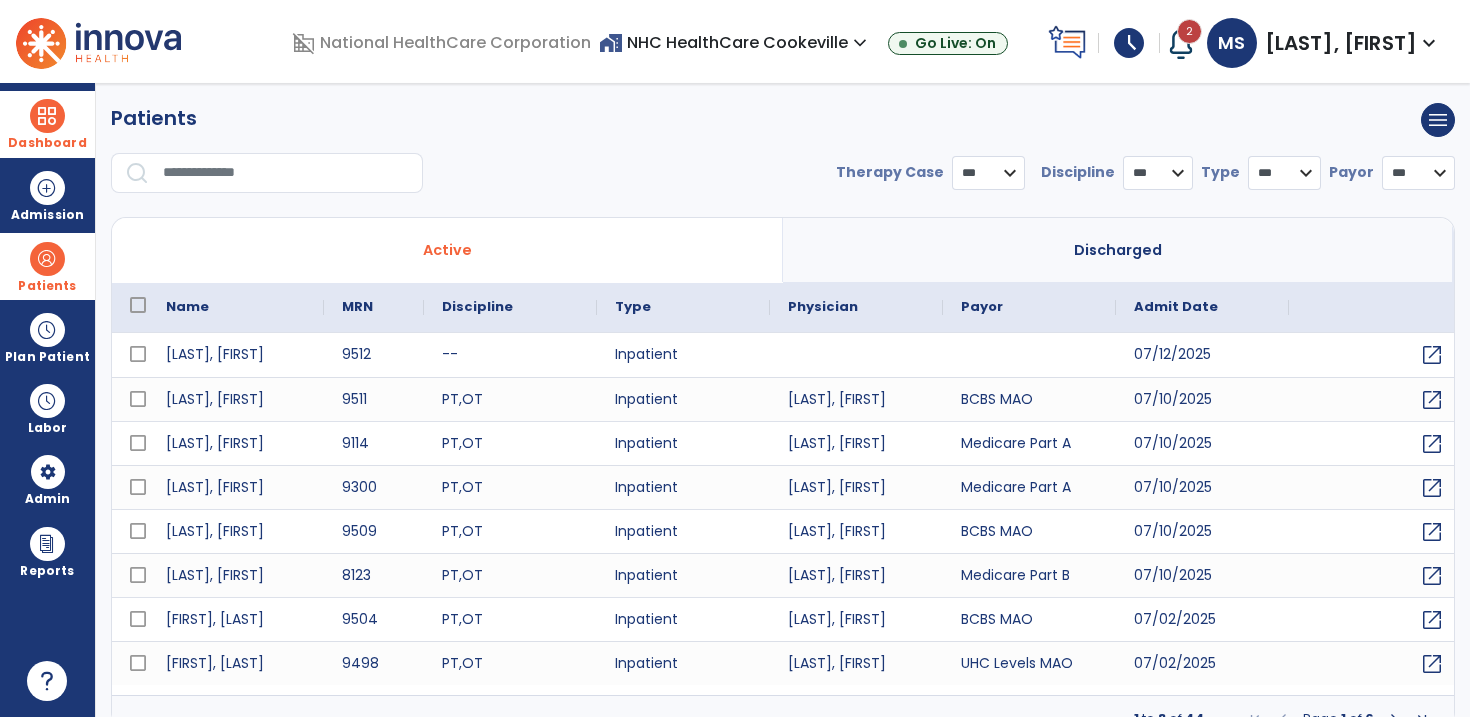 select on "***" 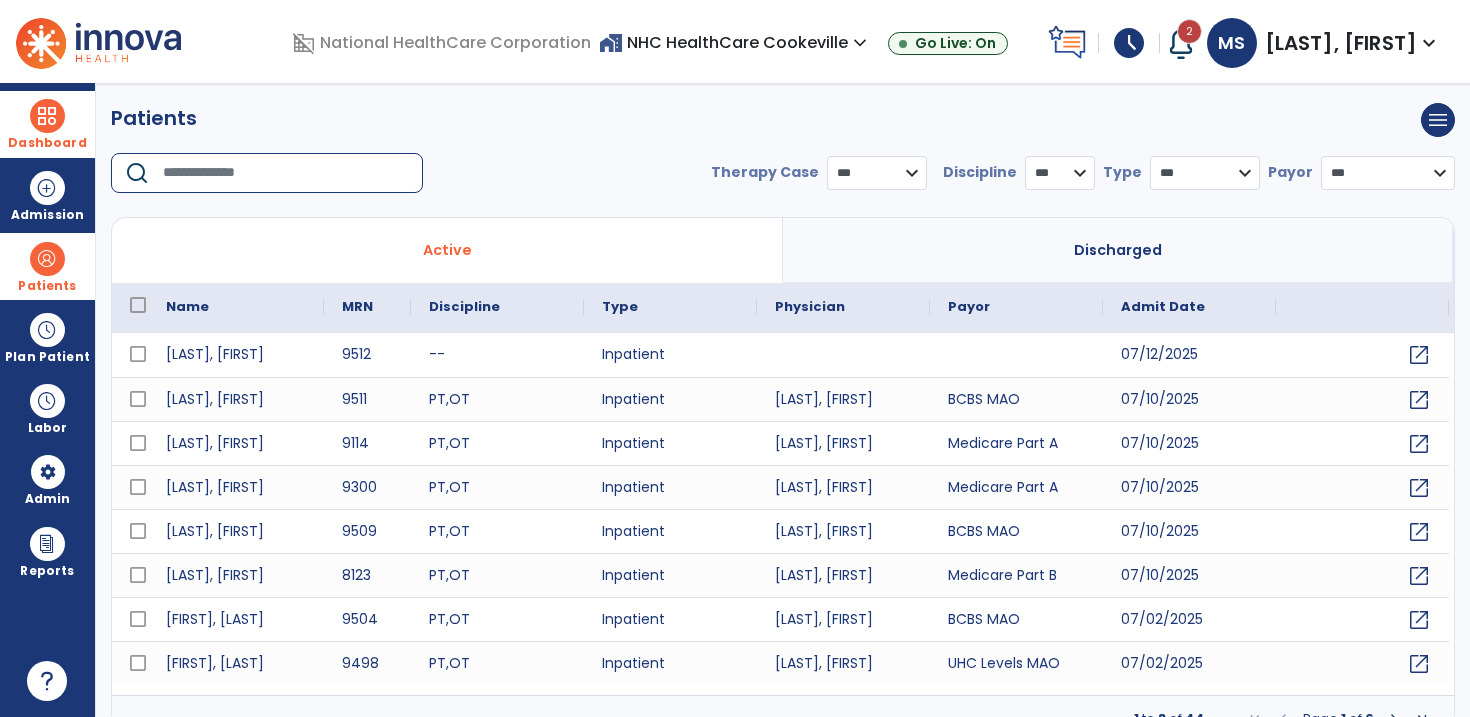 click at bounding box center [286, 173] 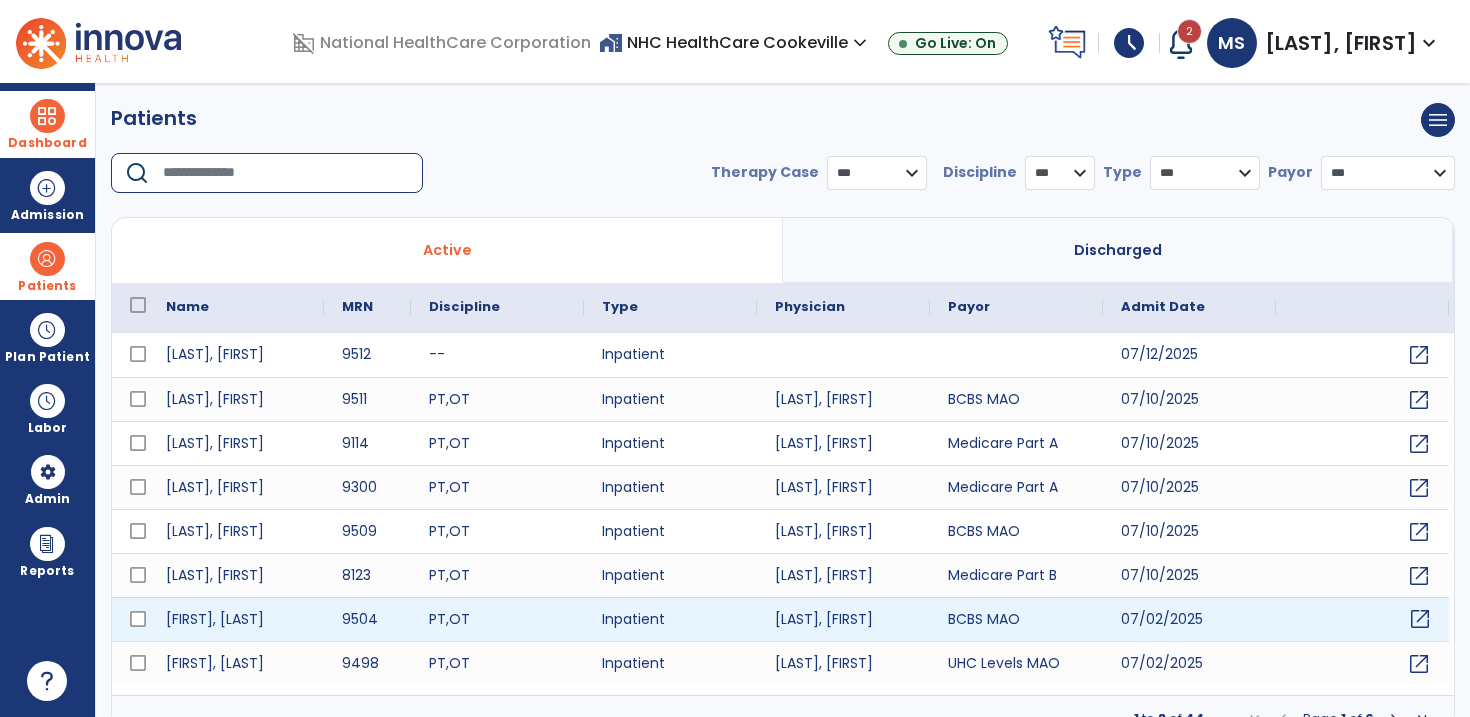 click on "open_in_new" at bounding box center (1420, 619) 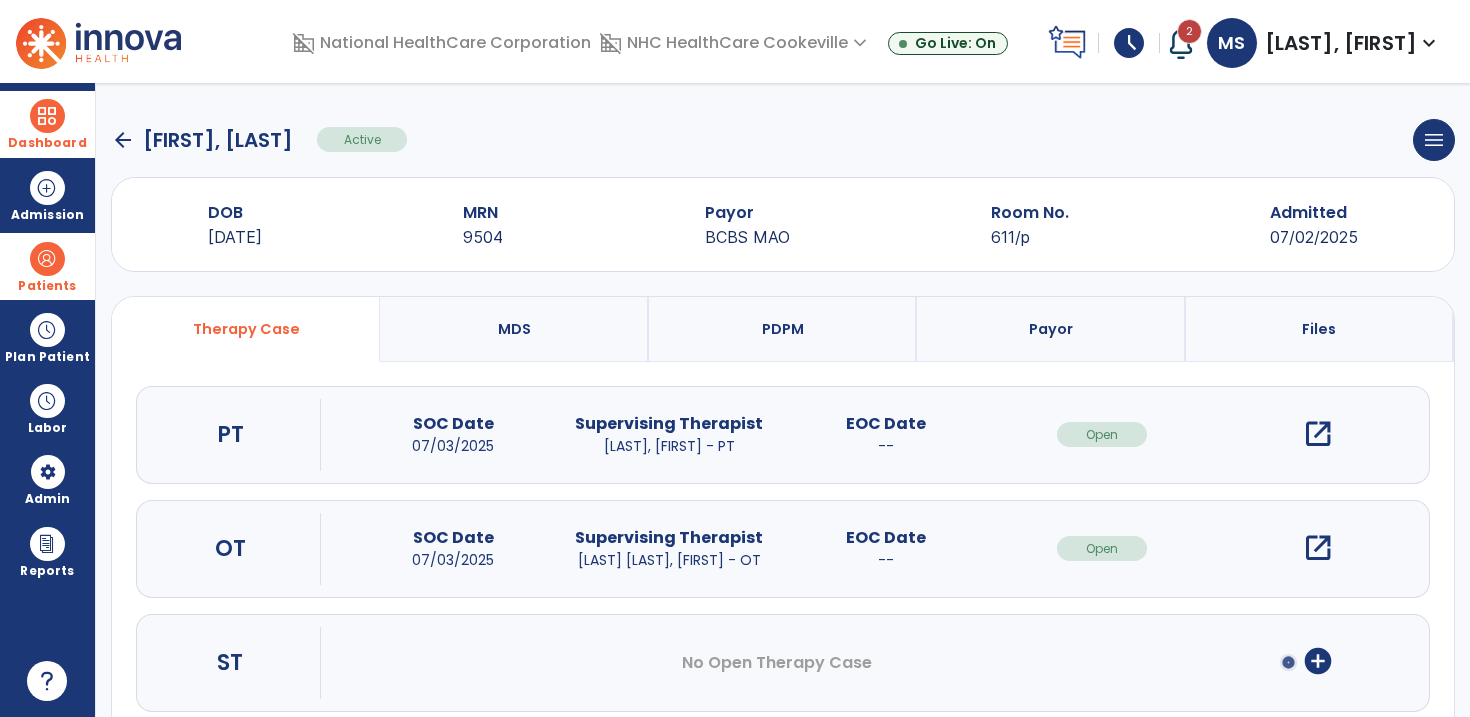 click on "open_in_new" at bounding box center [1318, 434] 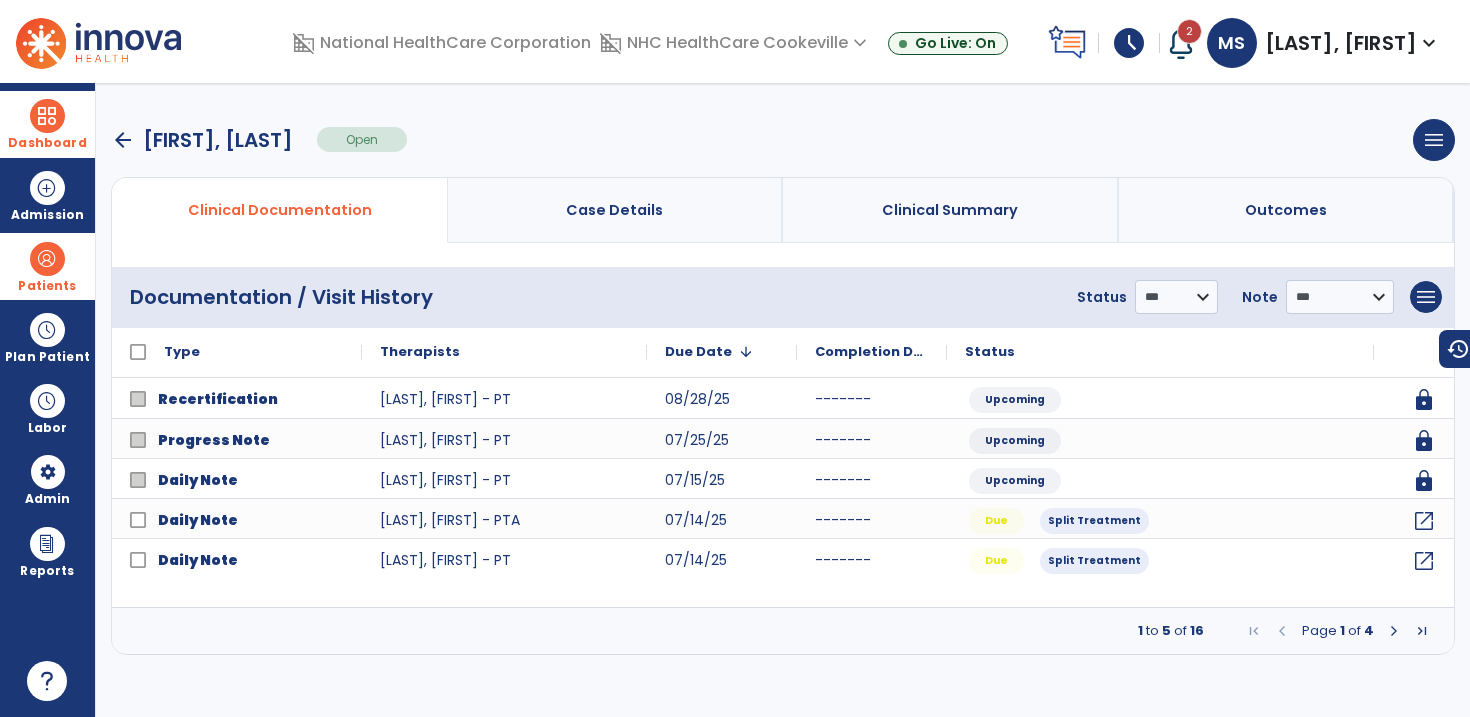 click at bounding box center [1394, 631] 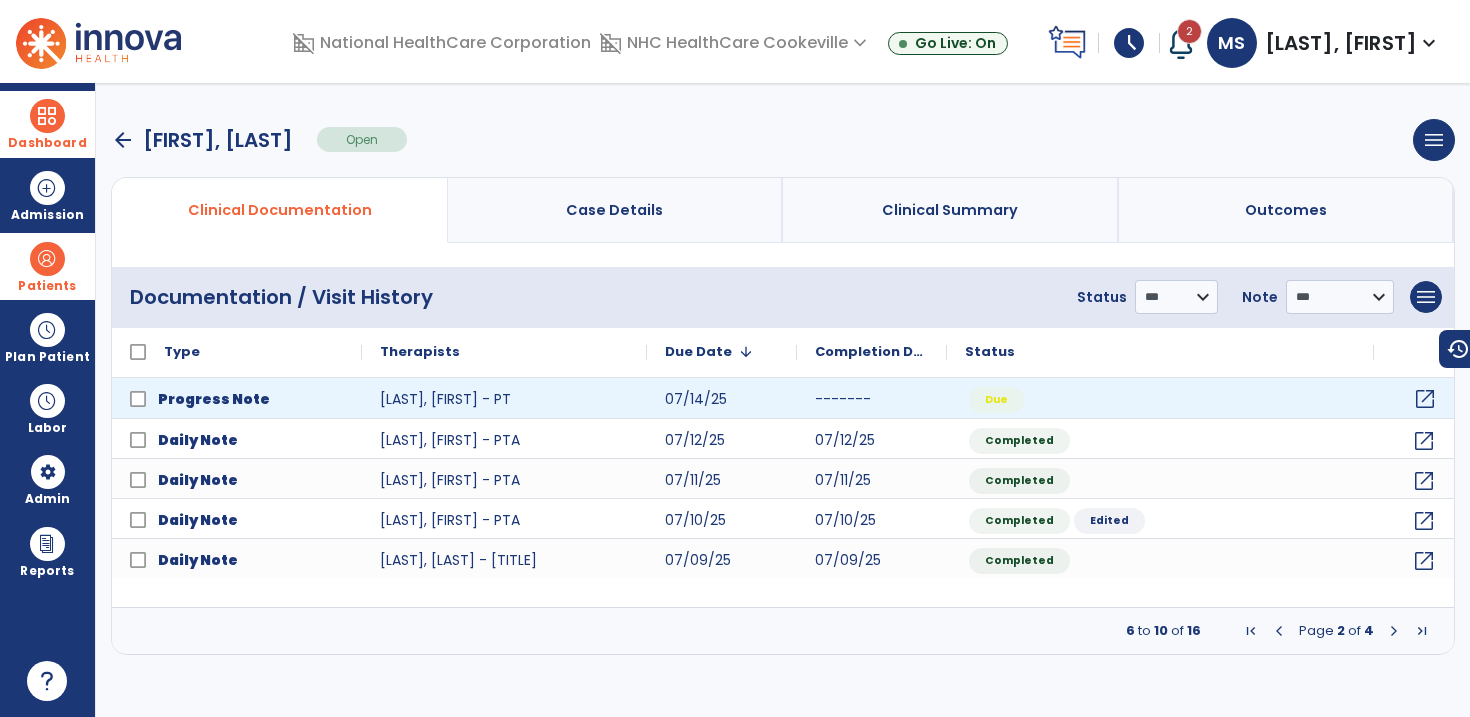 click on "open_in_new" 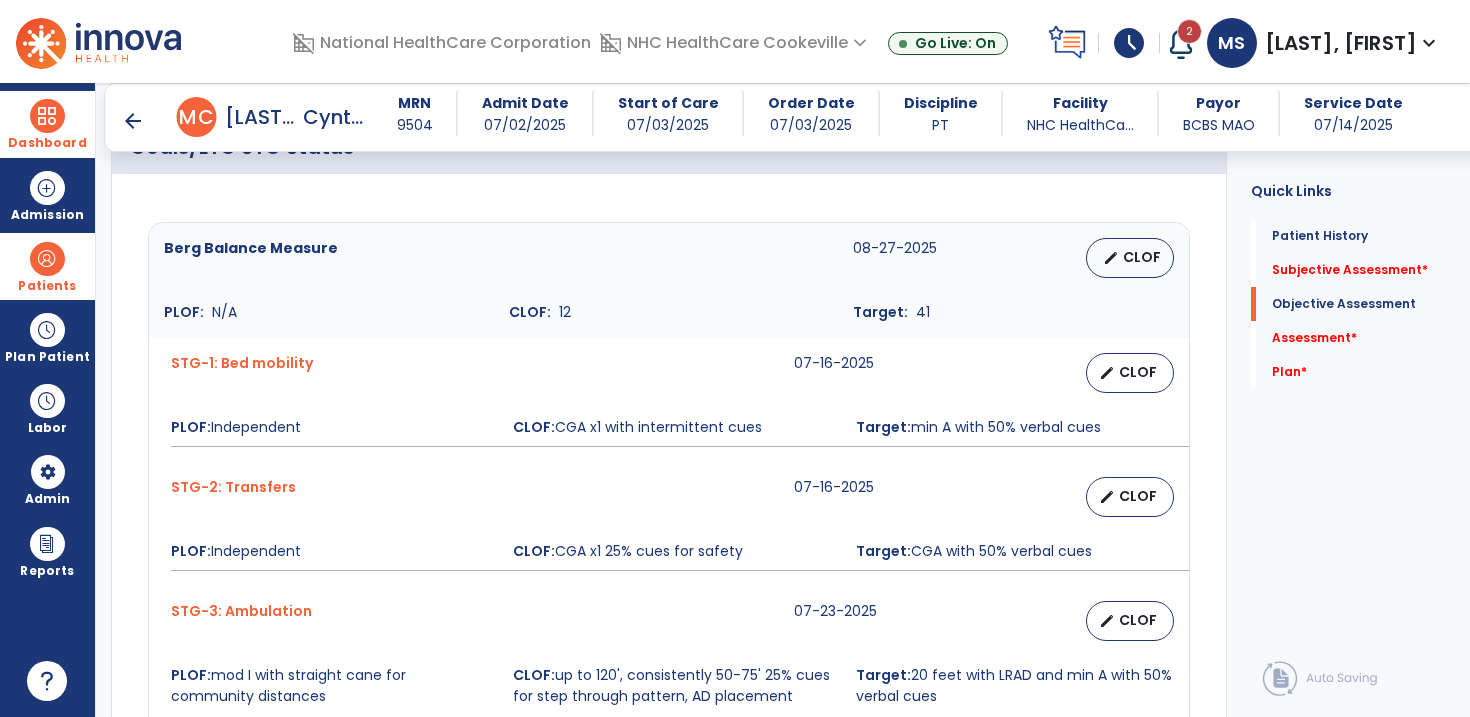 scroll, scrollTop: 817, scrollLeft: 0, axis: vertical 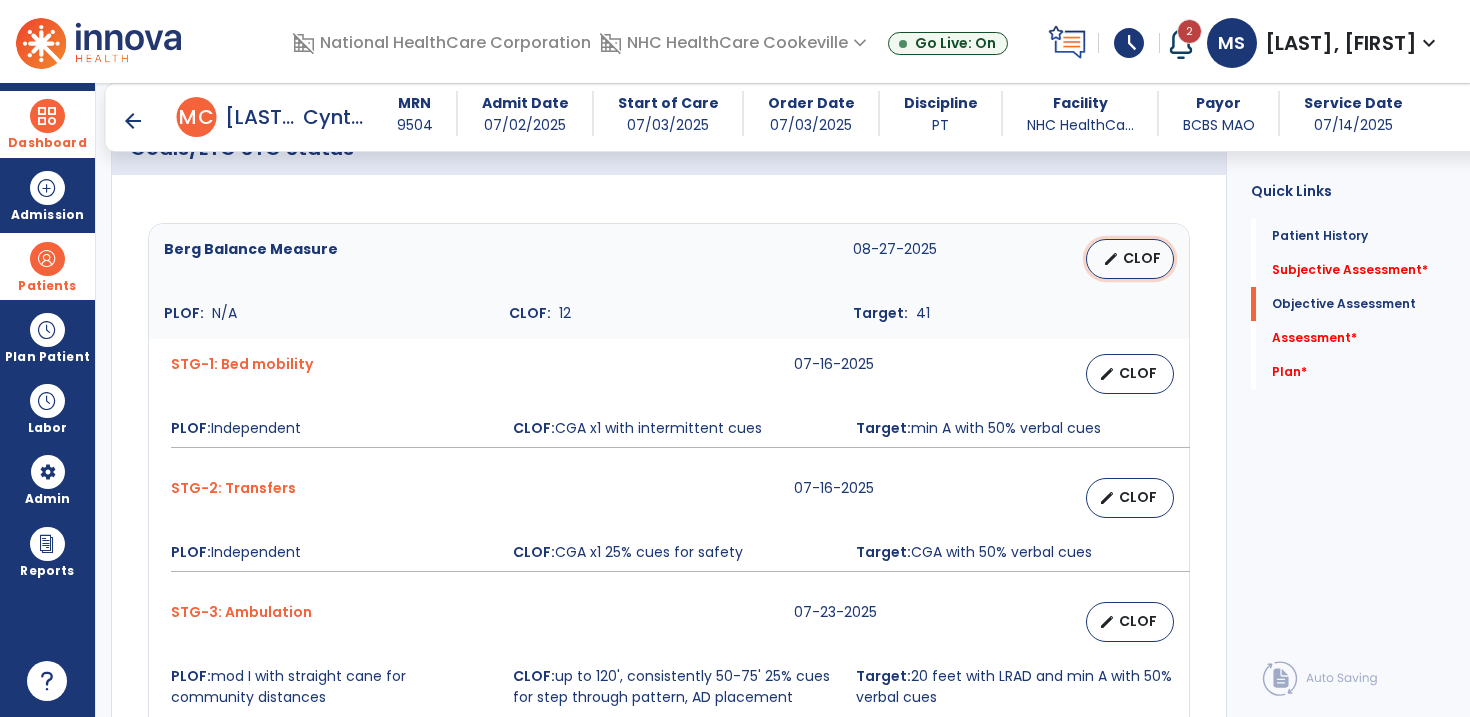 click on "edit" at bounding box center [1111, 259] 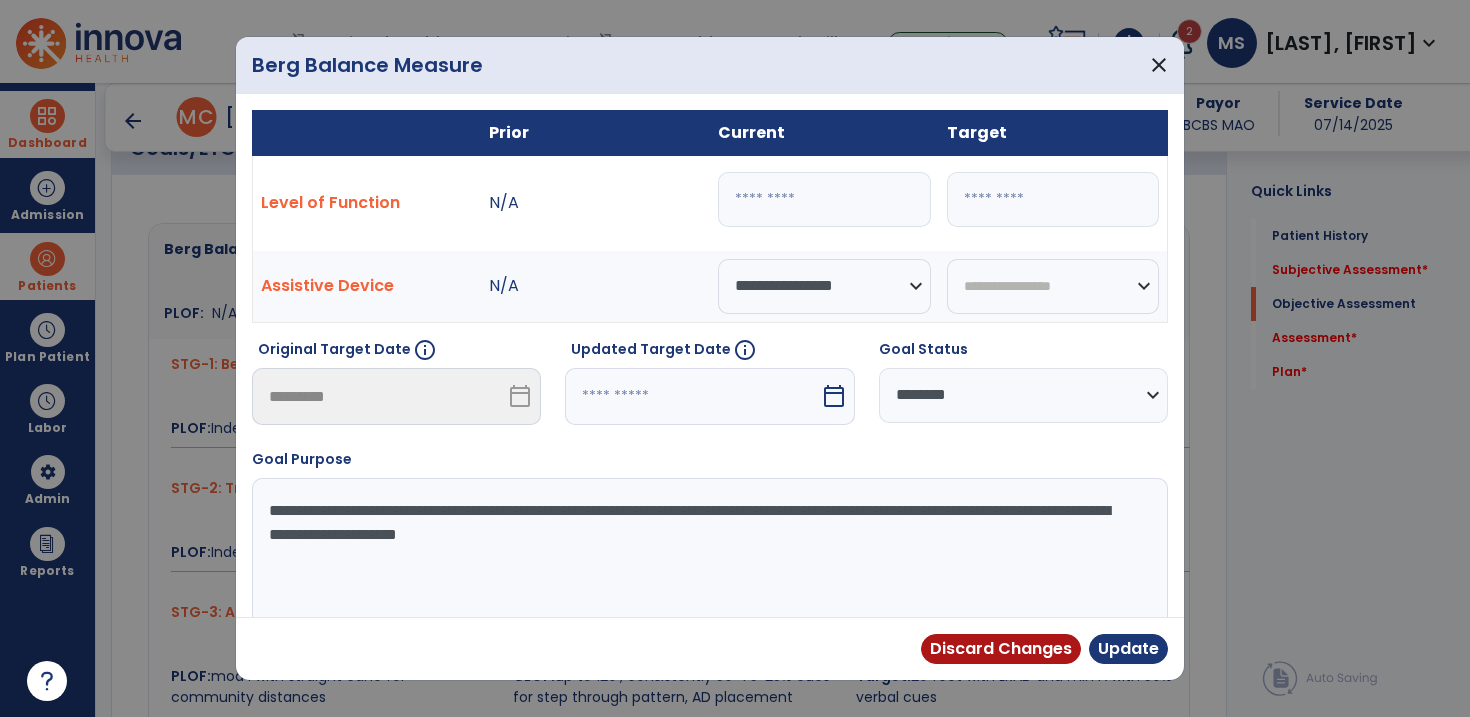 click at bounding box center (692, 396) 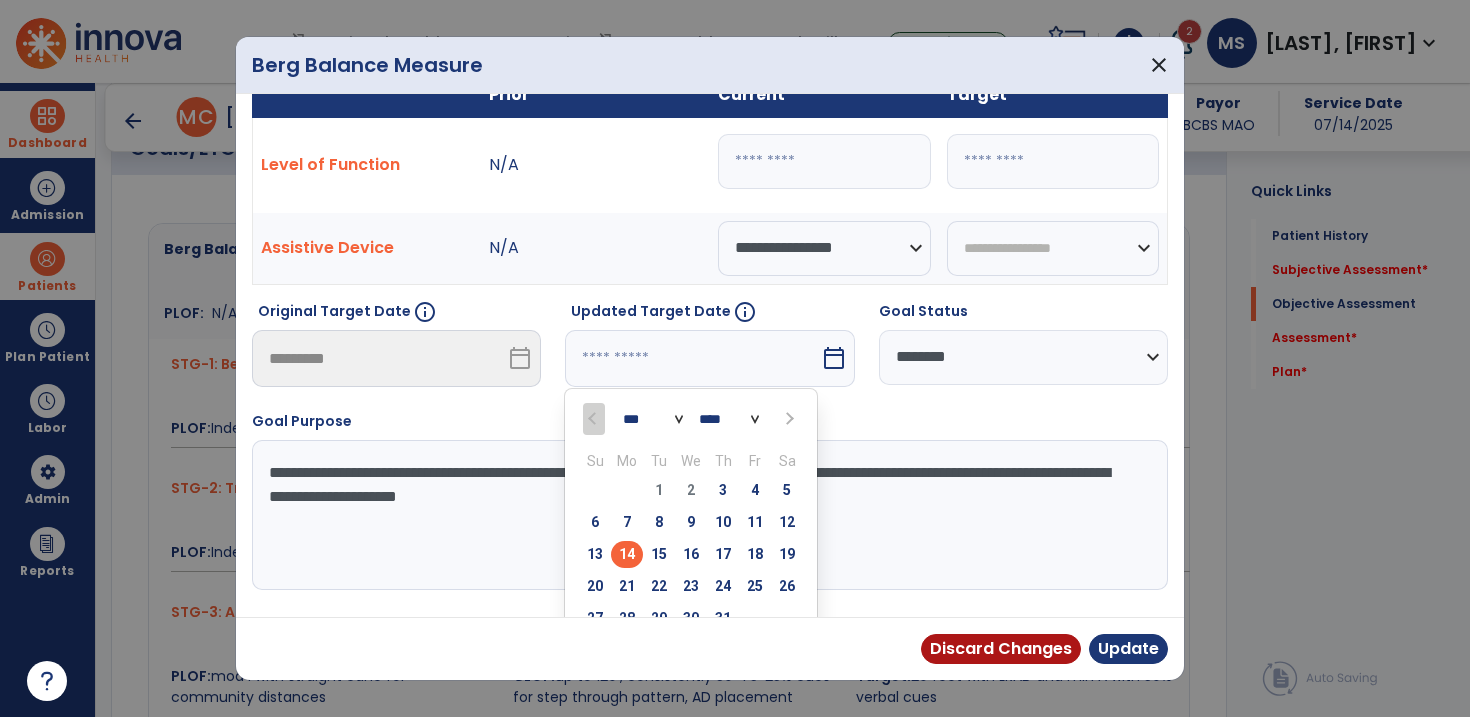 scroll, scrollTop: 104, scrollLeft: 0, axis: vertical 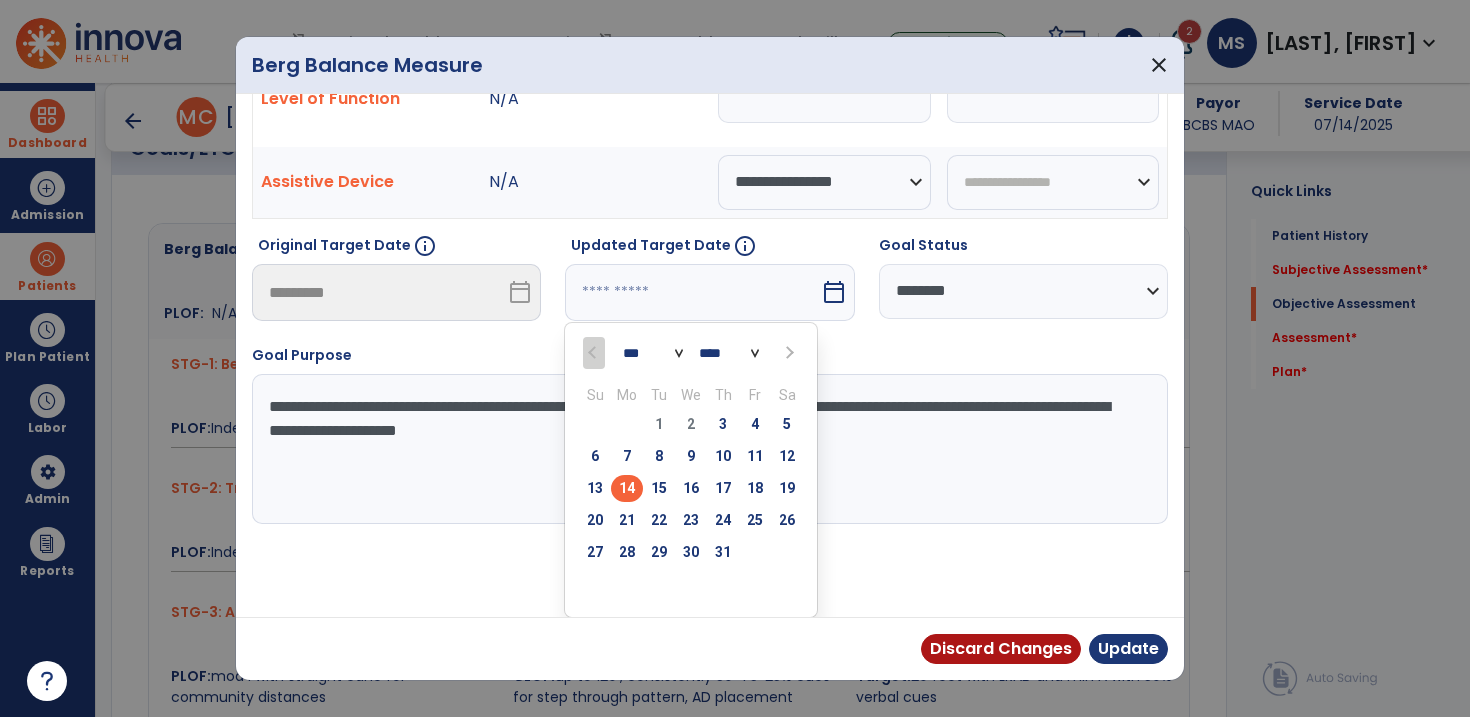 click at bounding box center (787, 352) 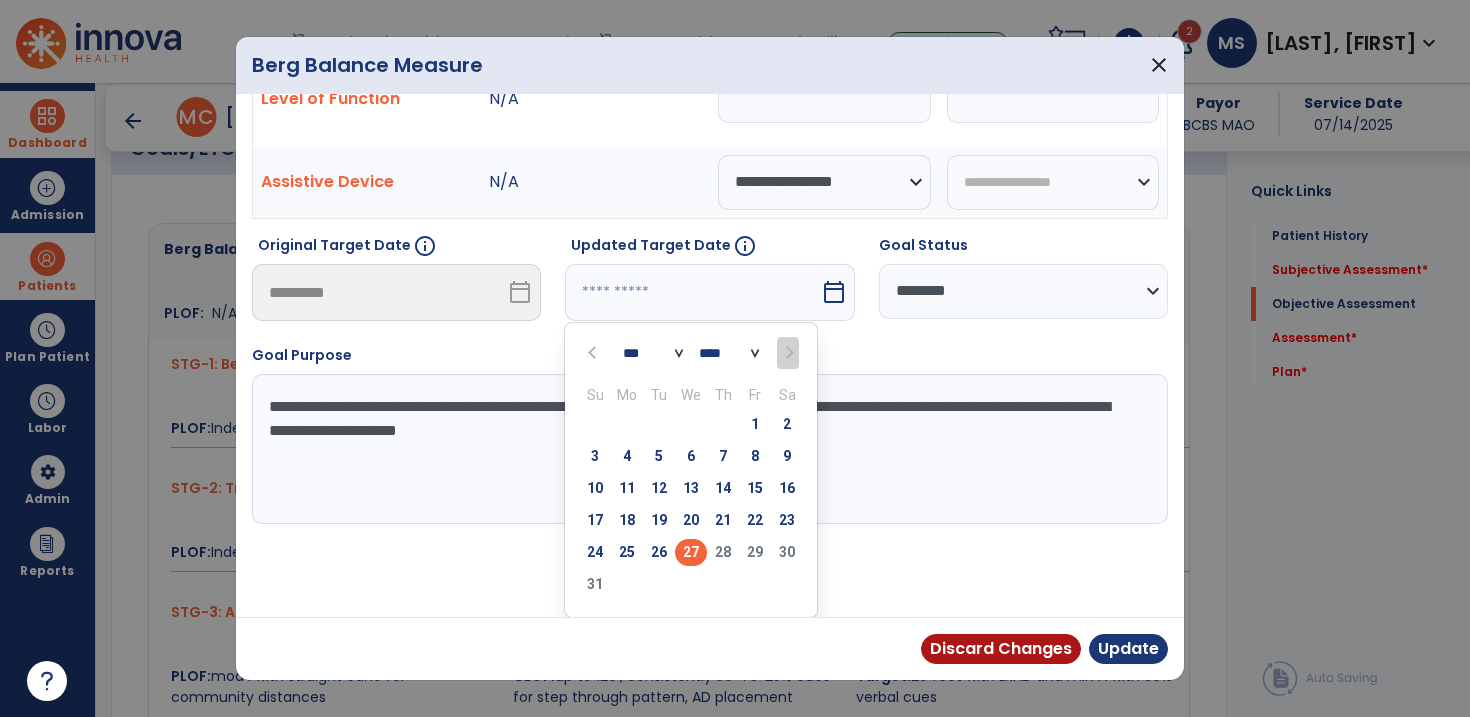 click on "27" at bounding box center (691, 552) 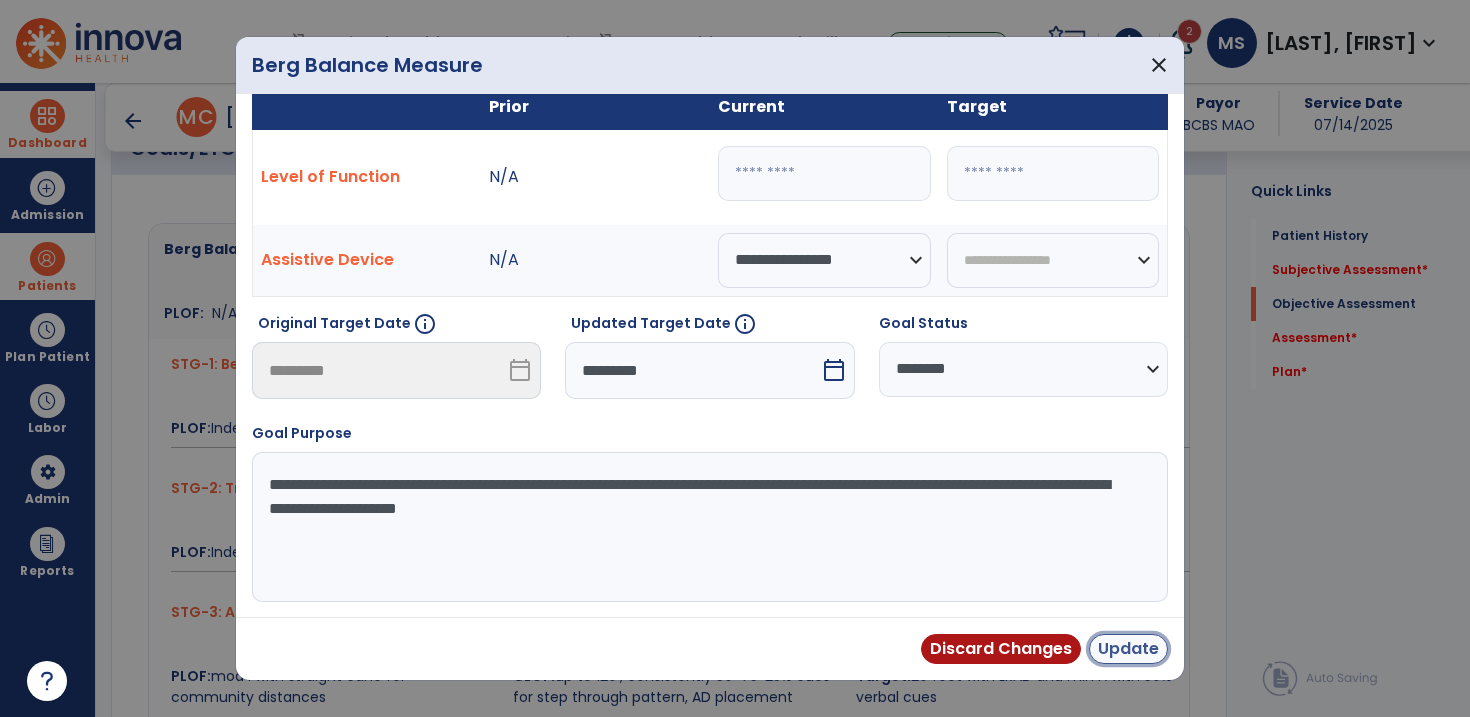 click on "Update" at bounding box center [1128, 649] 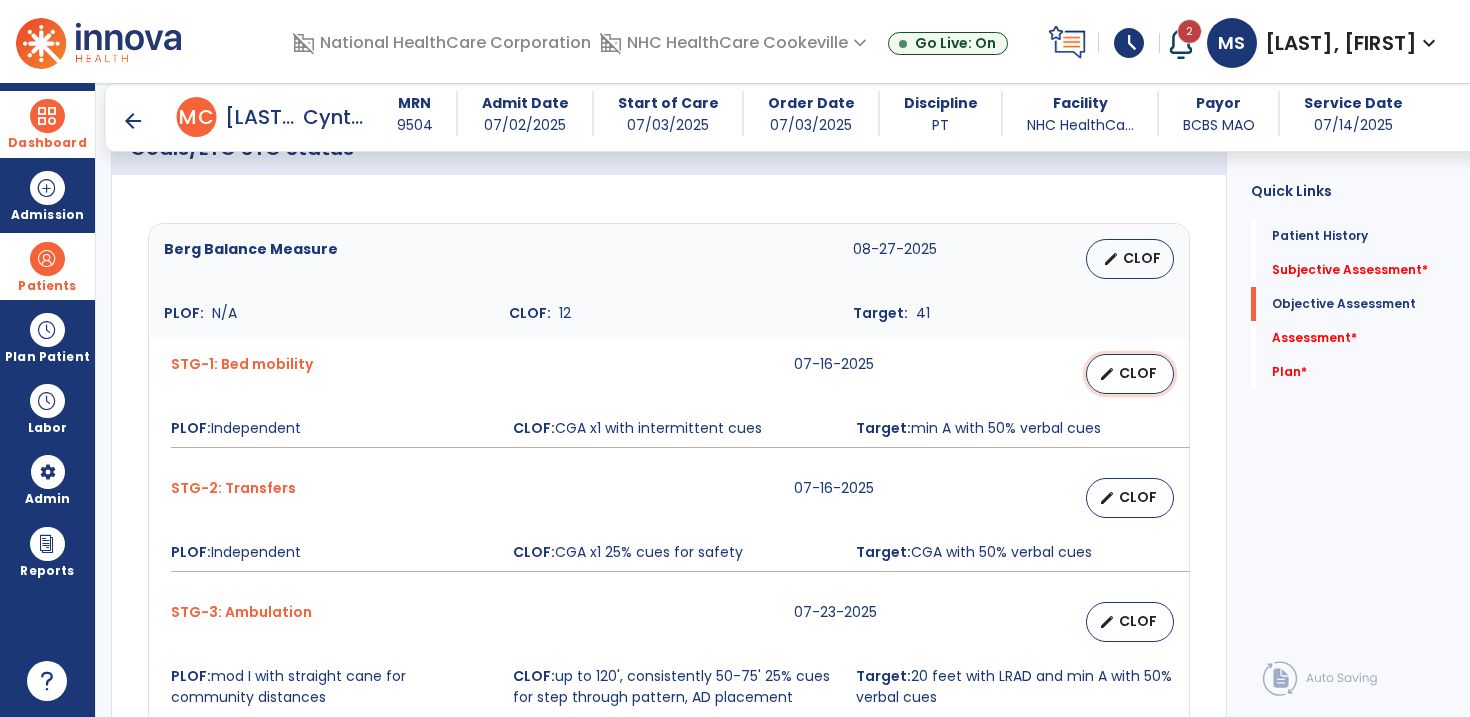 click on "CLOF" at bounding box center (1138, 373) 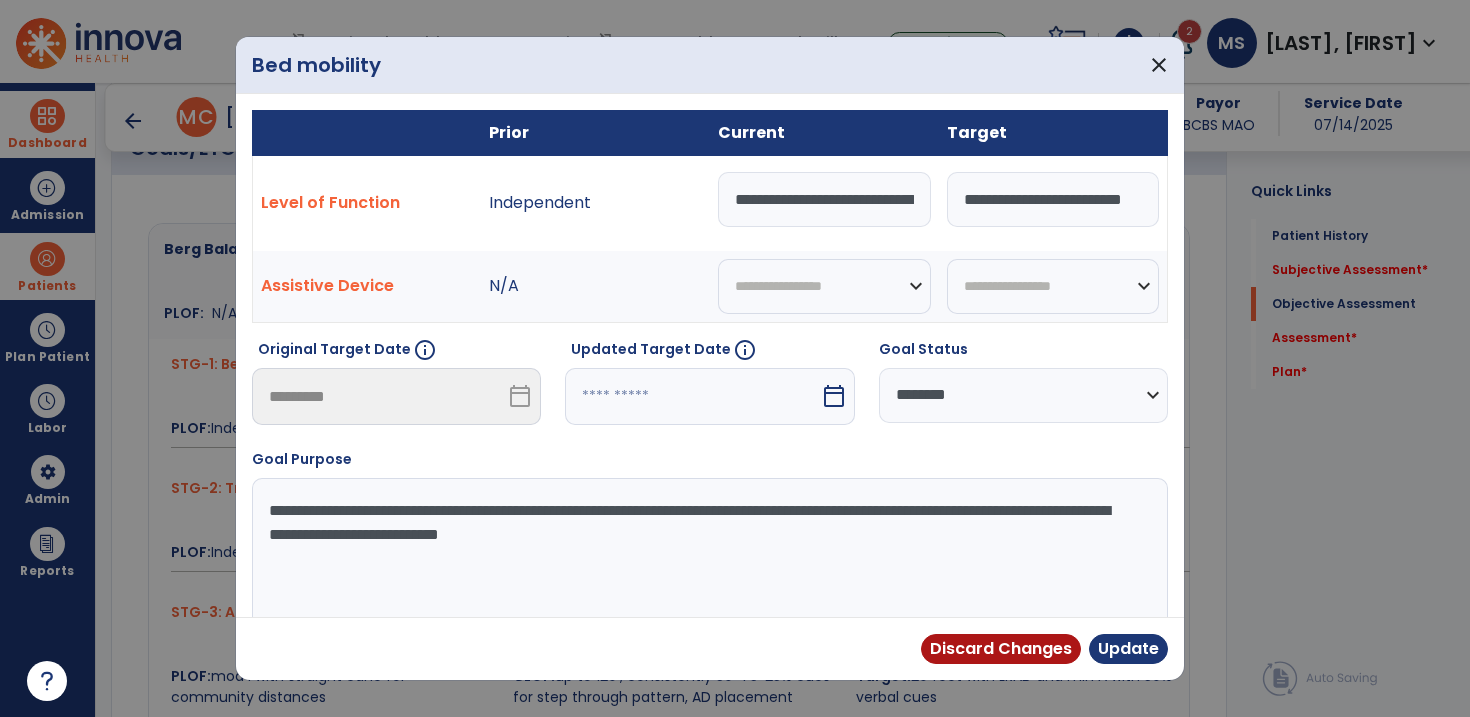scroll, scrollTop: 0, scrollLeft: 40, axis: horizontal 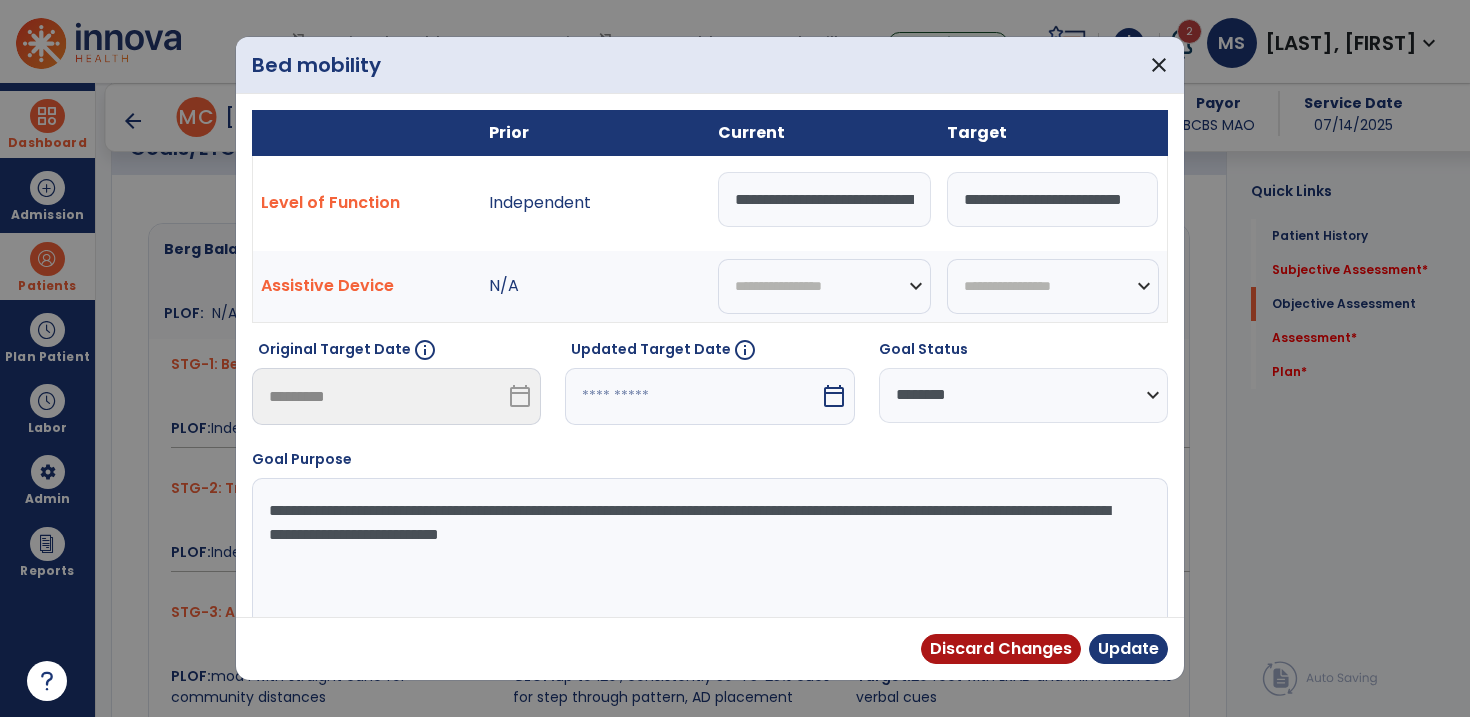 drag, startPoint x: 961, startPoint y: 204, endPoint x: 1207, endPoint y: 217, distance: 246.34326 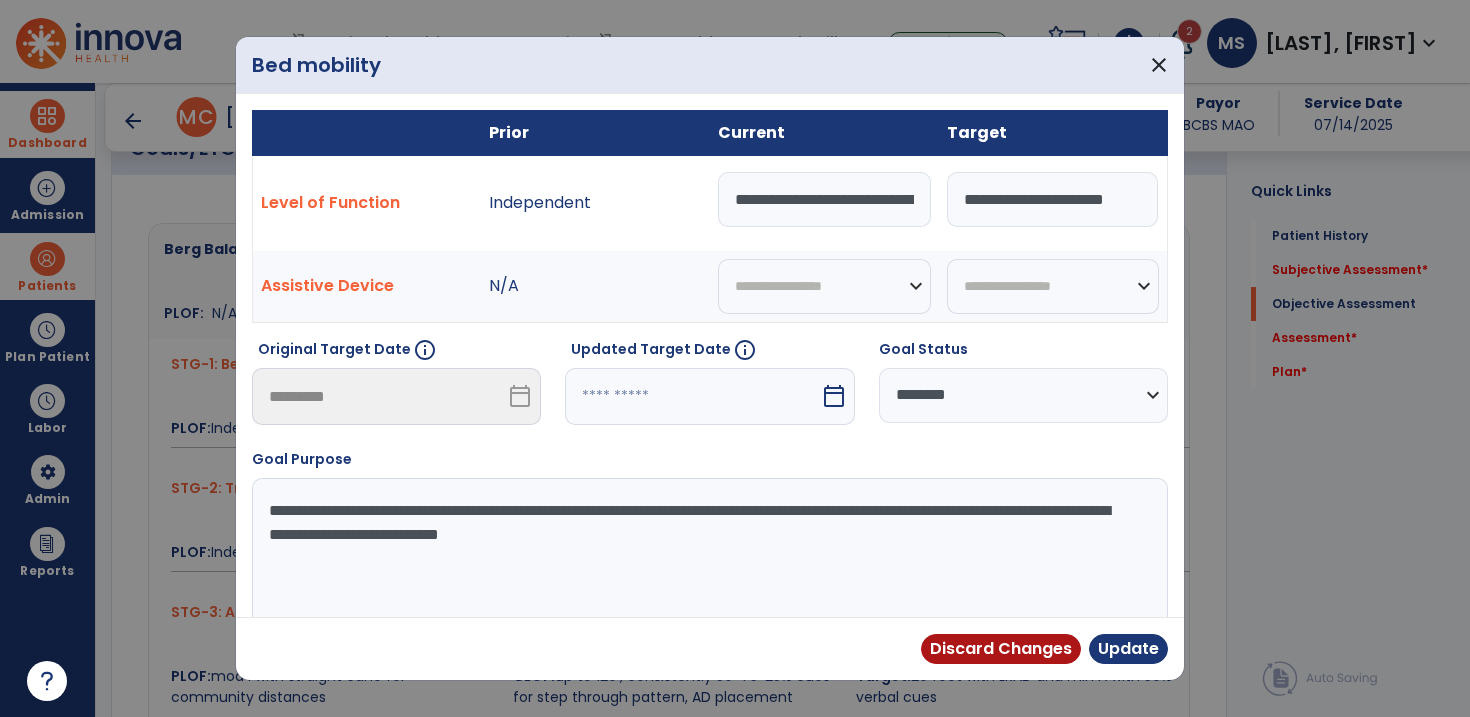 scroll, scrollTop: 0, scrollLeft: 12, axis: horizontal 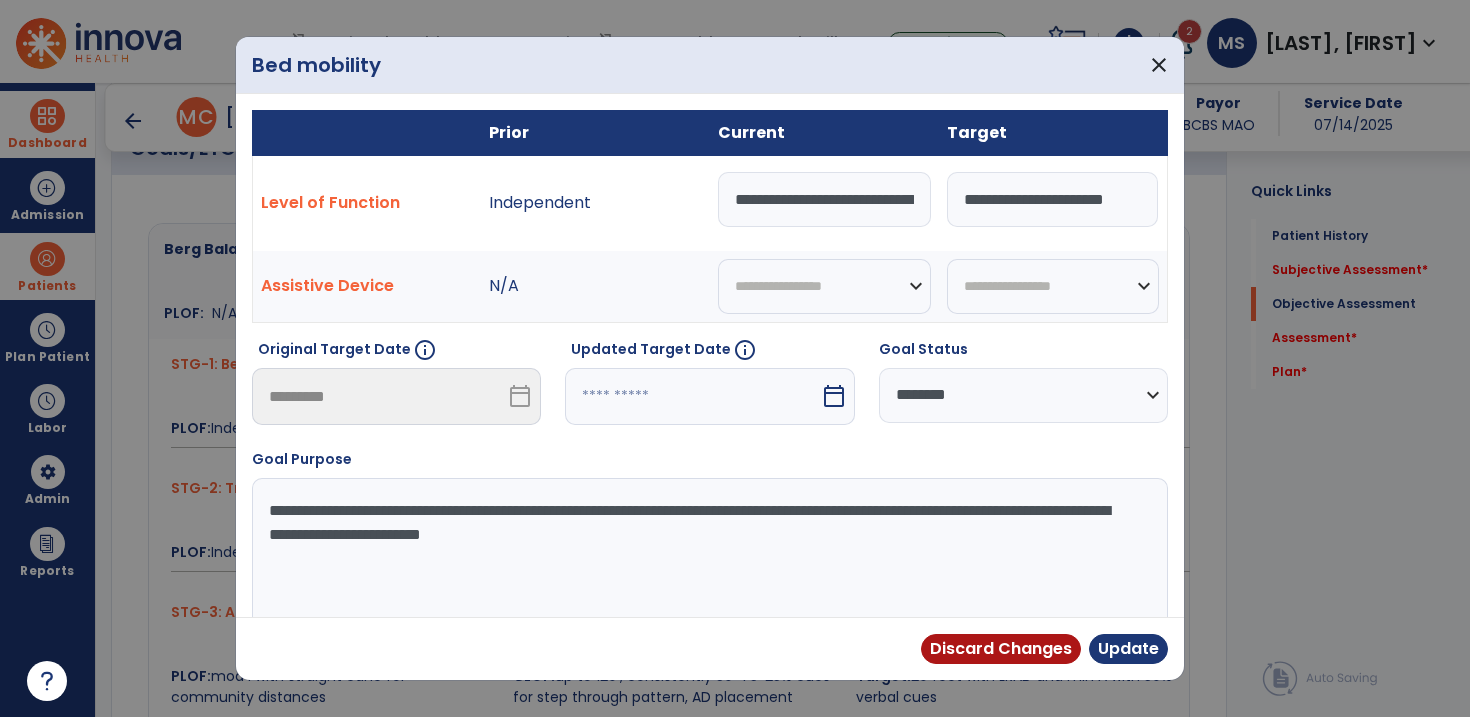 type on "**********" 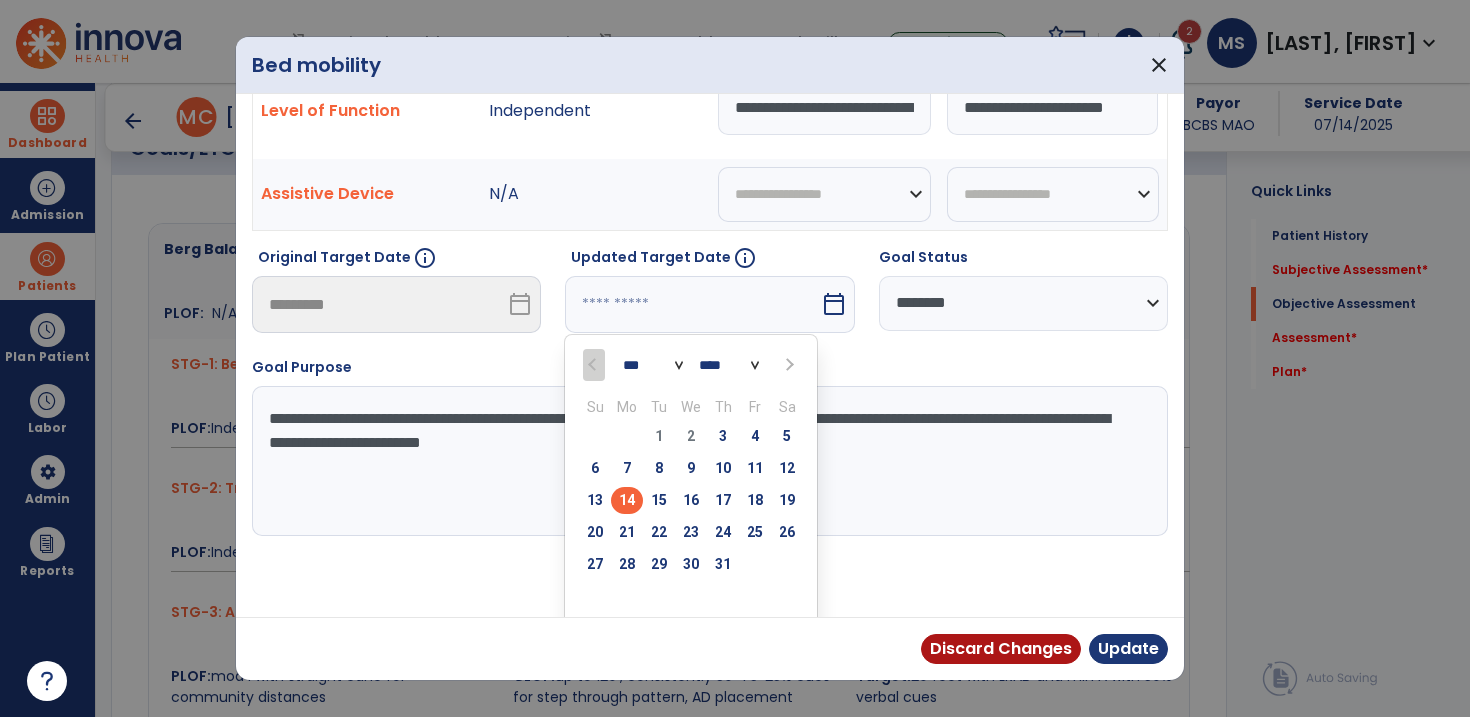 scroll, scrollTop: 104, scrollLeft: 0, axis: vertical 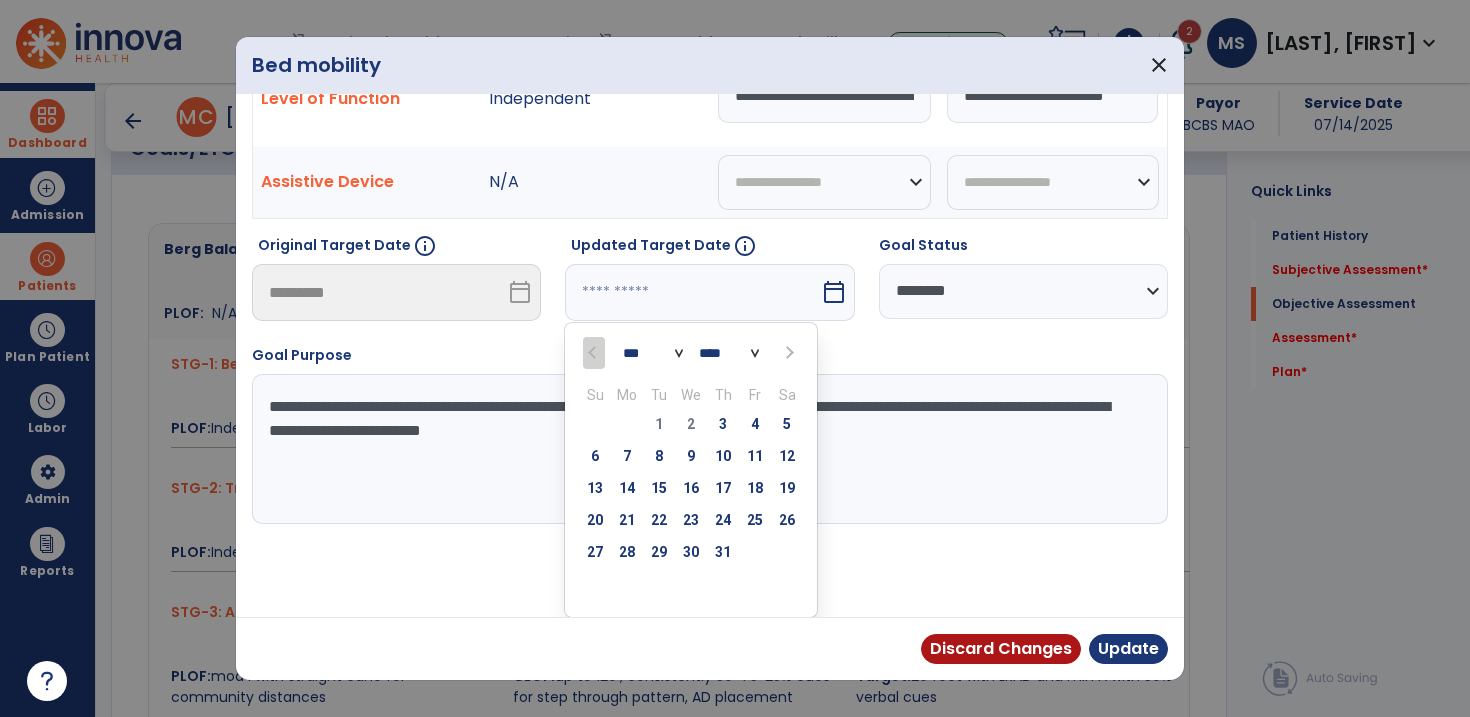 click at bounding box center (789, 353) 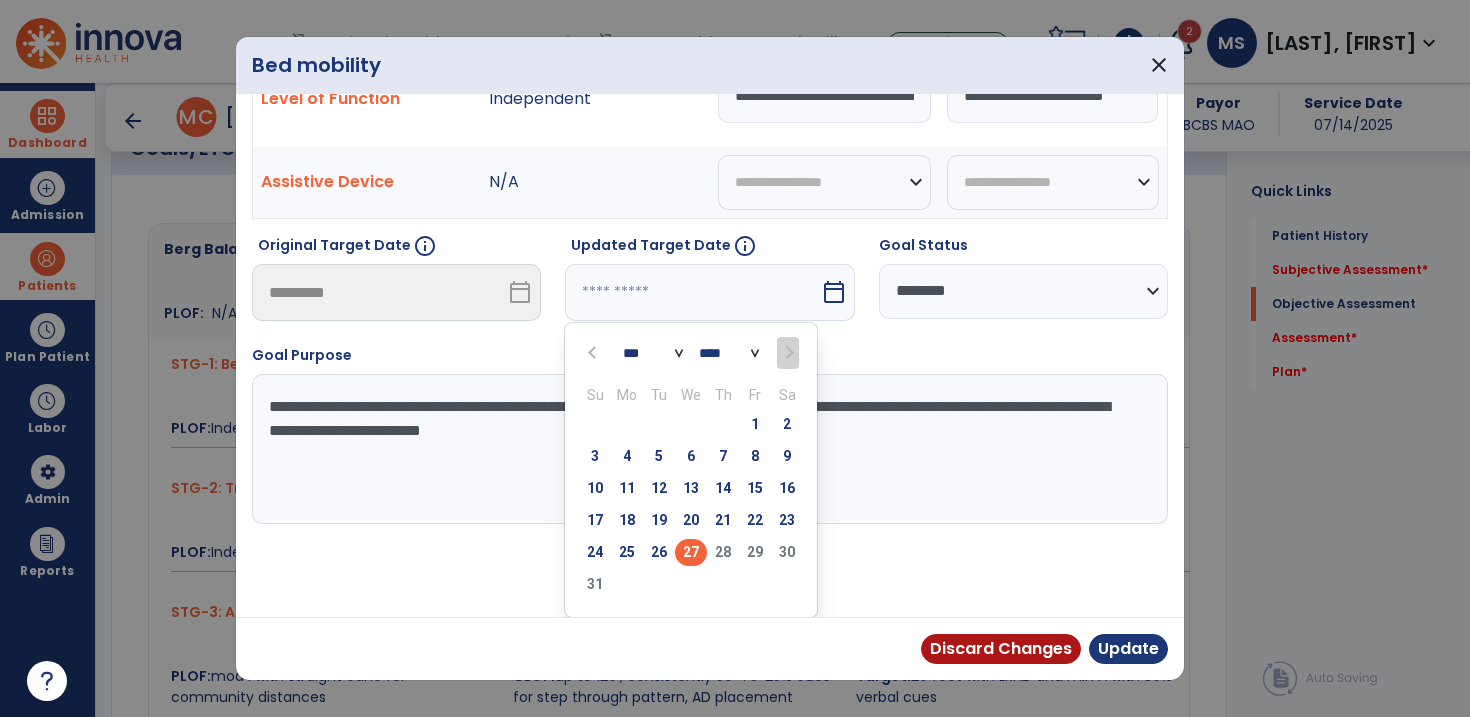 click on "27" at bounding box center (691, 552) 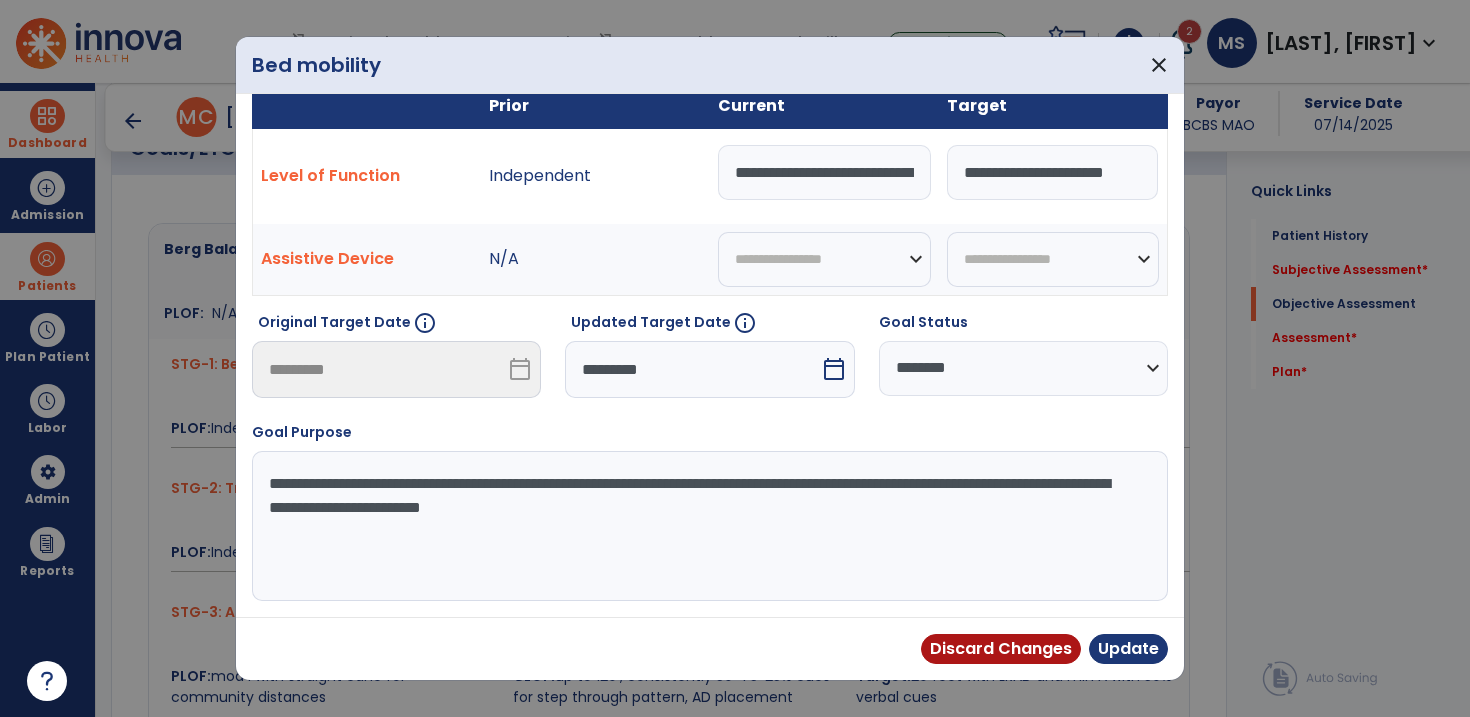 scroll, scrollTop: 26, scrollLeft: 0, axis: vertical 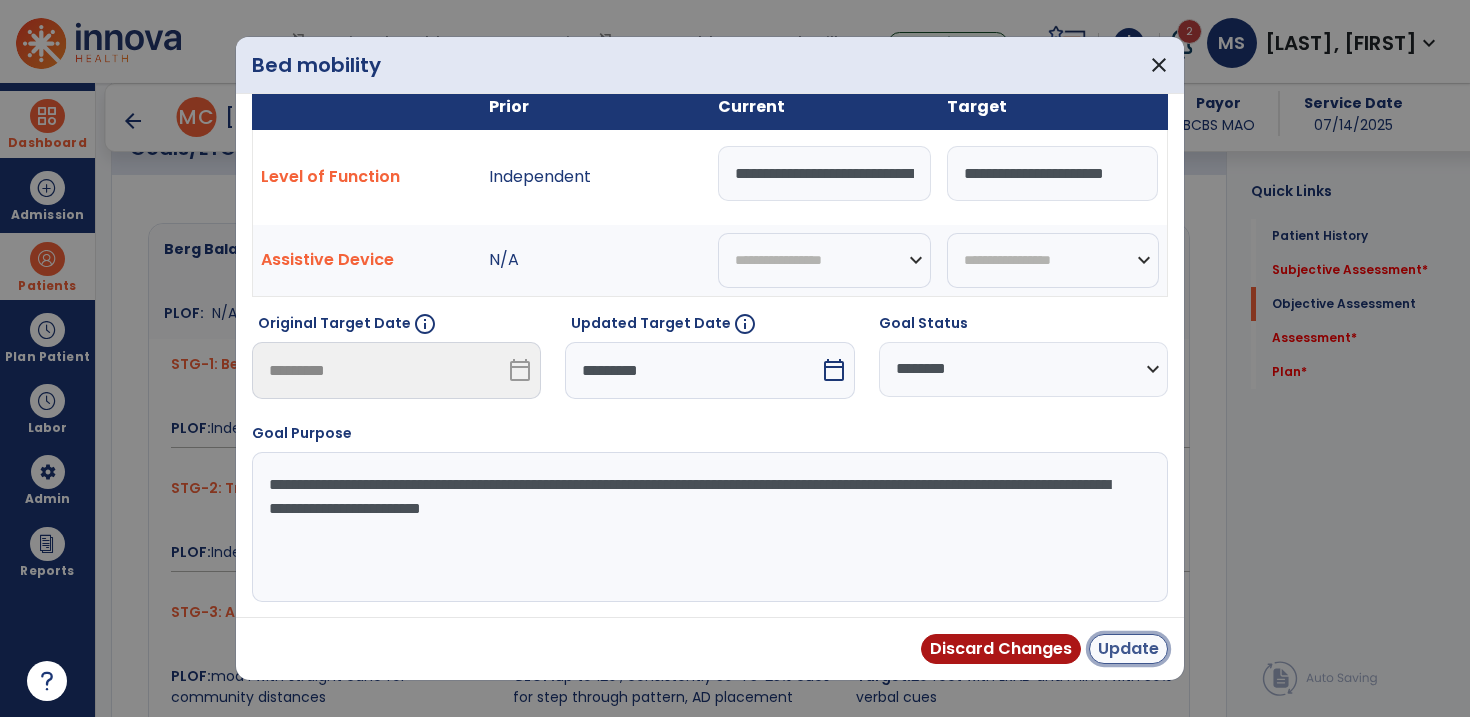 click on "Update" at bounding box center [1128, 649] 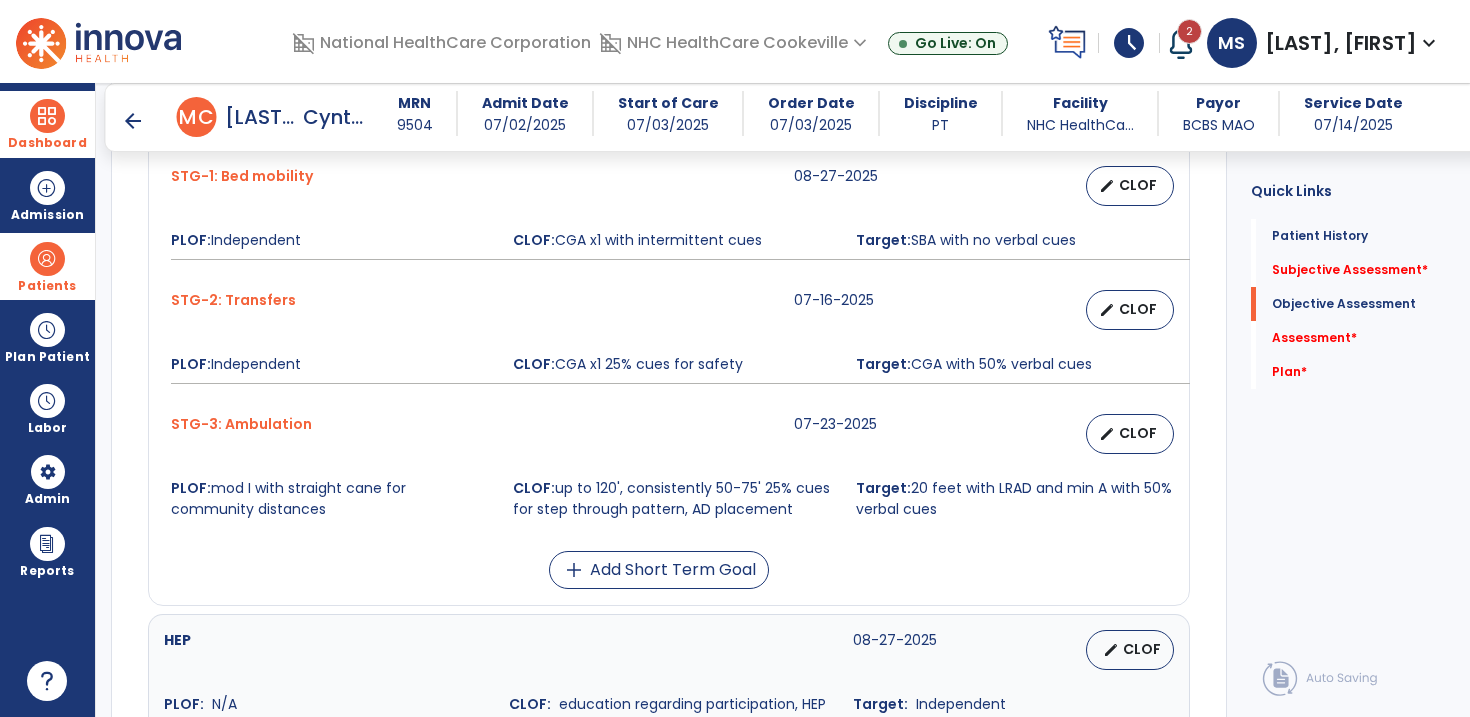 scroll, scrollTop: 1012, scrollLeft: 0, axis: vertical 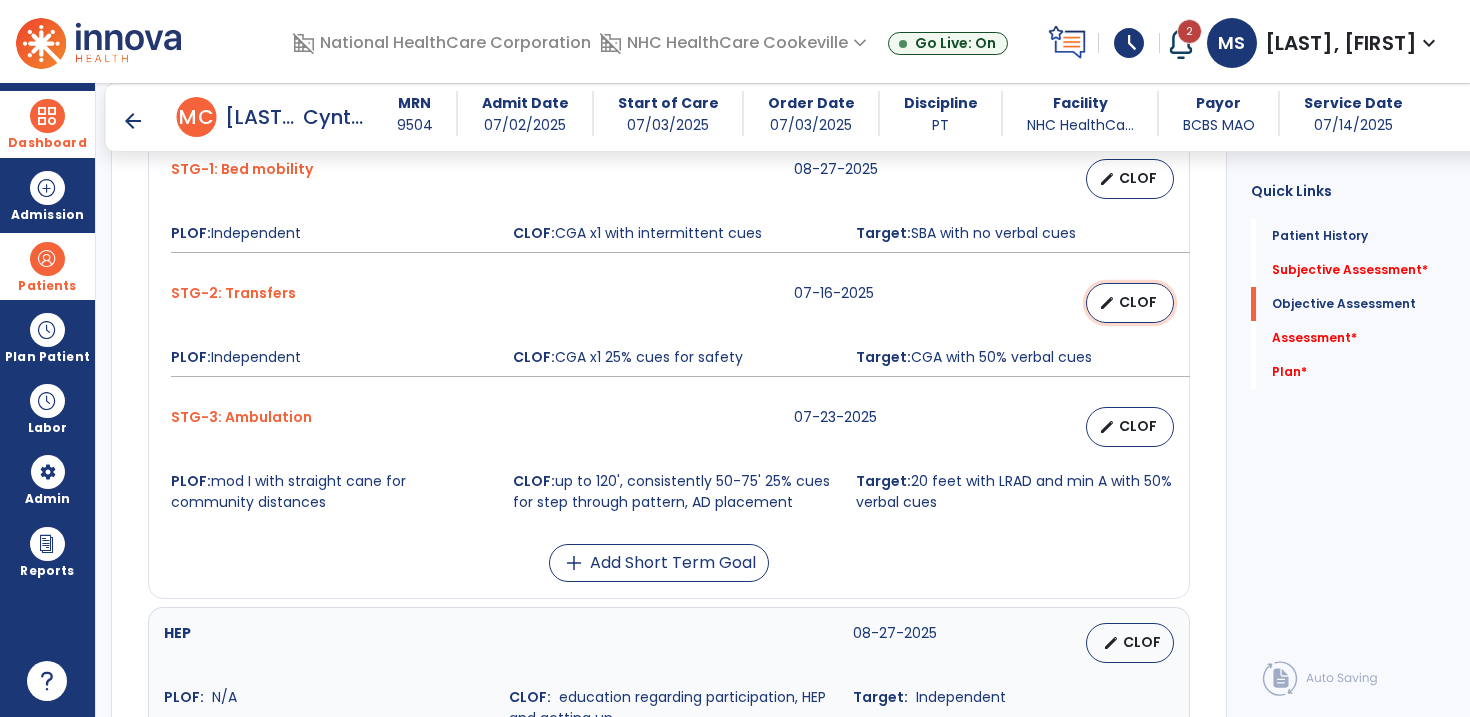 click on "CLOF" at bounding box center [1138, 302] 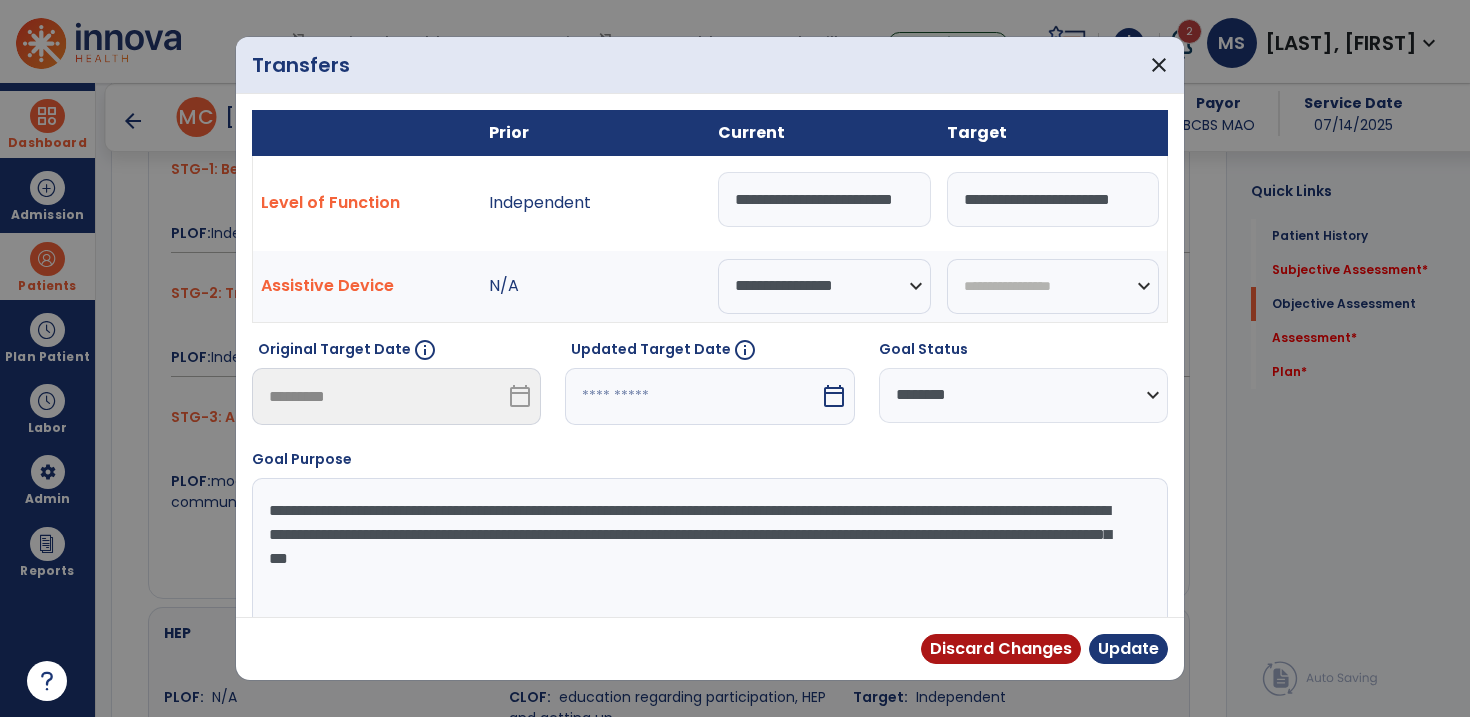 click on "**********" at bounding box center (1053, 199) 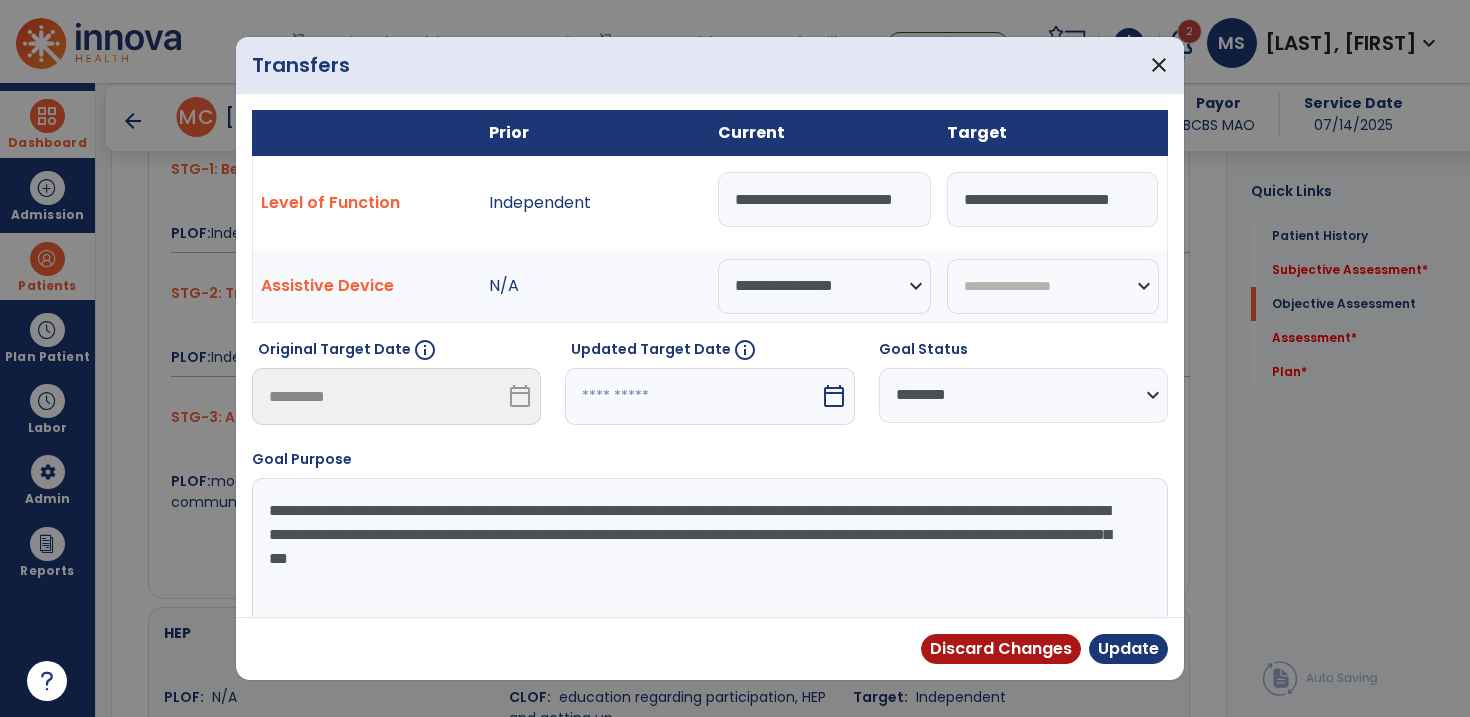 scroll, scrollTop: 0, scrollLeft: 24, axis: horizontal 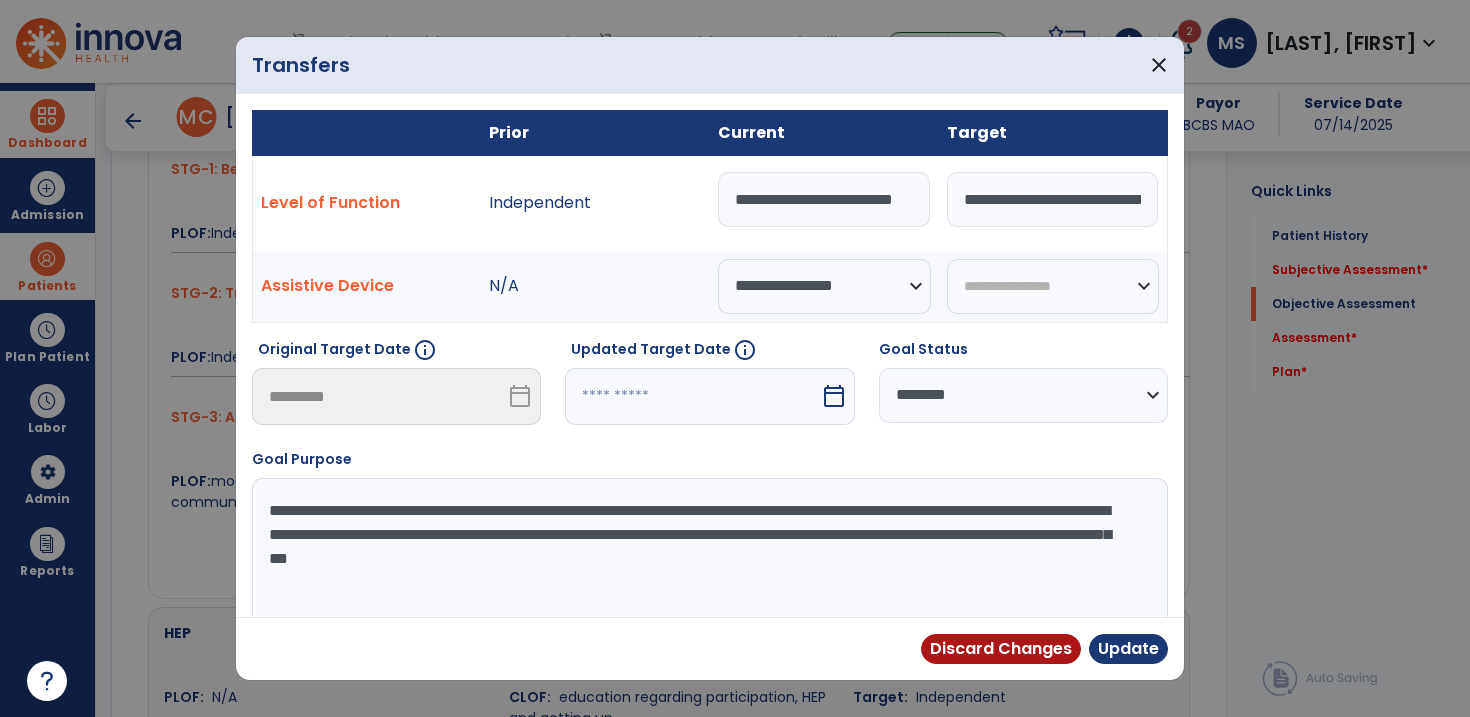 type on "**********" 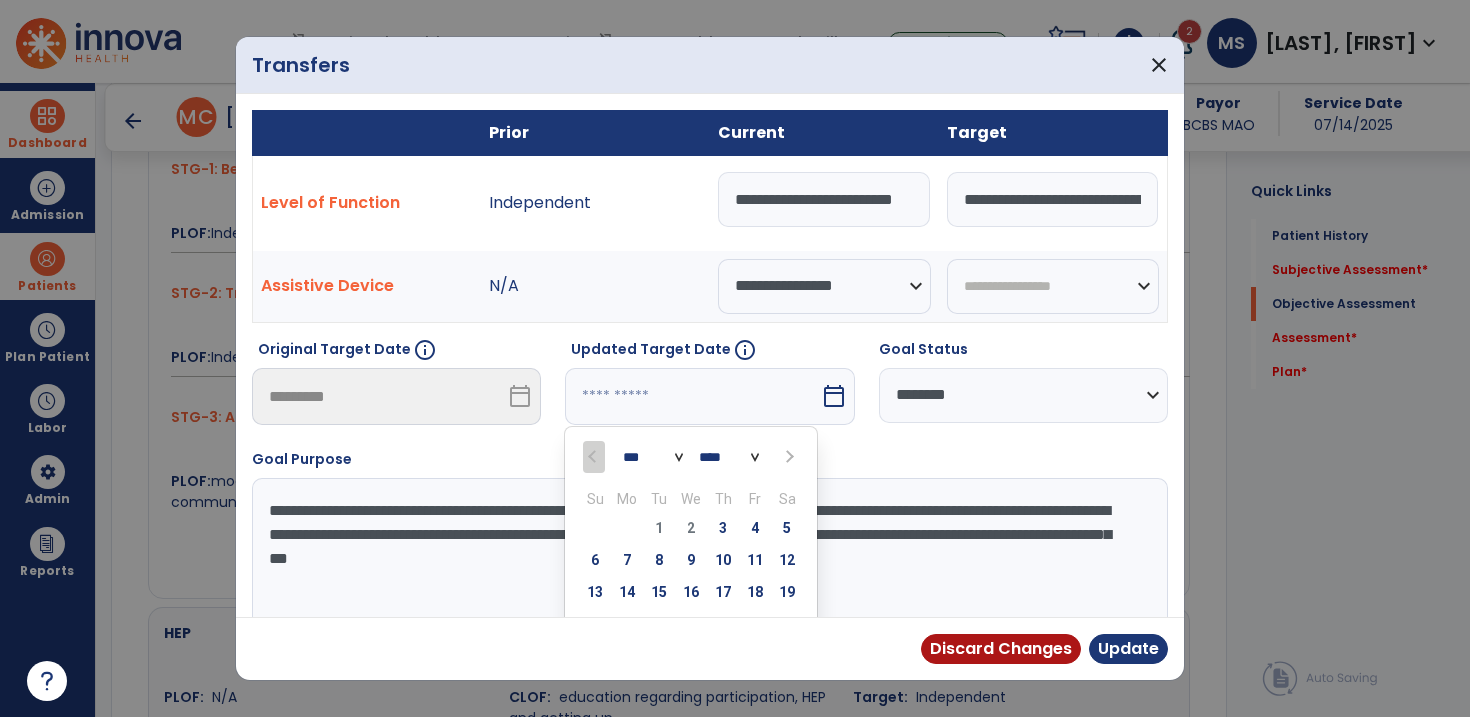 click at bounding box center [789, 457] 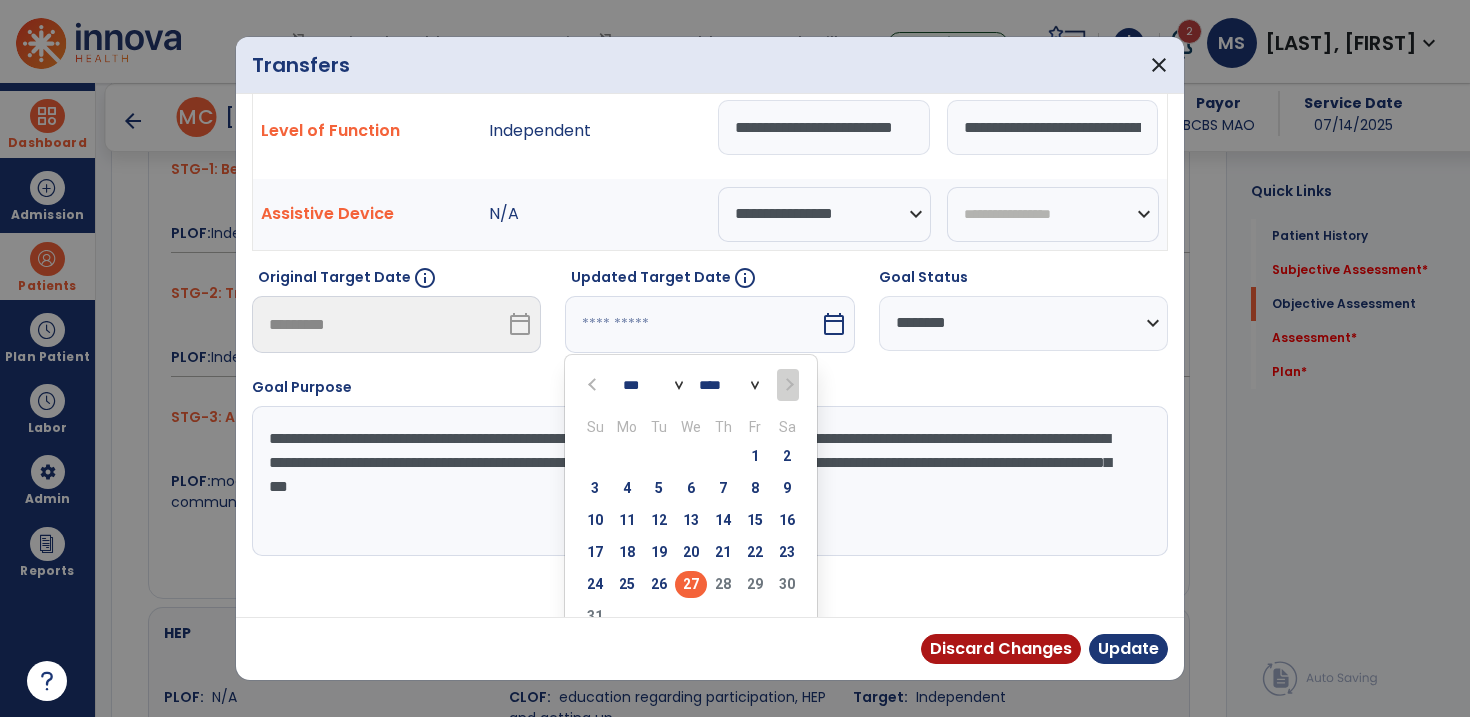 click on "27" at bounding box center (691, 584) 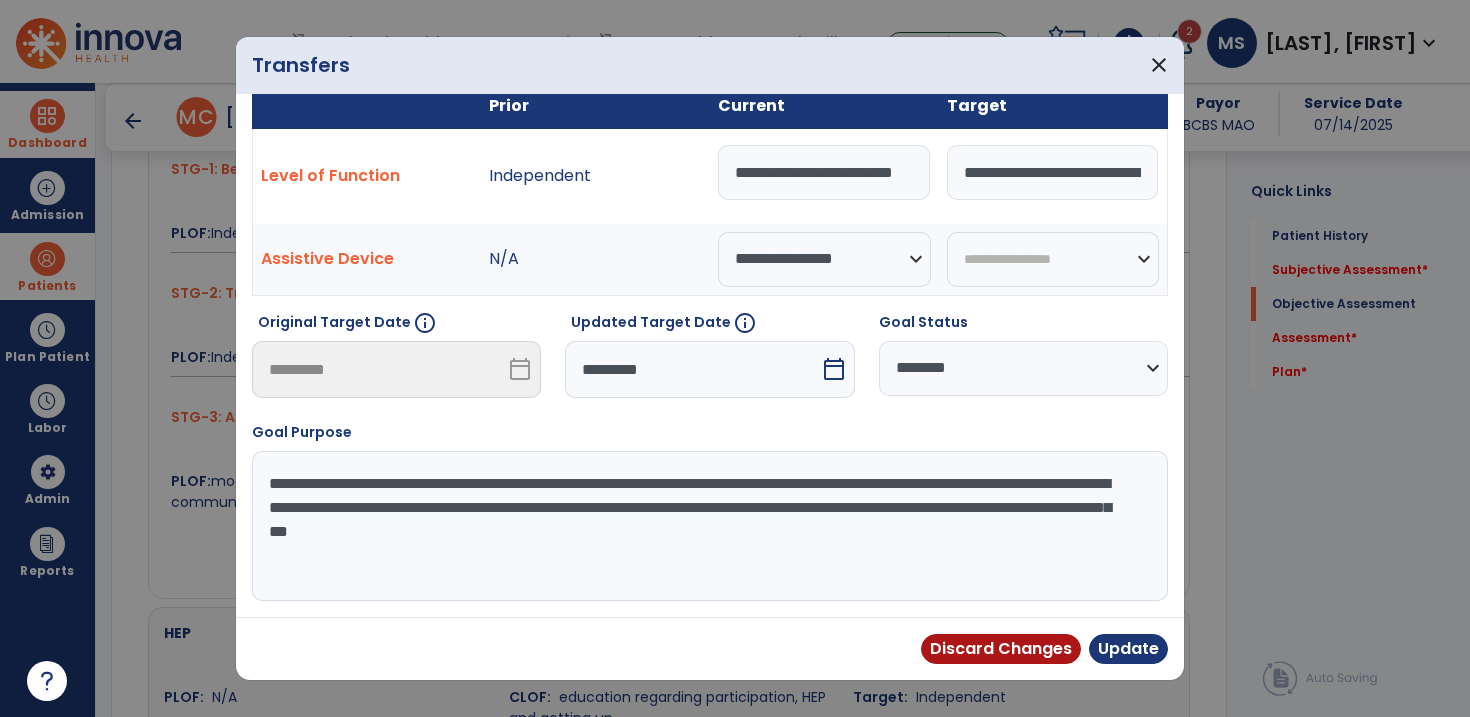 scroll, scrollTop: 26, scrollLeft: 0, axis: vertical 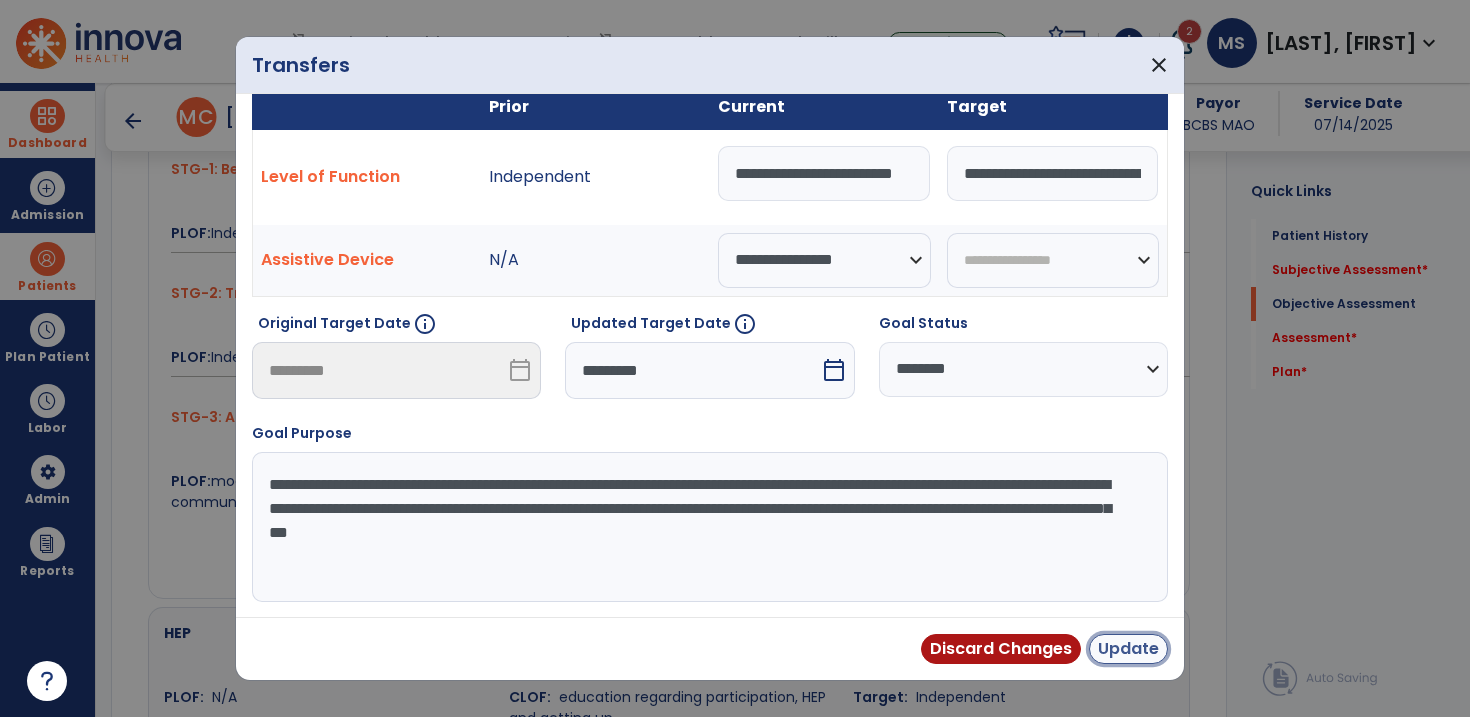 click on "Update" at bounding box center [1128, 649] 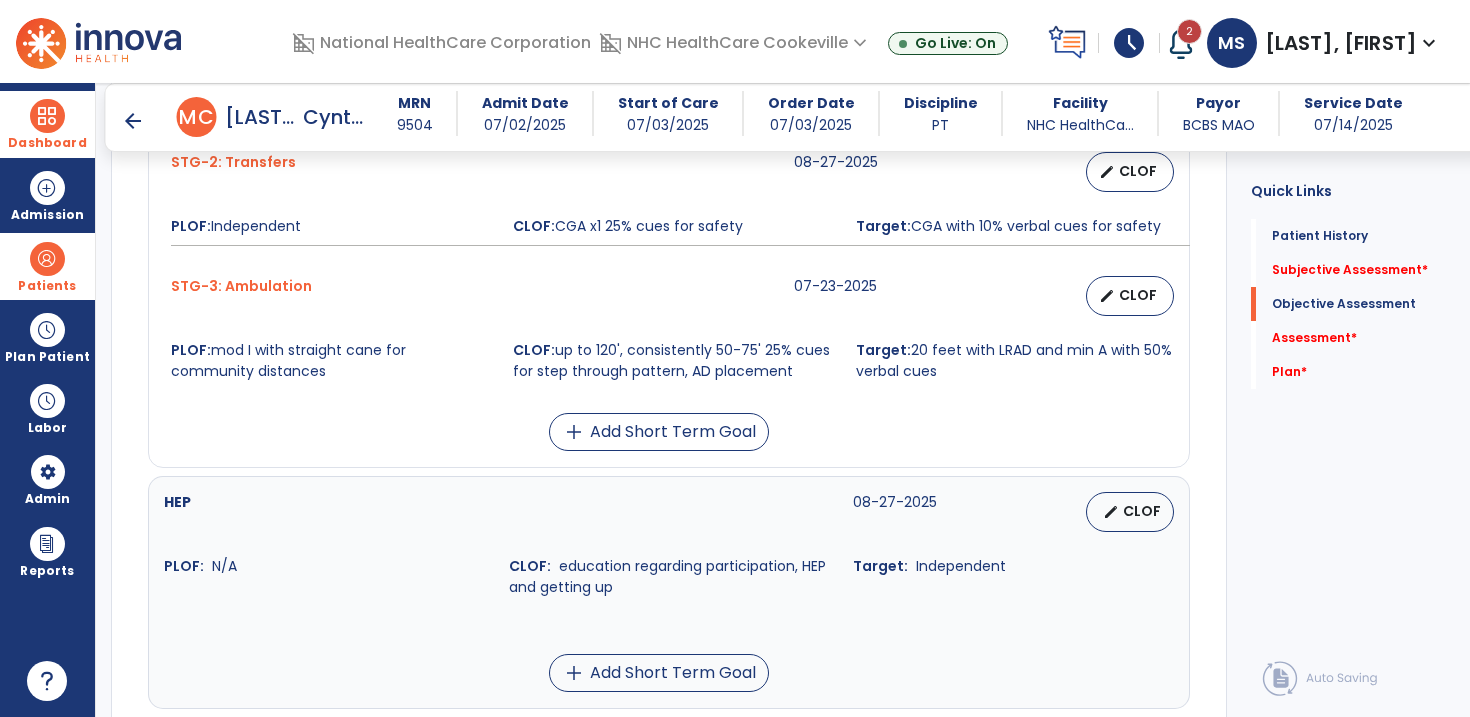 scroll, scrollTop: 1144, scrollLeft: 0, axis: vertical 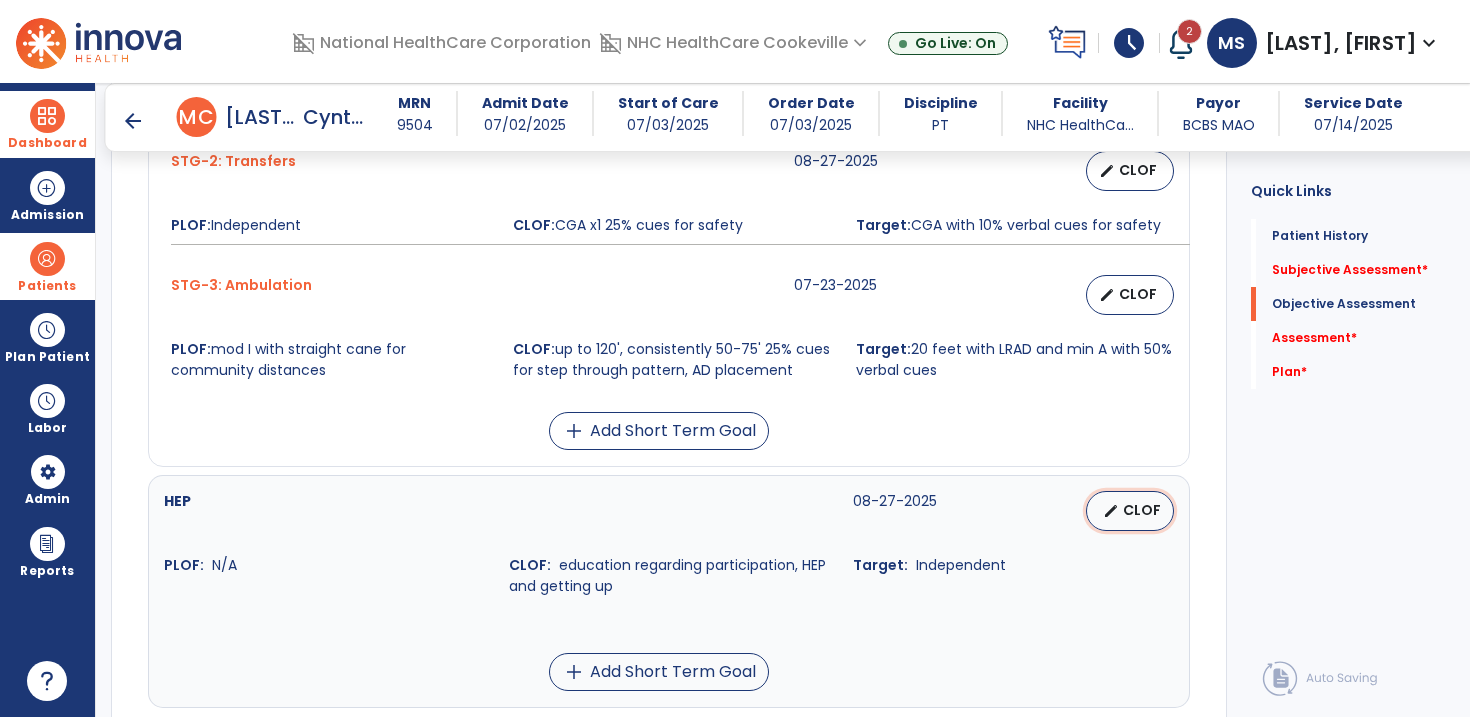 click on "edit   CLOF" at bounding box center [1130, 511] 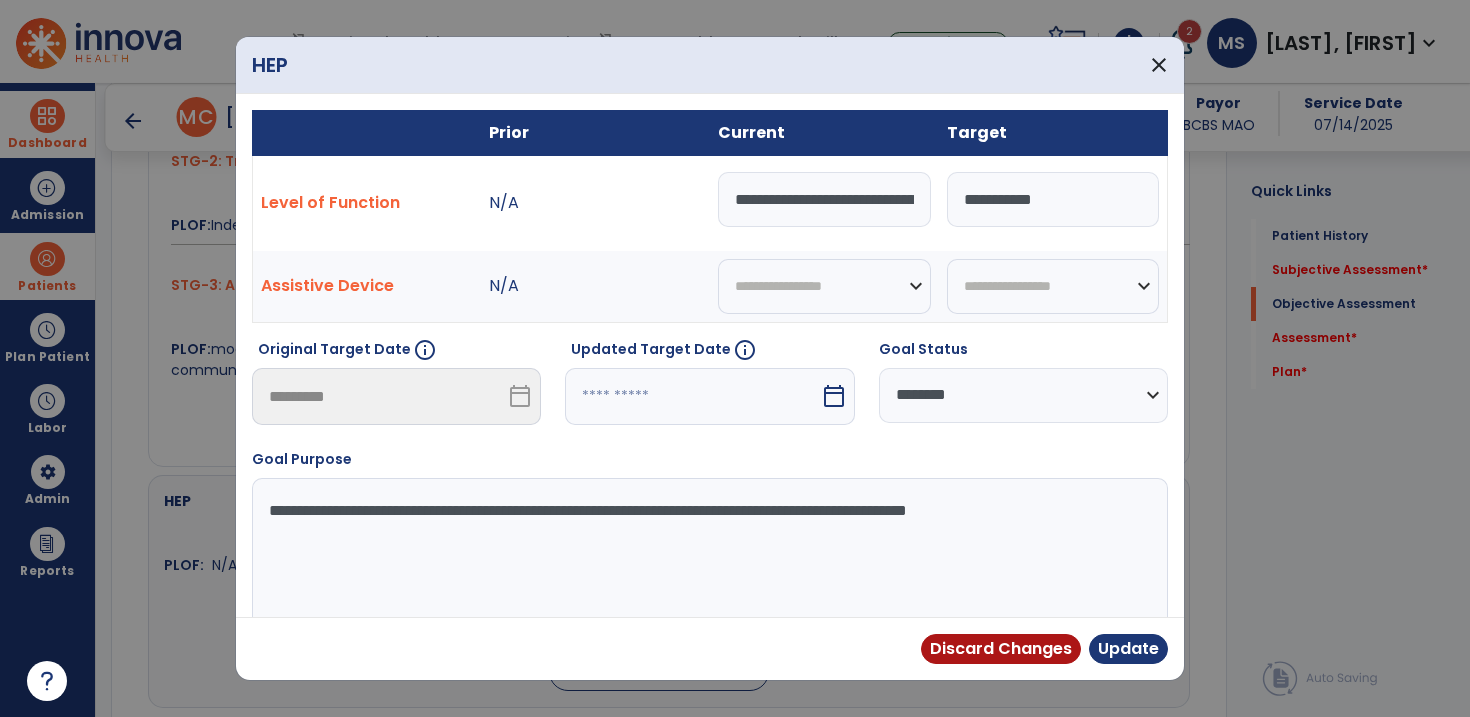 click at bounding box center (692, 396) 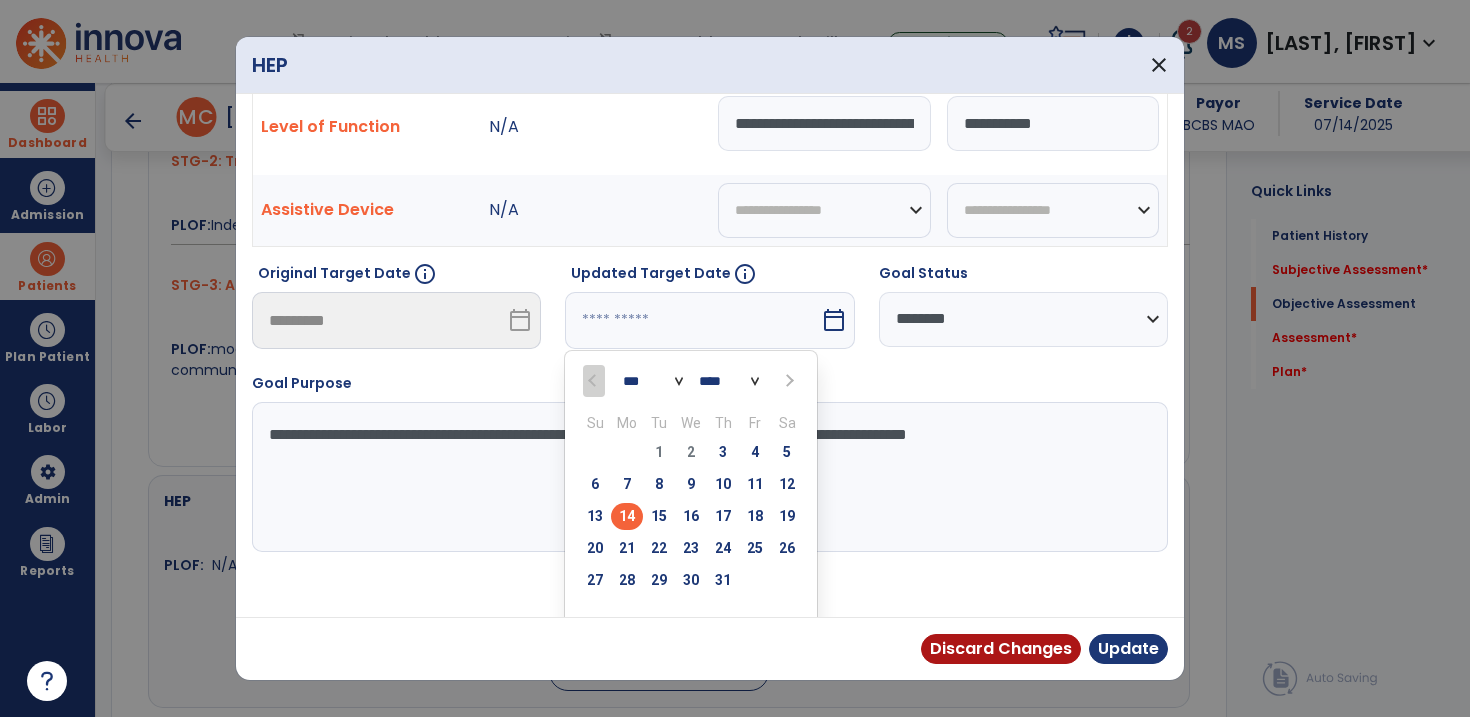 scroll, scrollTop: 100, scrollLeft: 0, axis: vertical 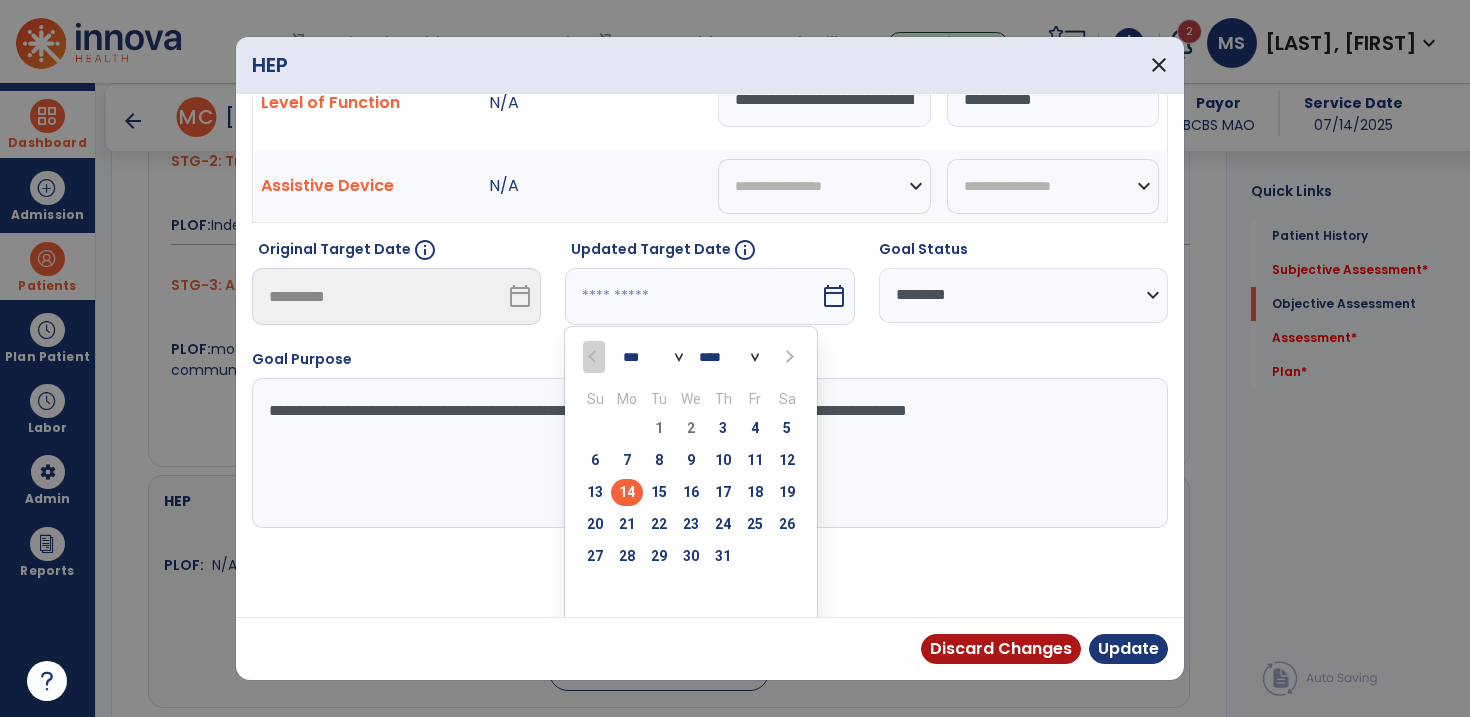 click at bounding box center (789, 357) 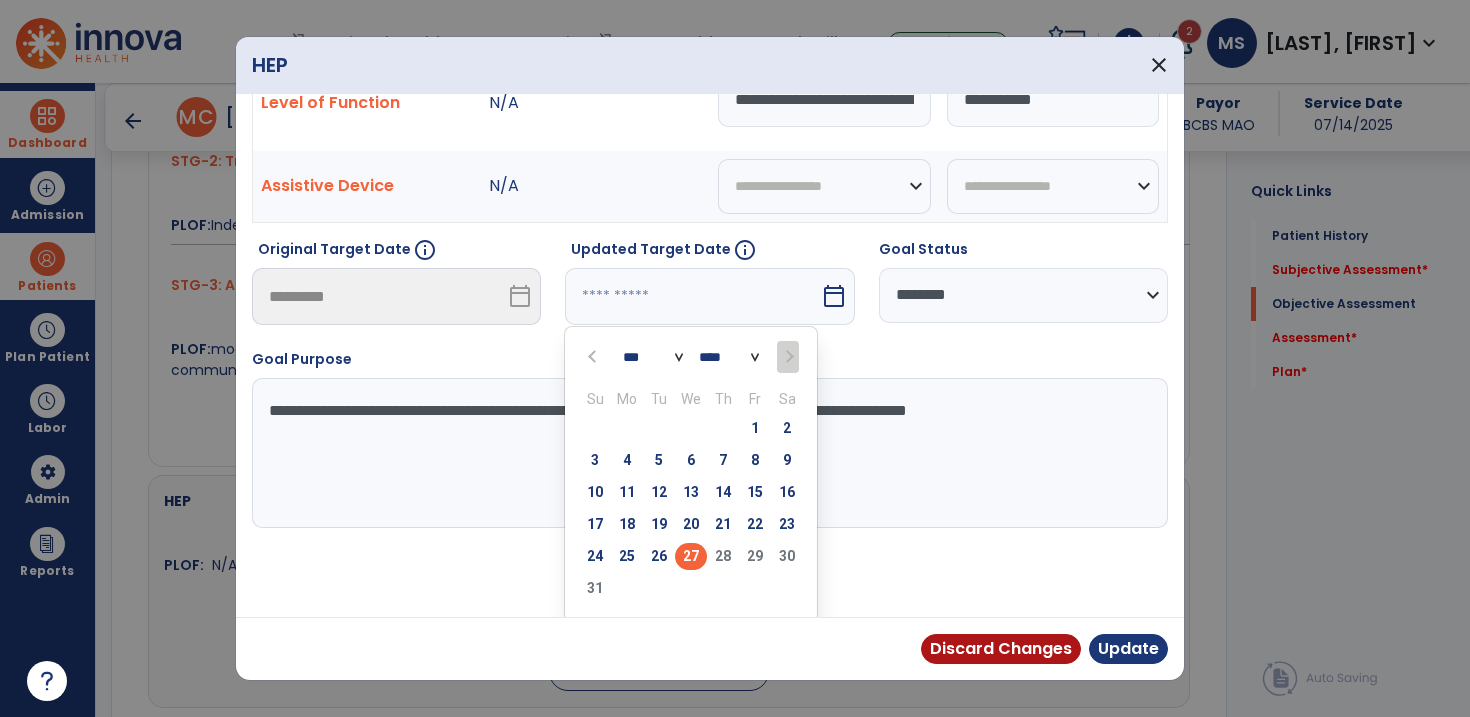 click on "27" at bounding box center [691, 556] 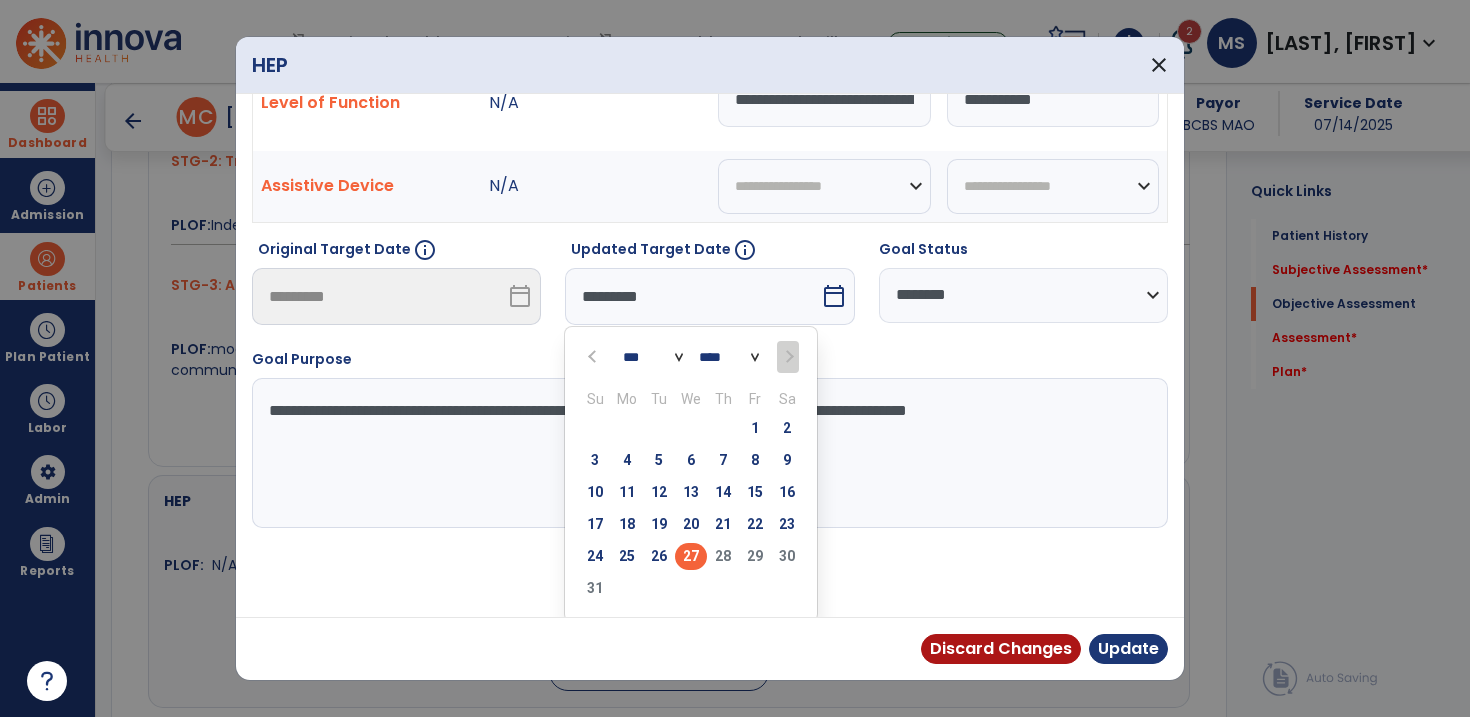 scroll, scrollTop: 26, scrollLeft: 0, axis: vertical 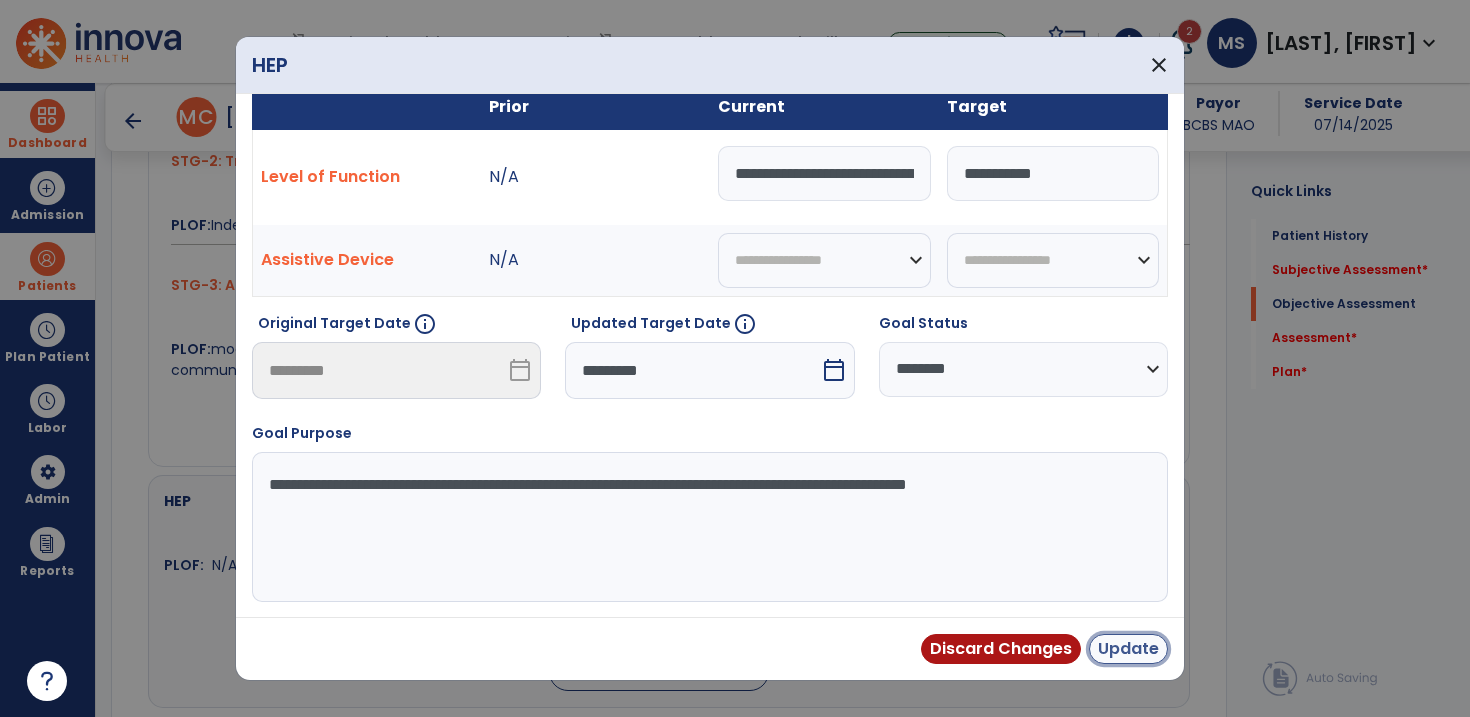 click on "Update" at bounding box center (1128, 649) 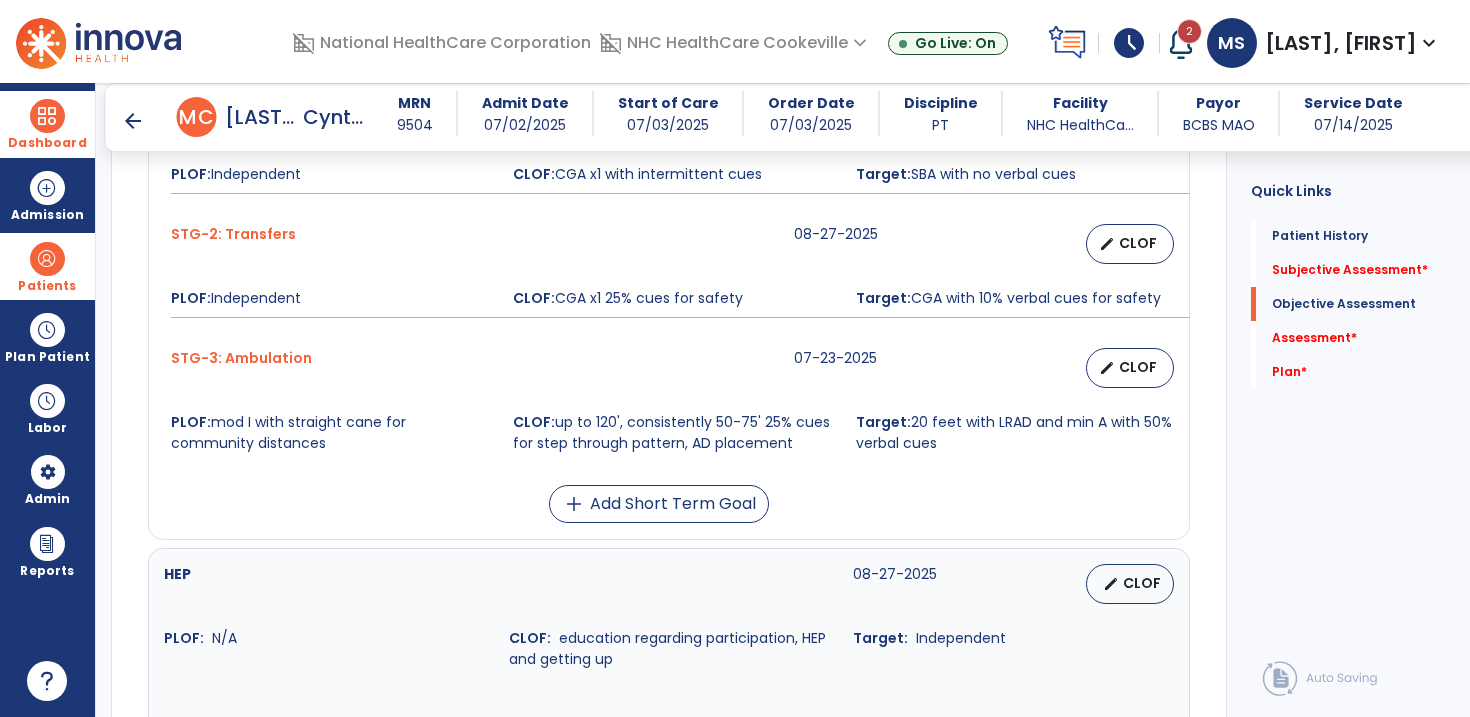 scroll, scrollTop: 1070, scrollLeft: 0, axis: vertical 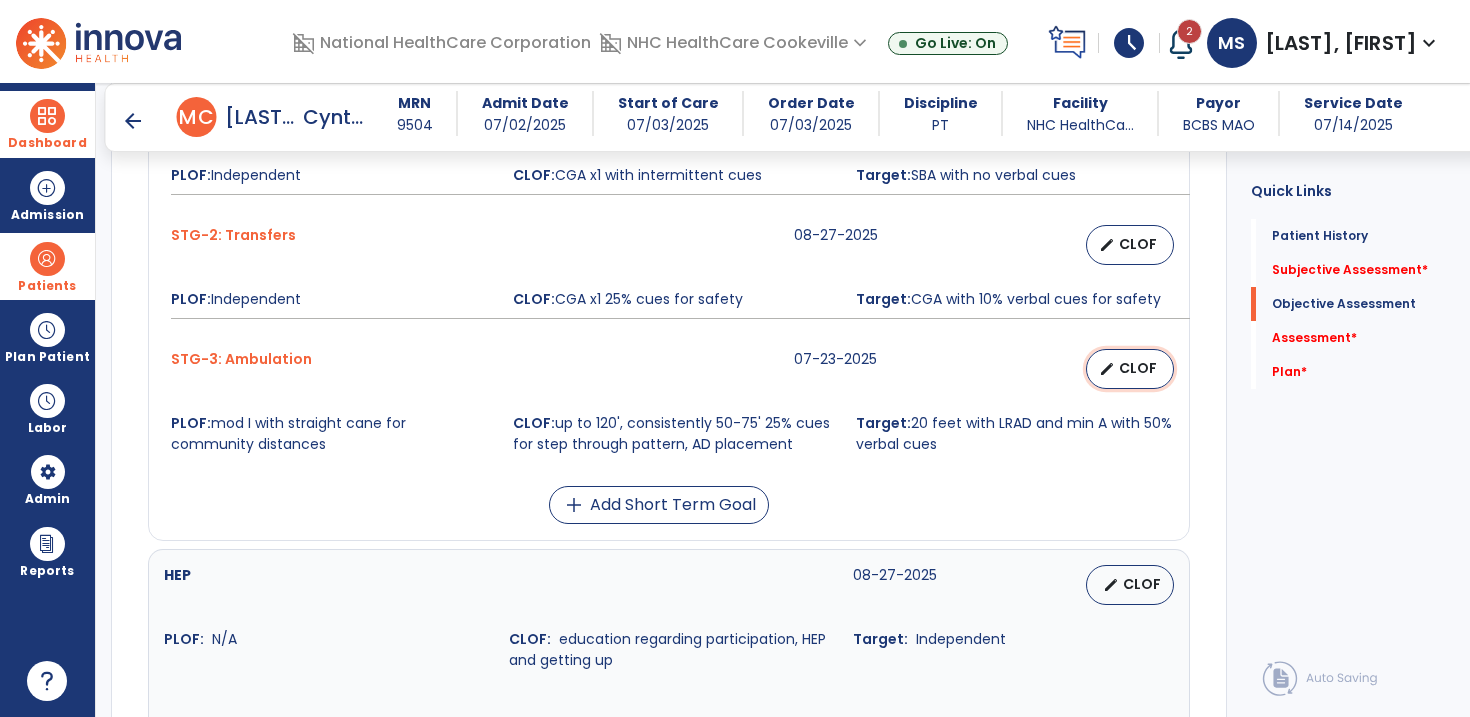click on "CLOF" at bounding box center [1138, 368] 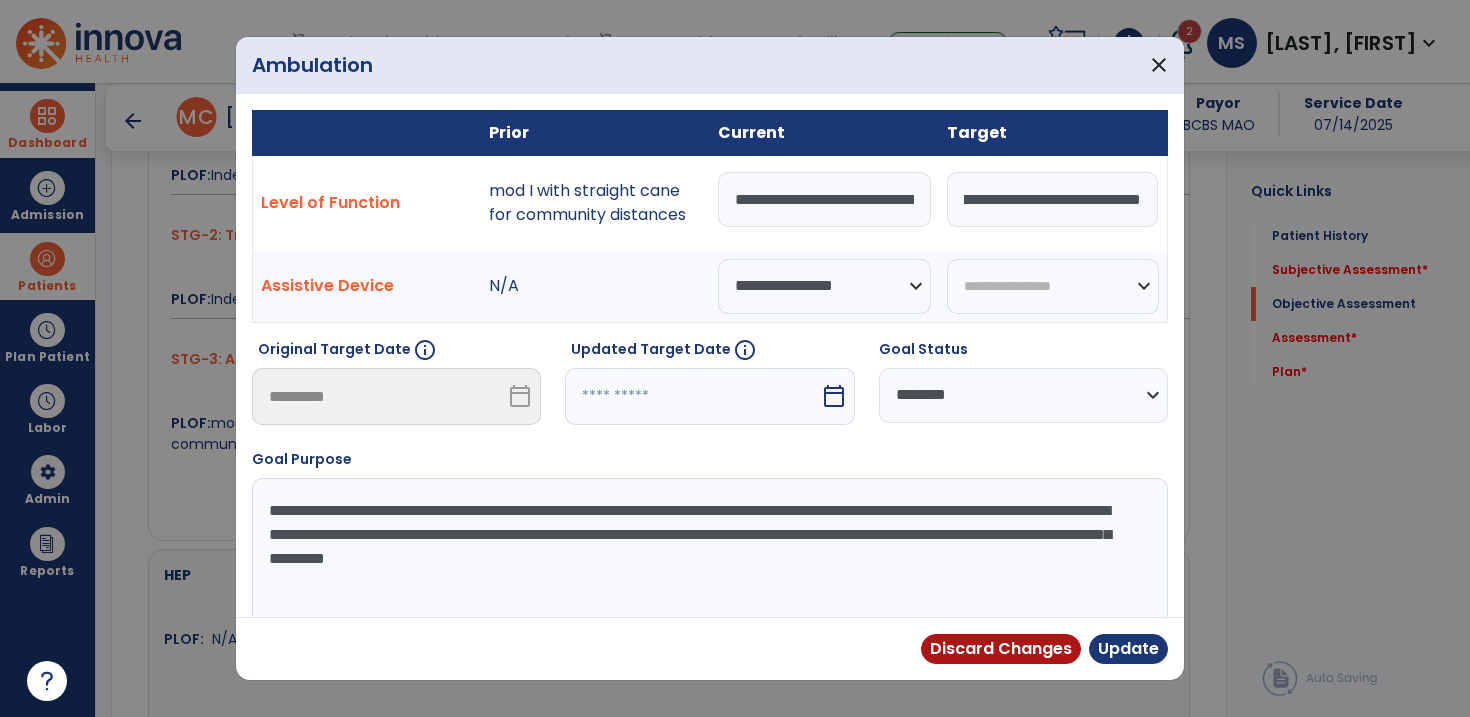 scroll, scrollTop: 0, scrollLeft: 215, axis: horizontal 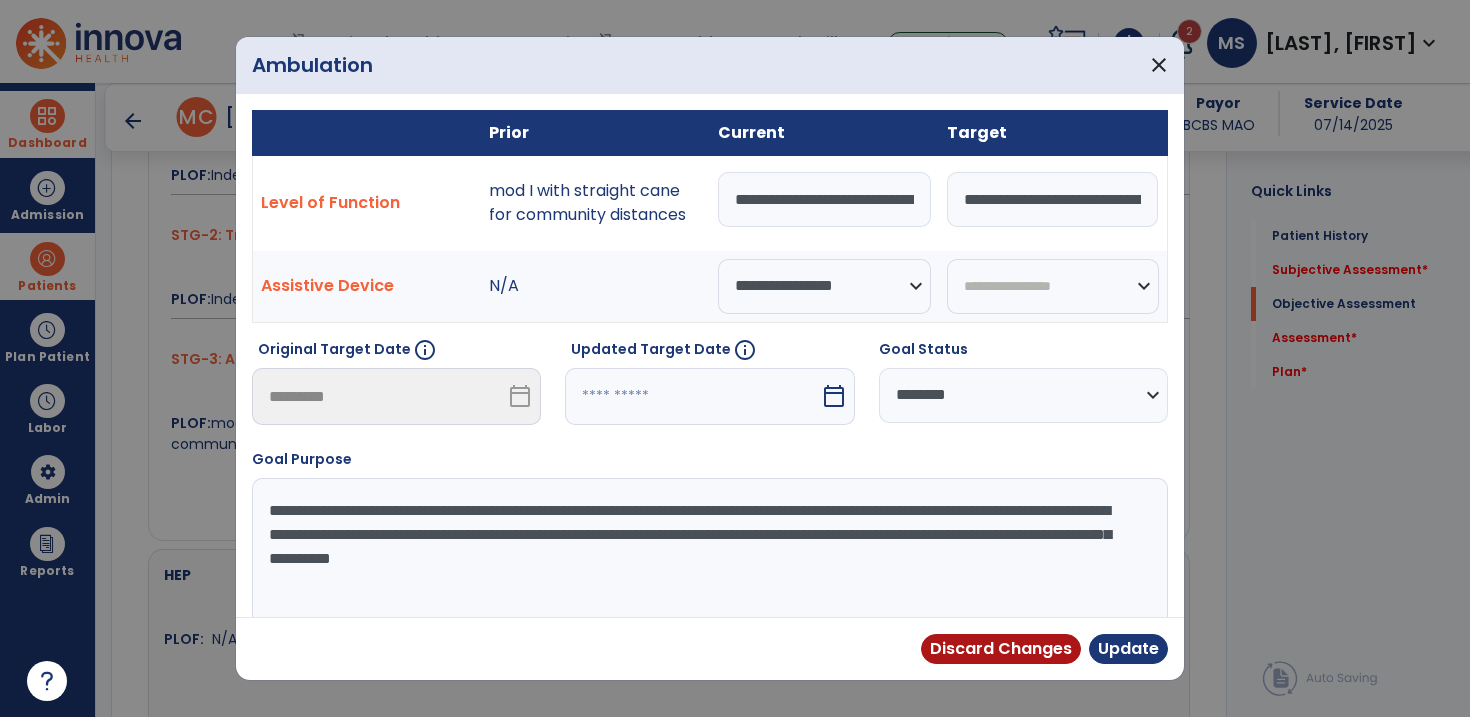 click on "**********" at bounding box center (707, 553) 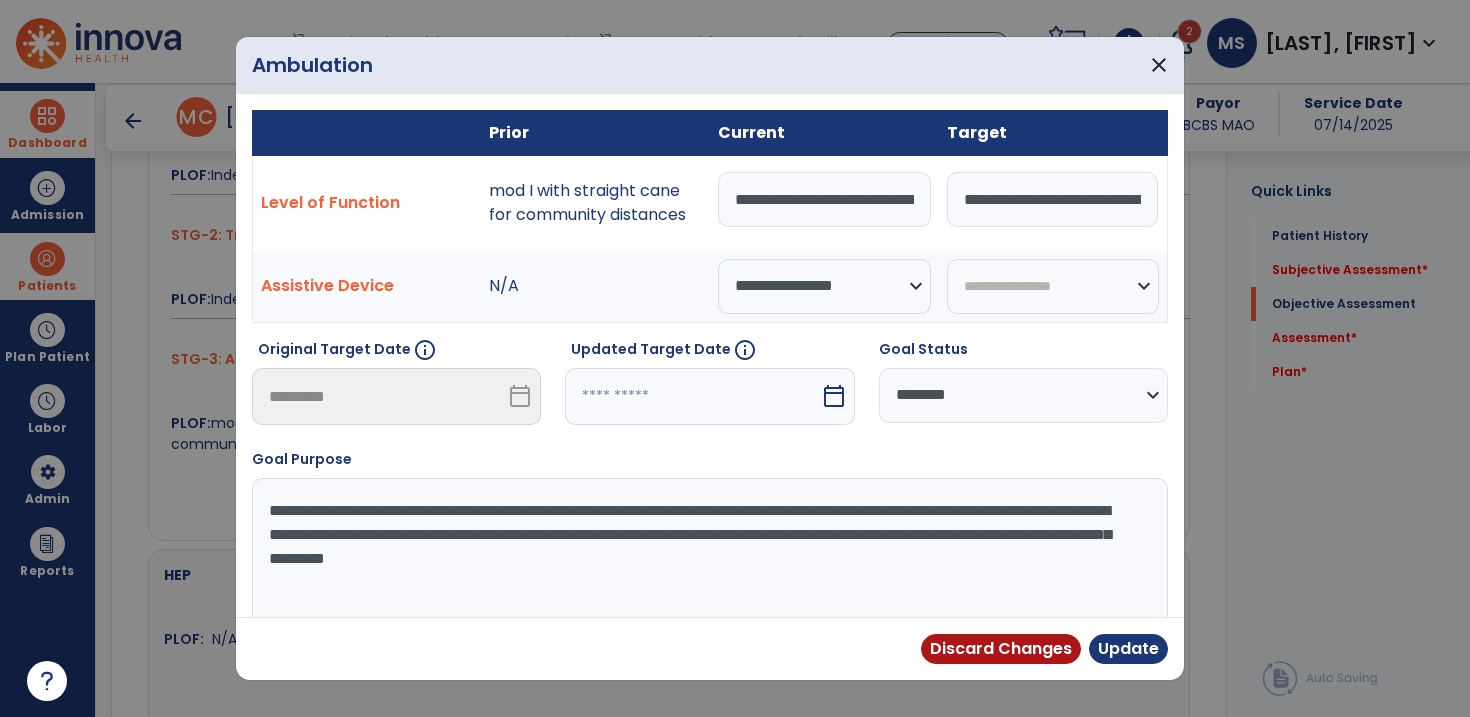 scroll, scrollTop: 26, scrollLeft: 0, axis: vertical 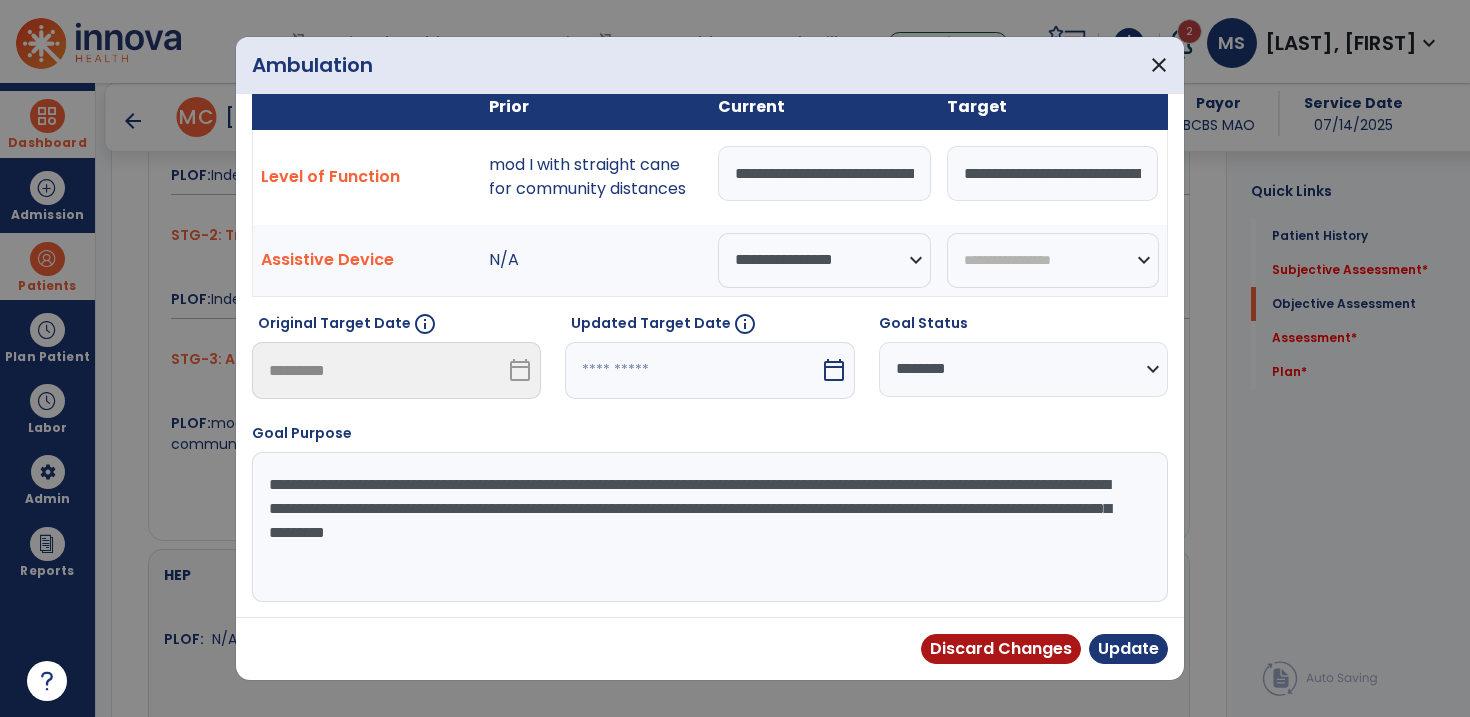 type on "**********" 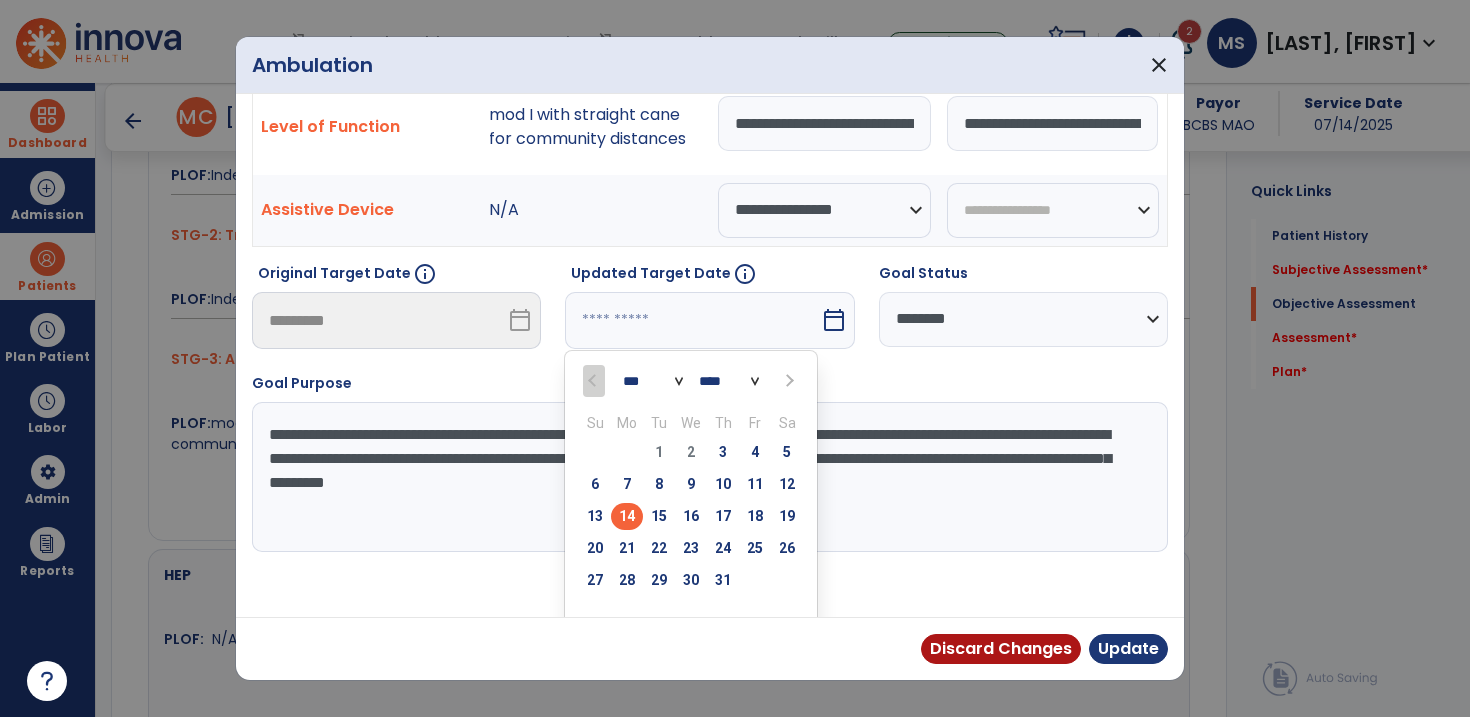 scroll, scrollTop: 104, scrollLeft: 0, axis: vertical 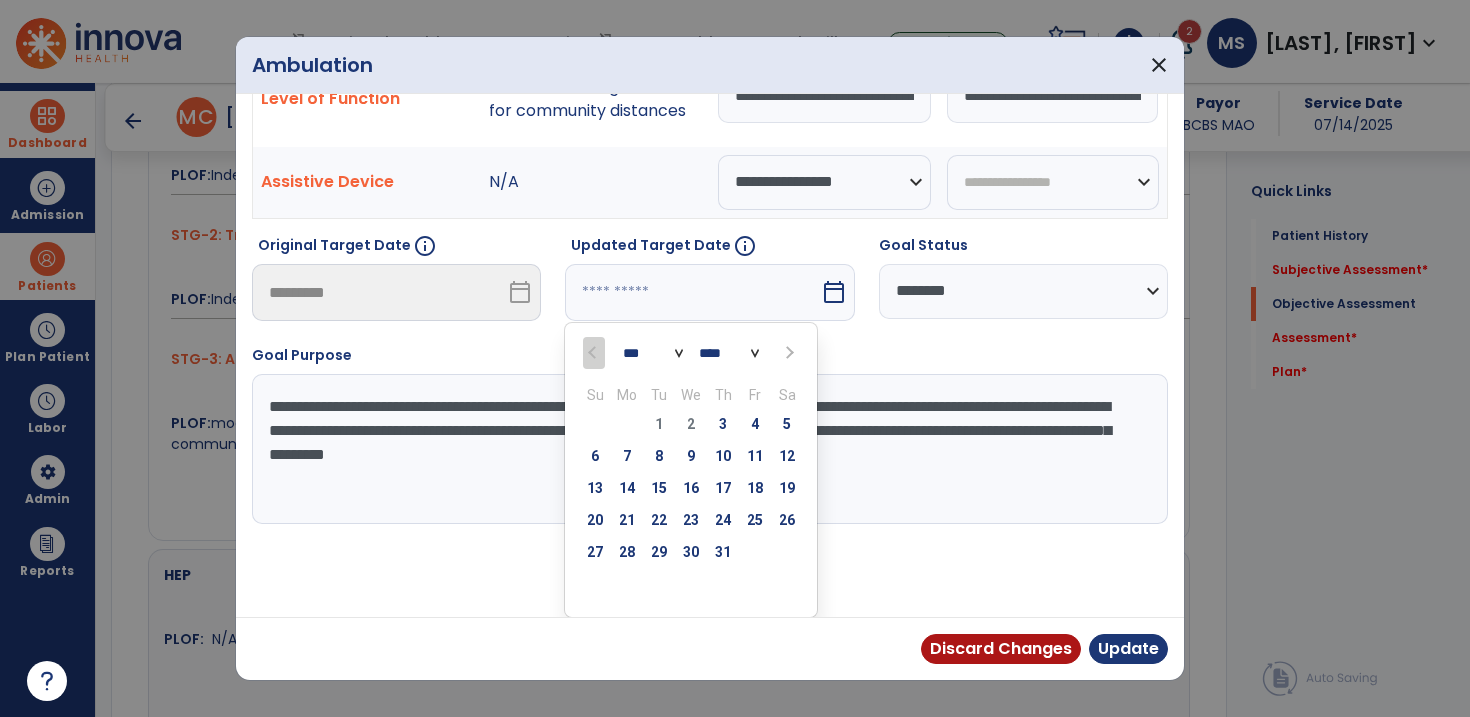 click at bounding box center [787, 352] 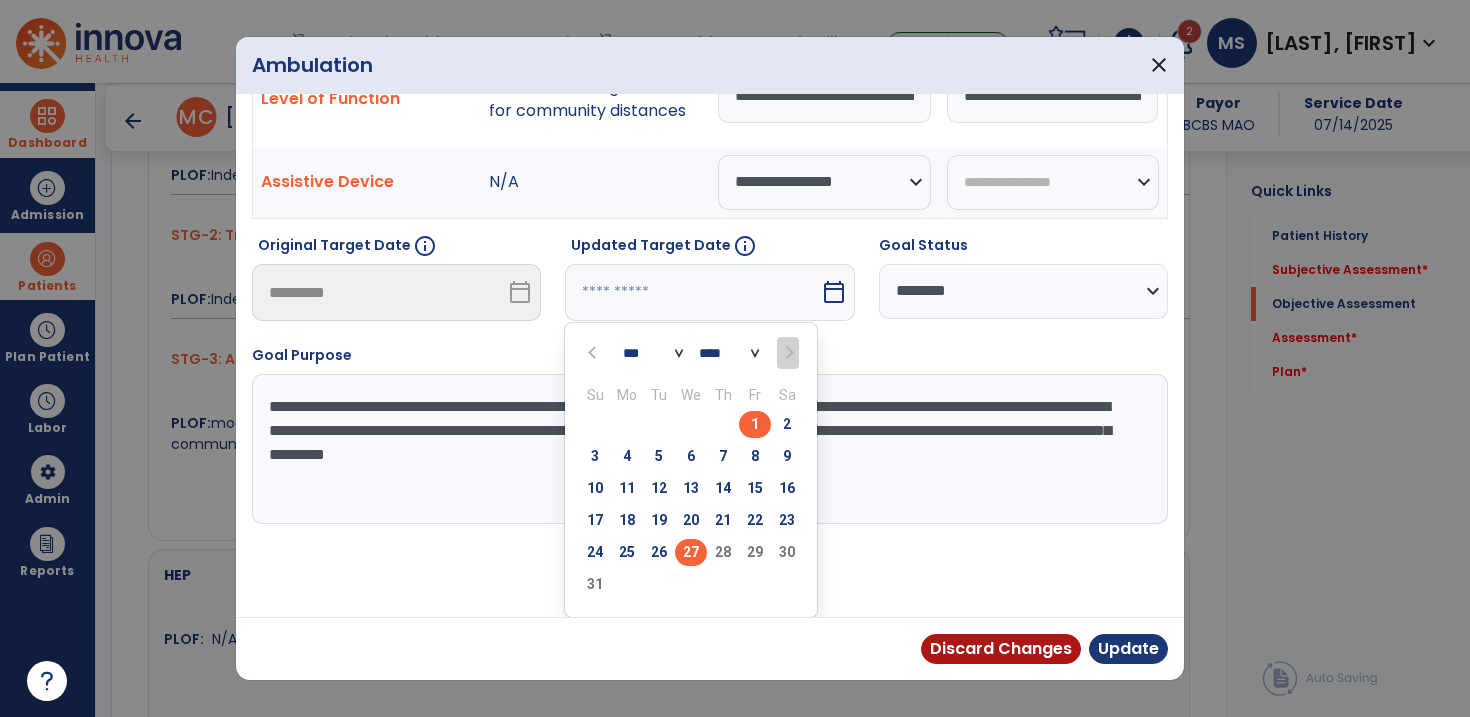 click on "27" at bounding box center (691, 552) 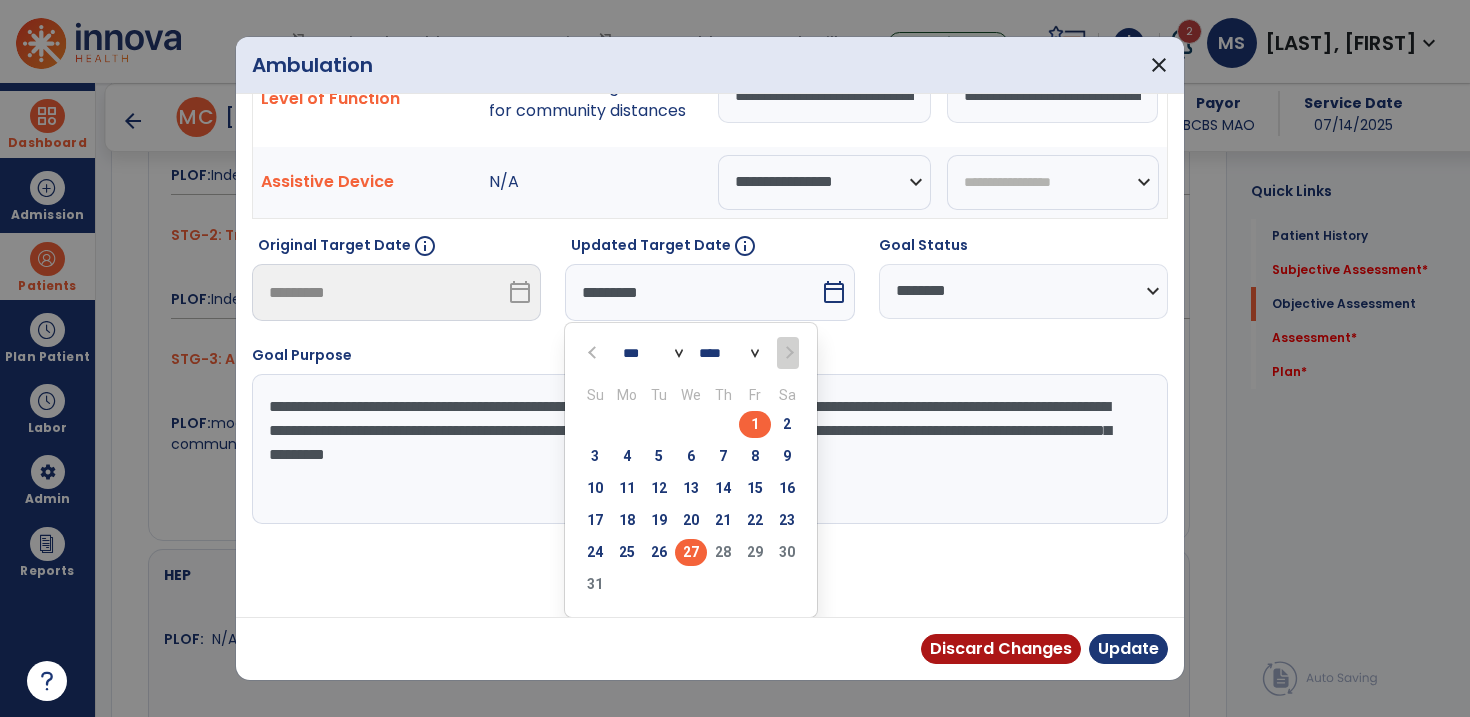 scroll, scrollTop: 26, scrollLeft: 0, axis: vertical 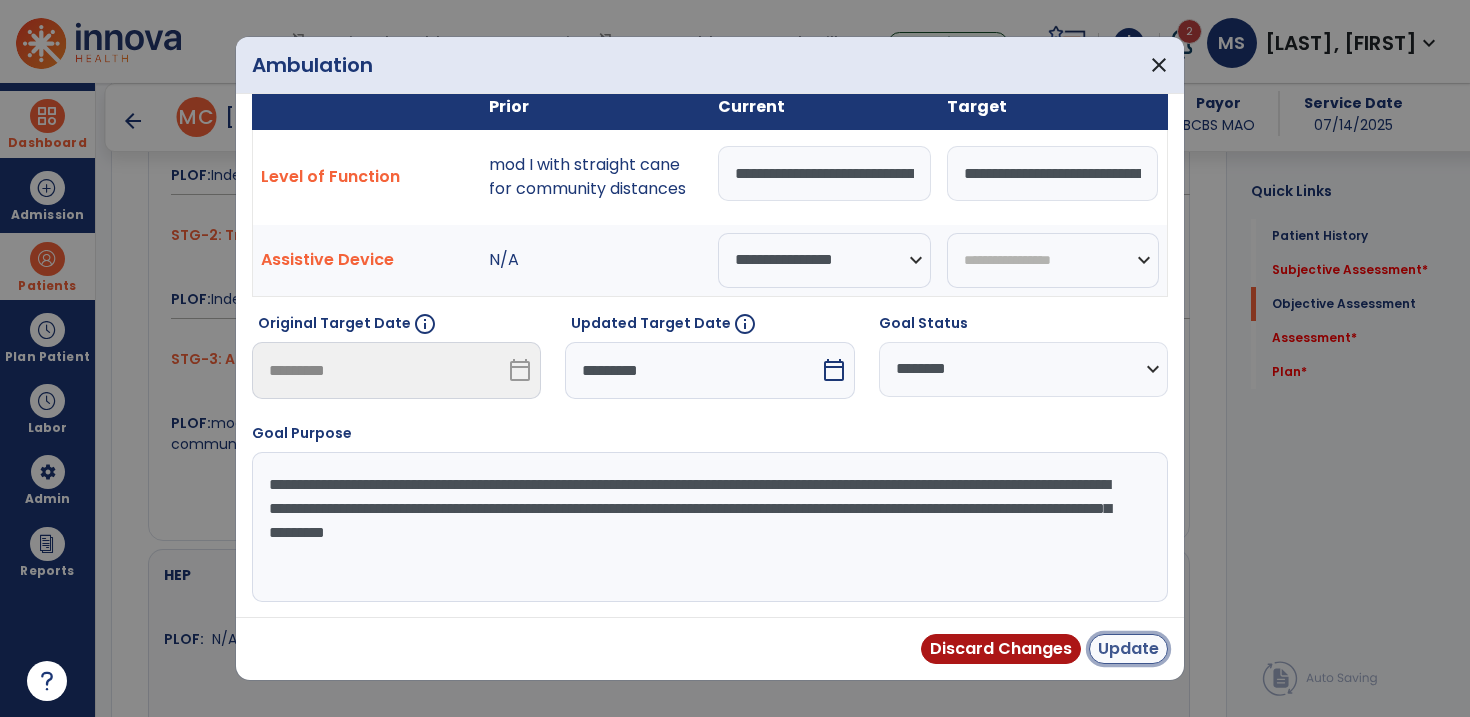 click on "Update" at bounding box center (1128, 649) 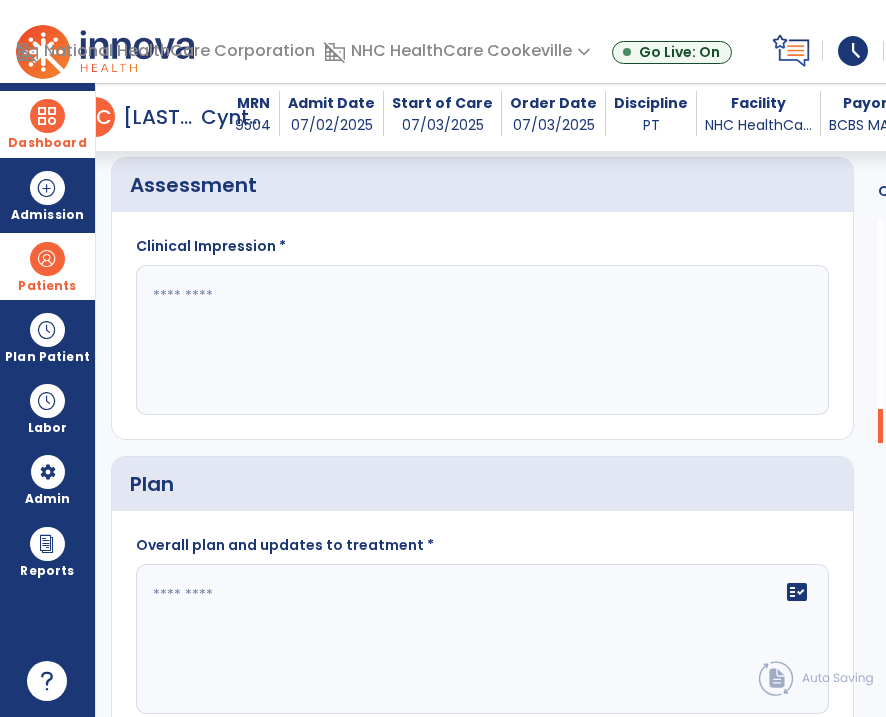 scroll, scrollTop: 2087, scrollLeft: 0, axis: vertical 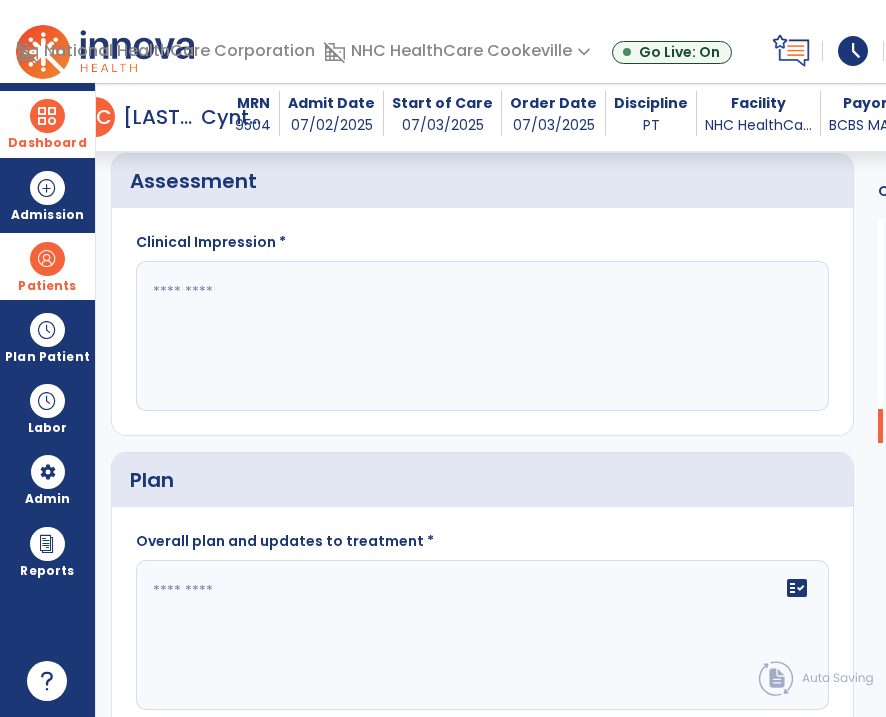 click 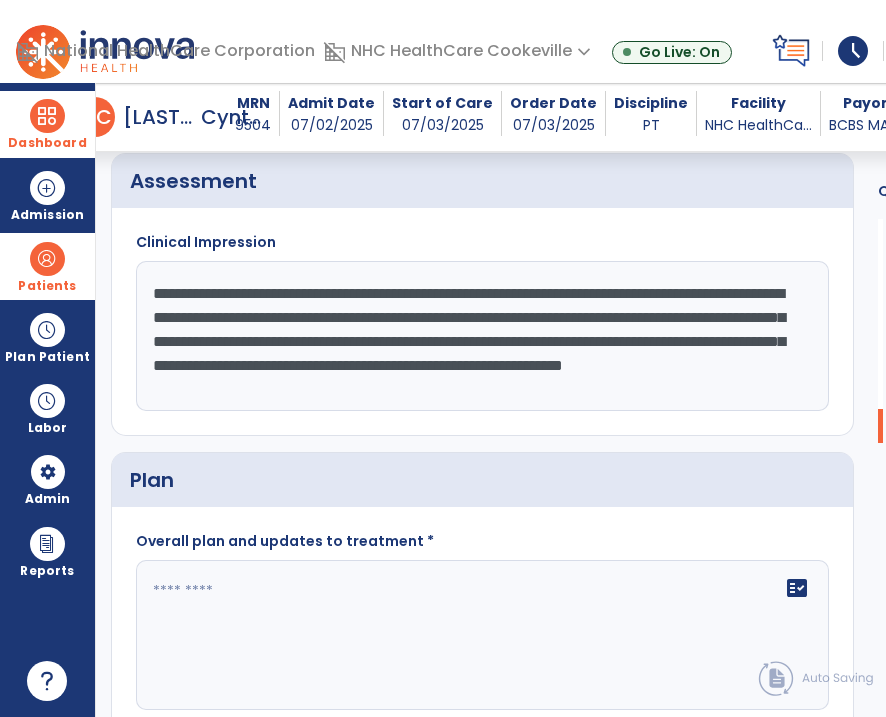 scroll, scrollTop: 15, scrollLeft: 0, axis: vertical 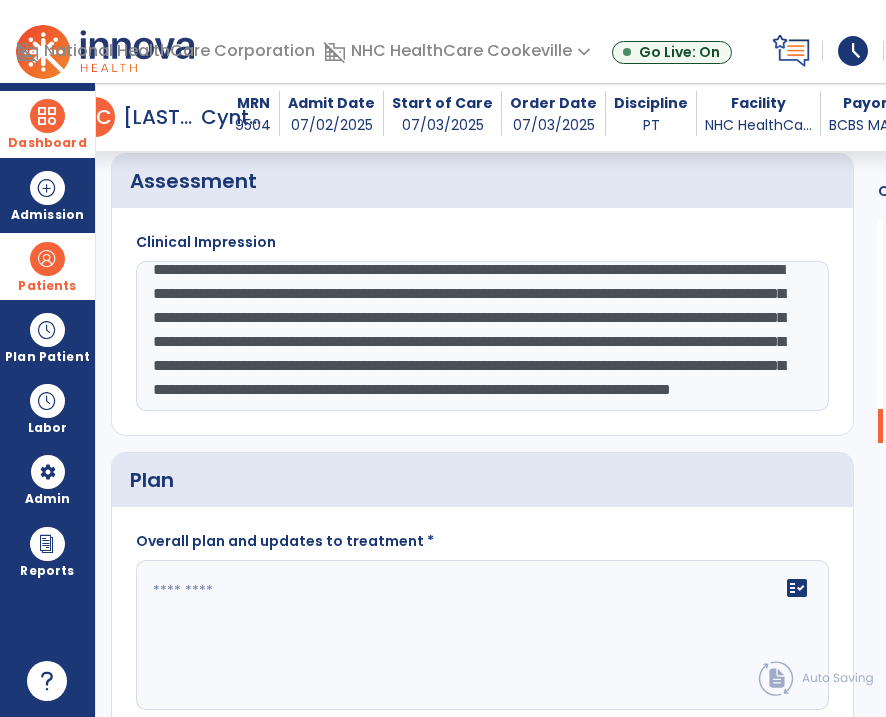 type on "**********" 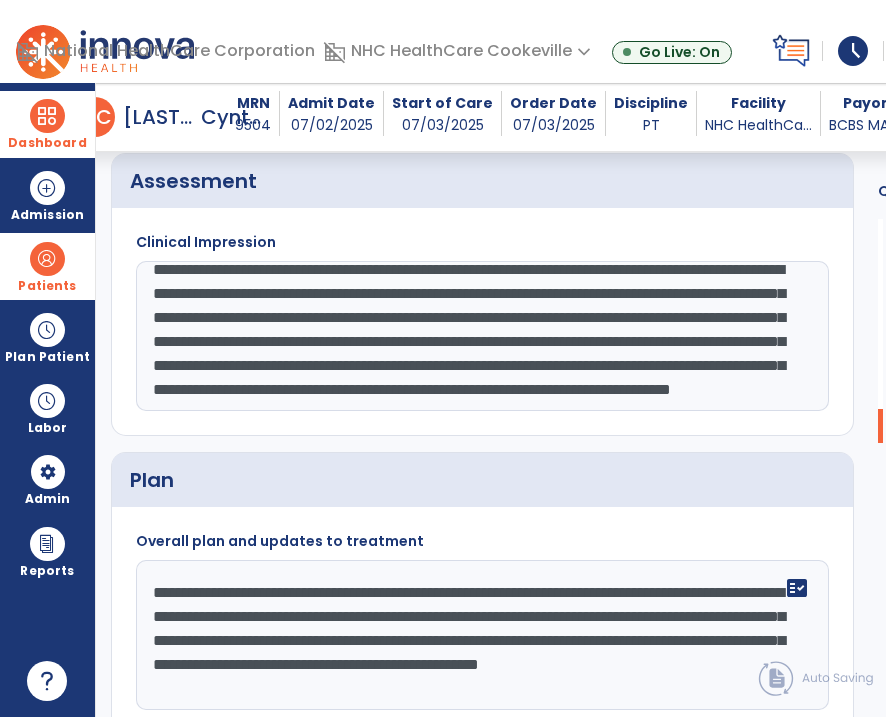 scroll, scrollTop: 15, scrollLeft: 0, axis: vertical 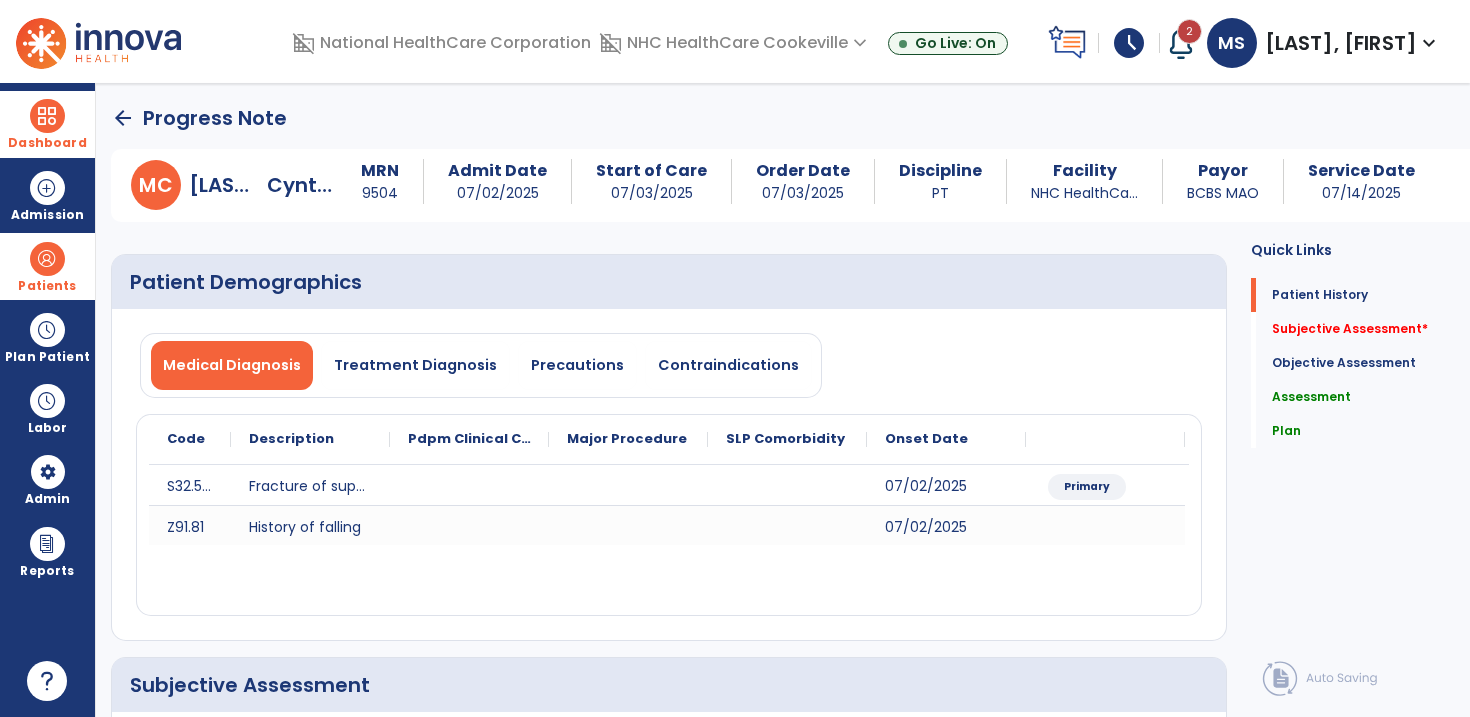 type on "**********" 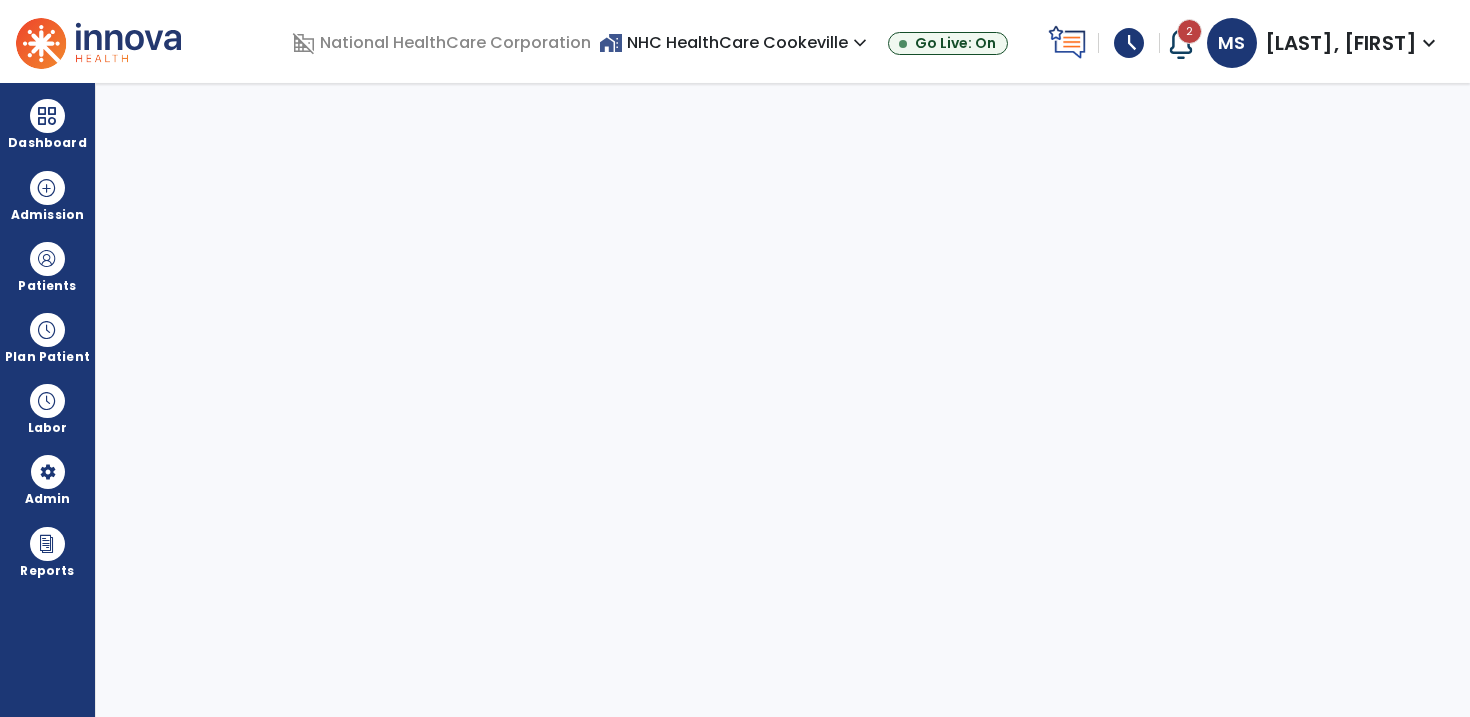 scroll, scrollTop: 0, scrollLeft: 0, axis: both 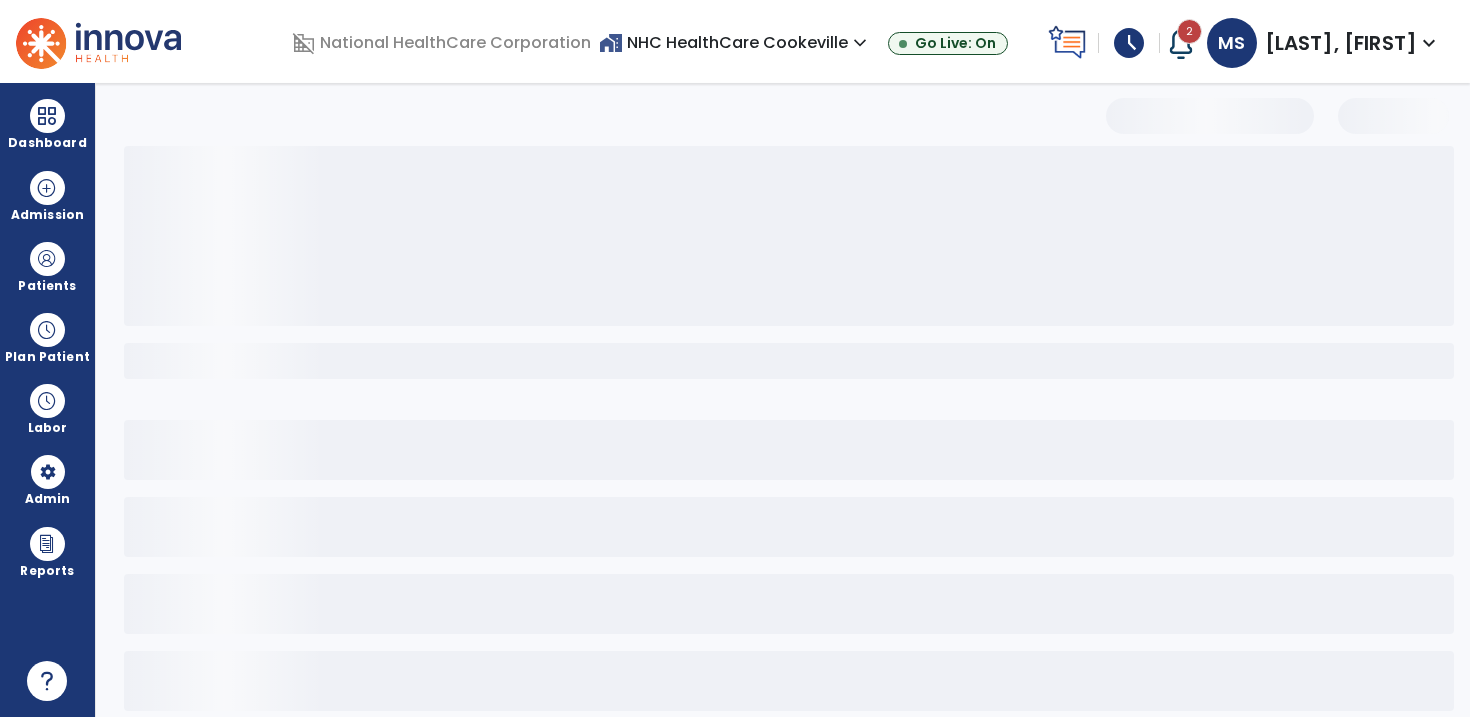 select on "*" 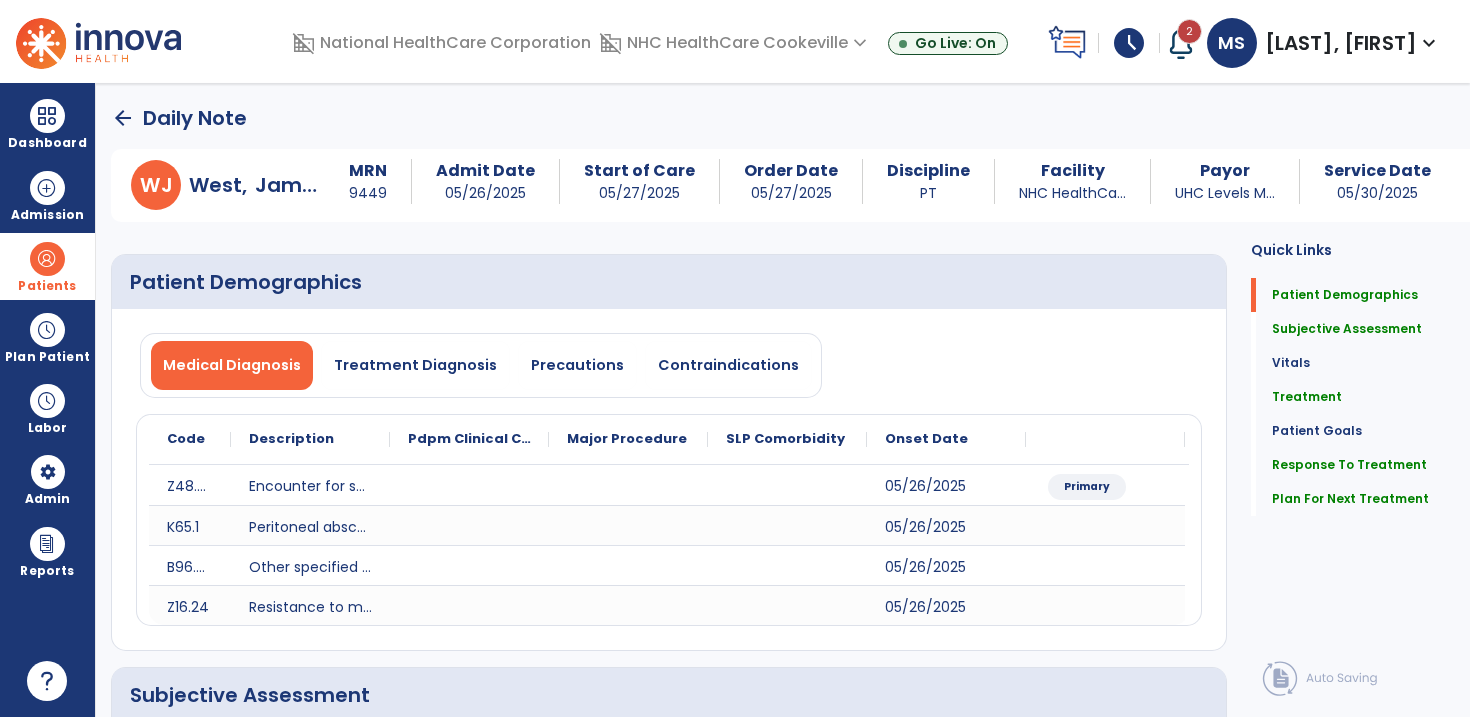 click at bounding box center [47, 259] 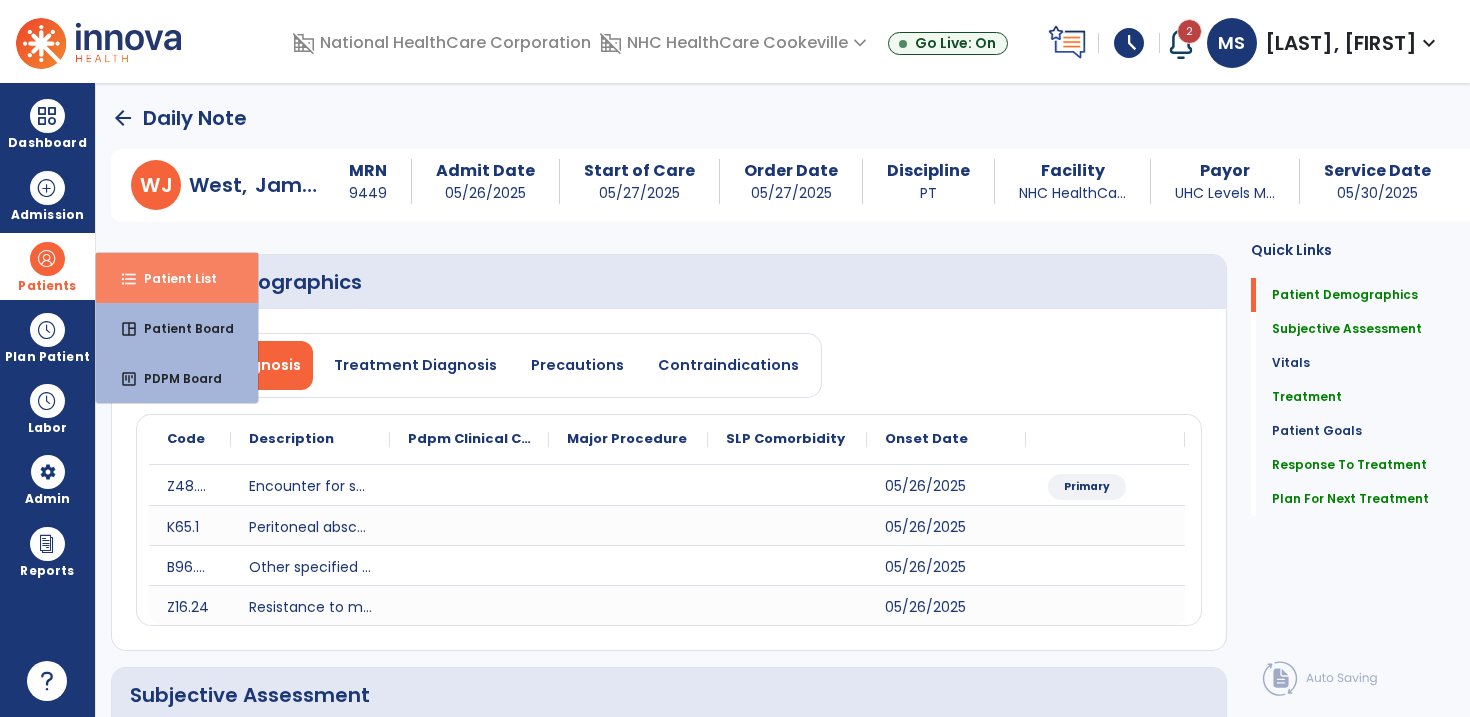 click on "format_list_bulleted  Patient List" at bounding box center (177, 278) 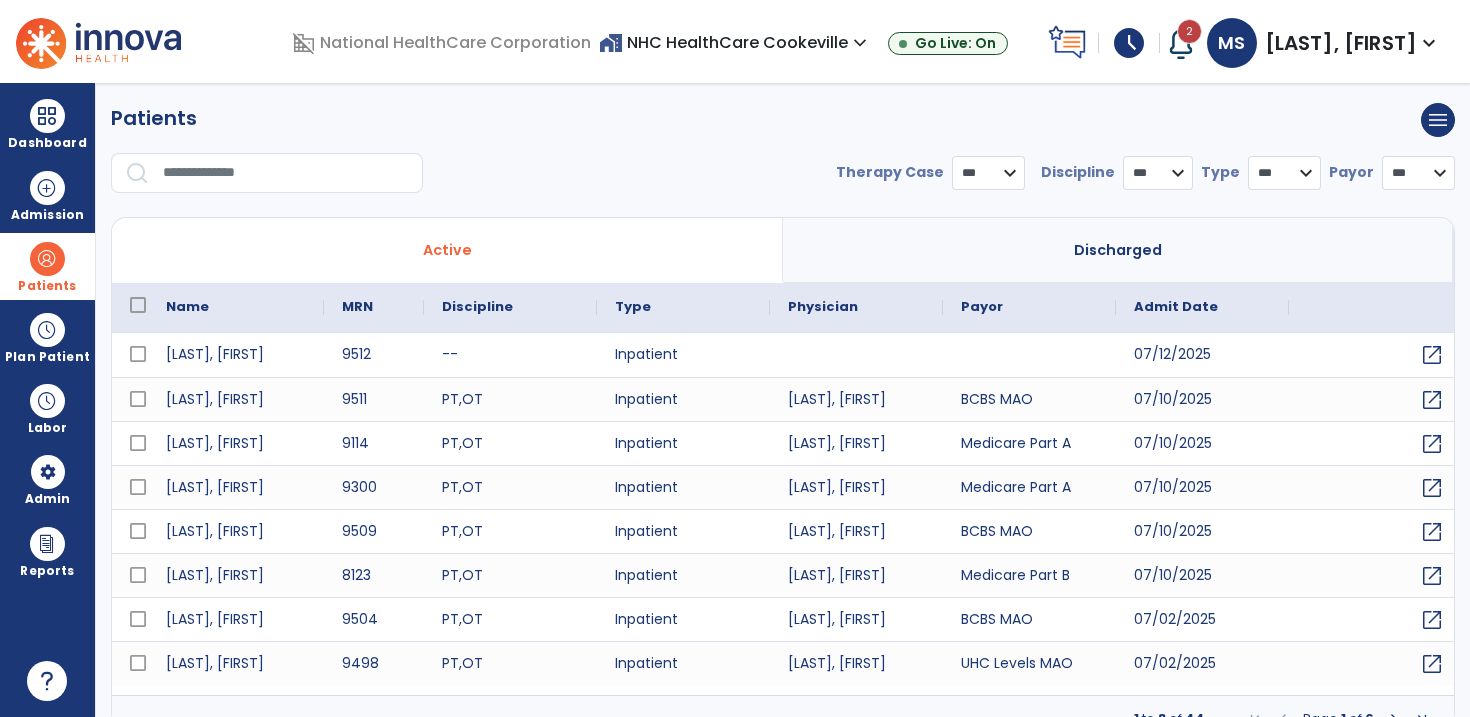 select on "***" 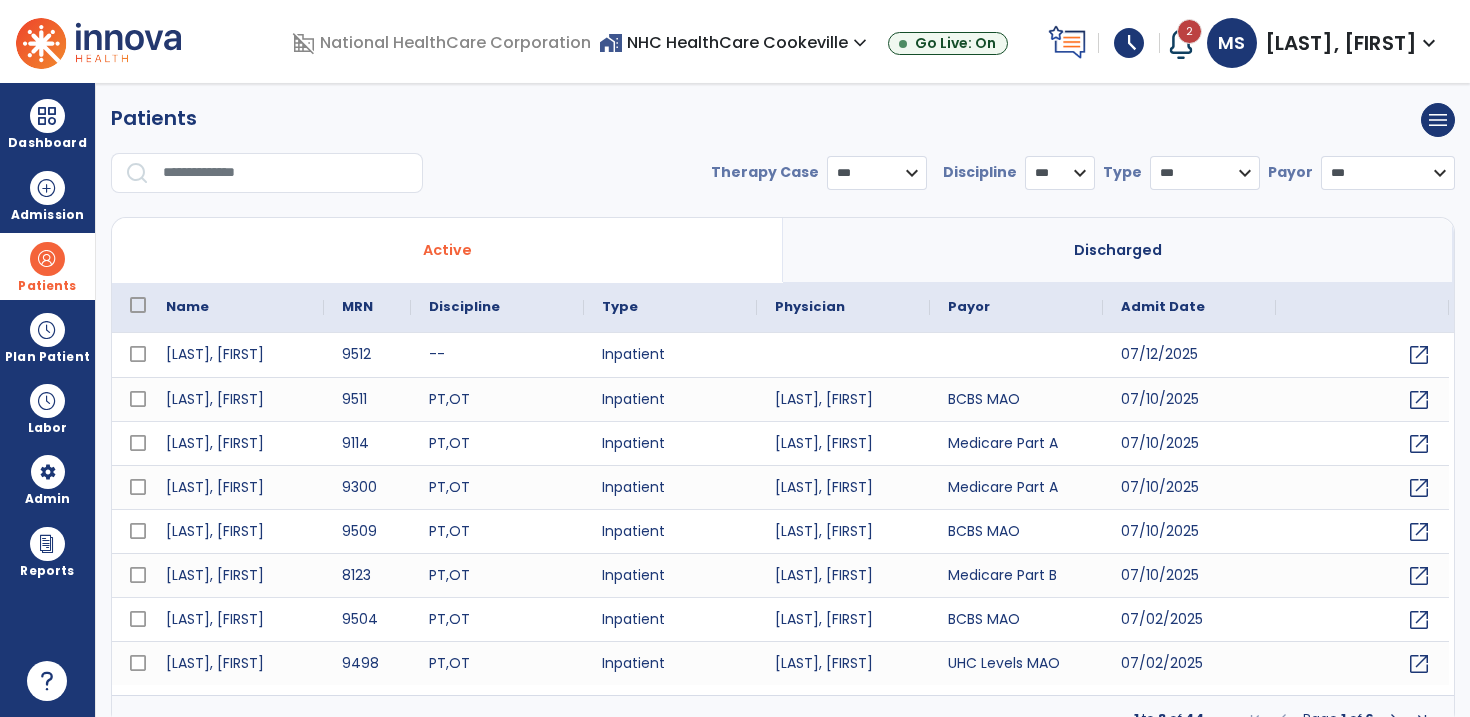click at bounding box center (286, 173) 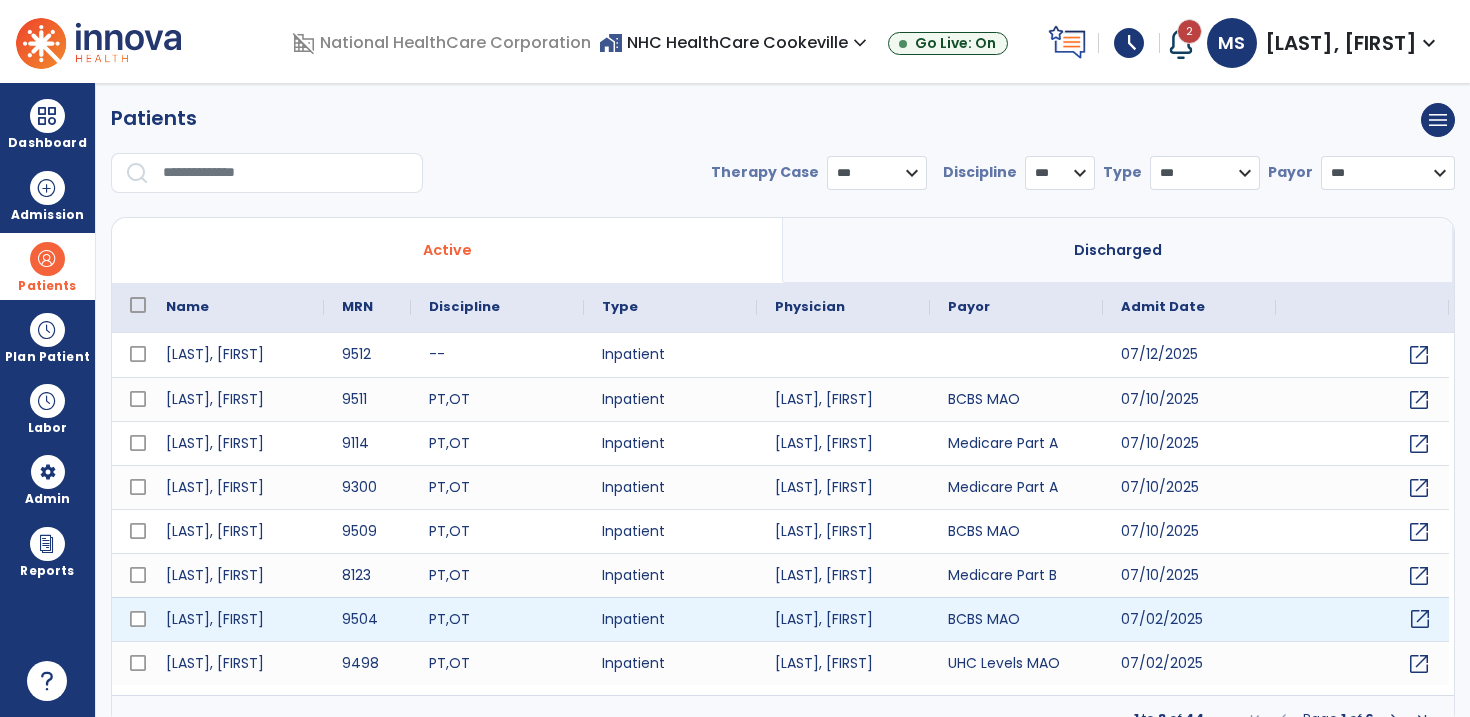 click on "open_in_new" at bounding box center [1420, 619] 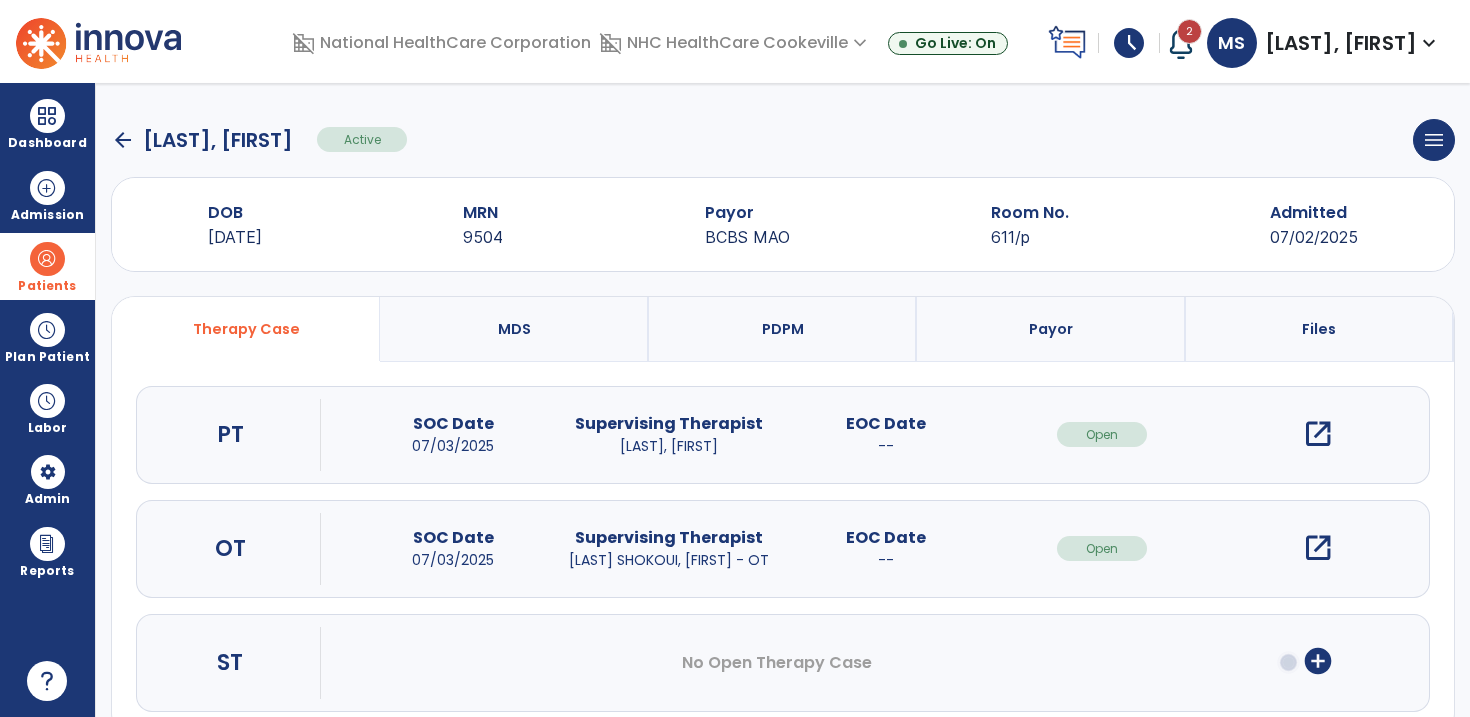 click on "open_in_new" at bounding box center (1318, 434) 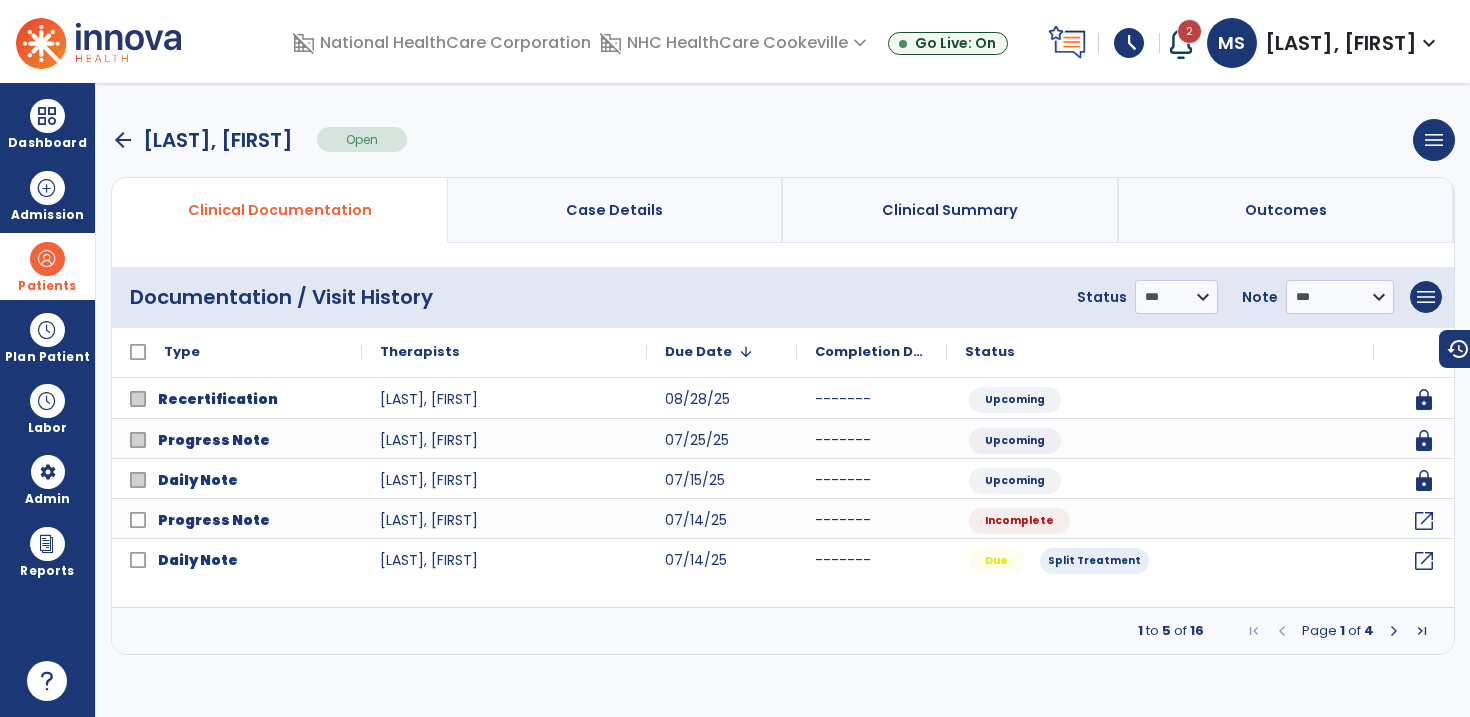 click at bounding box center [1422, 631] 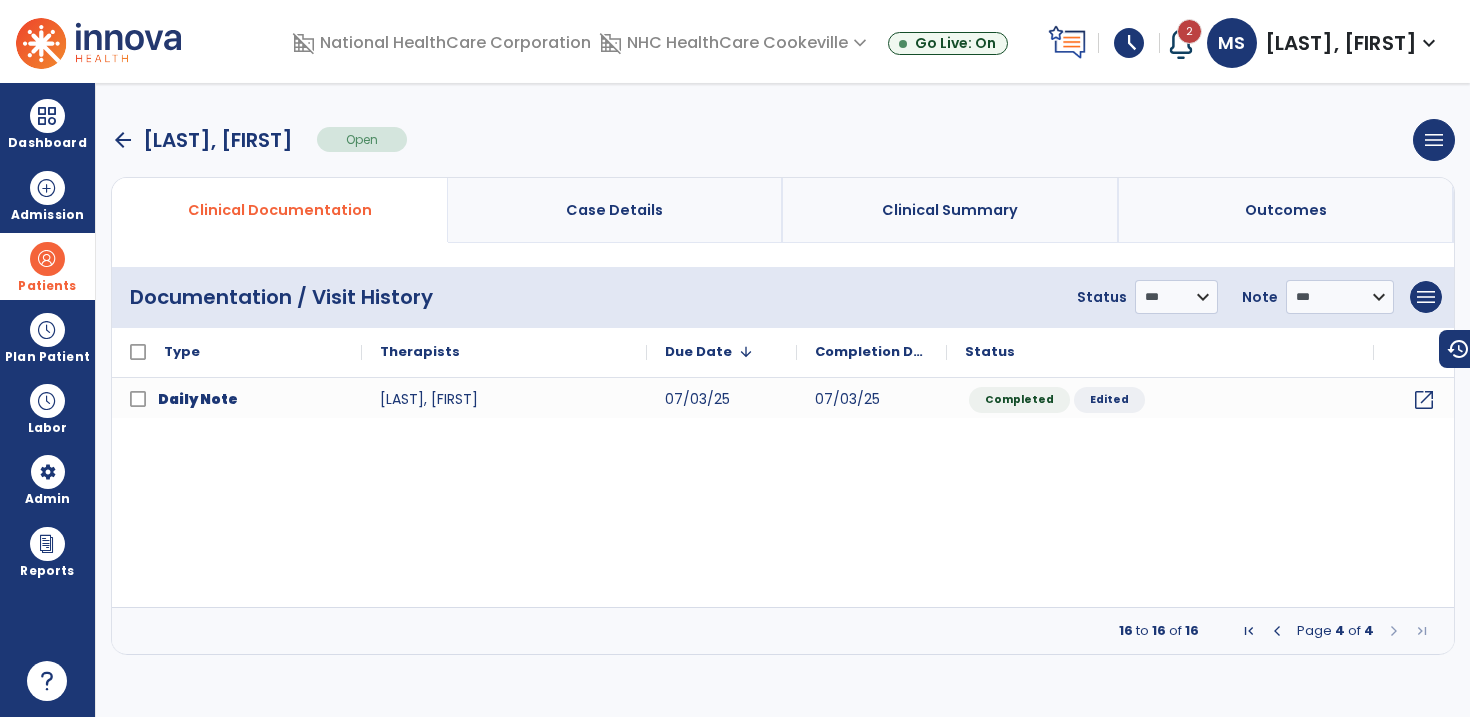 click at bounding box center [1277, 631] 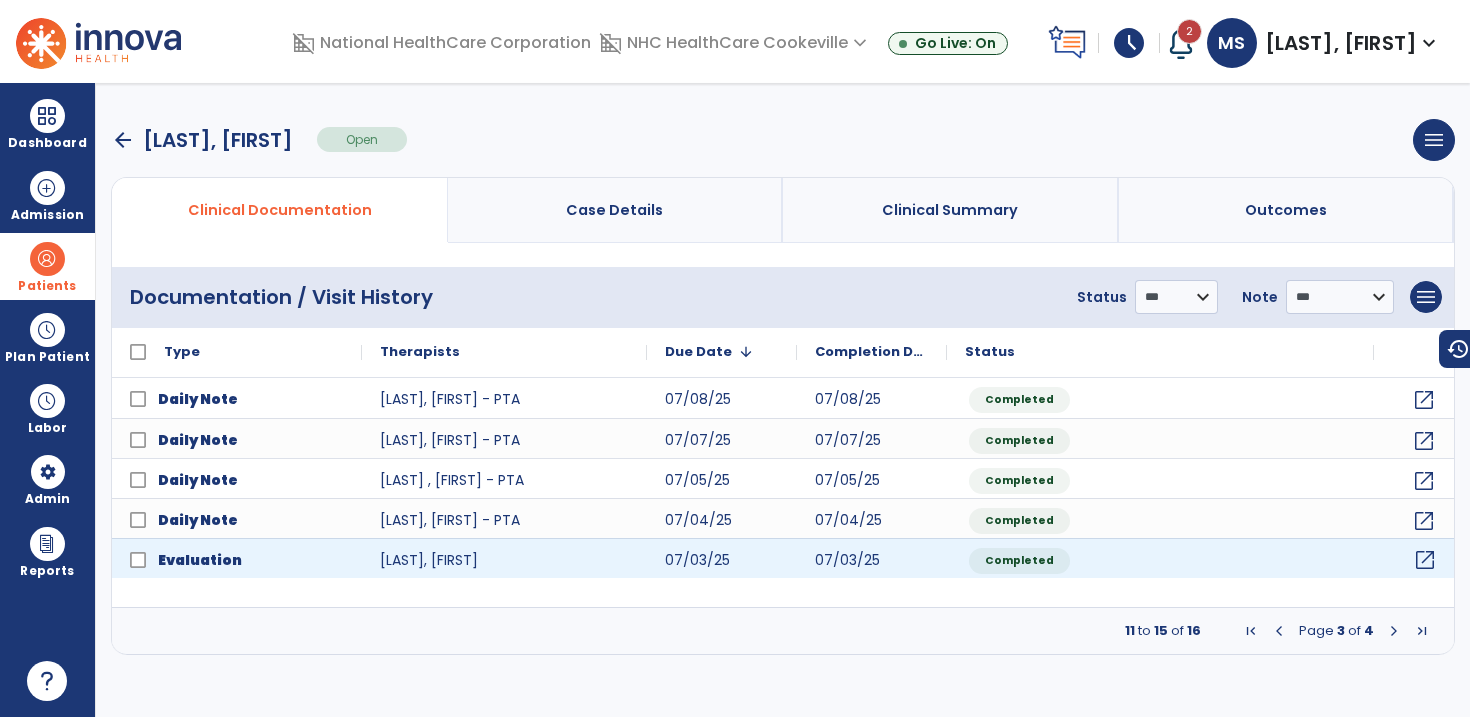 click on "open_in_new" 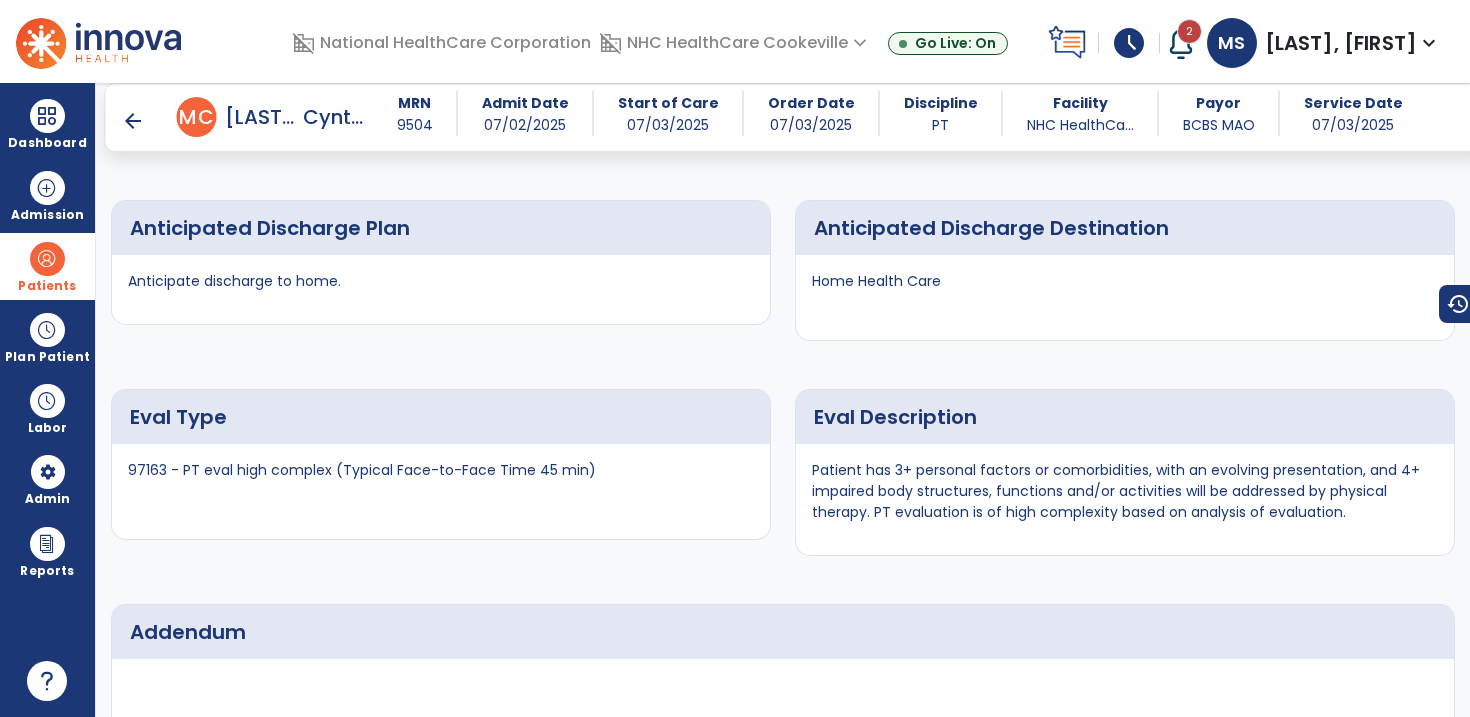 scroll, scrollTop: 6295, scrollLeft: 0, axis: vertical 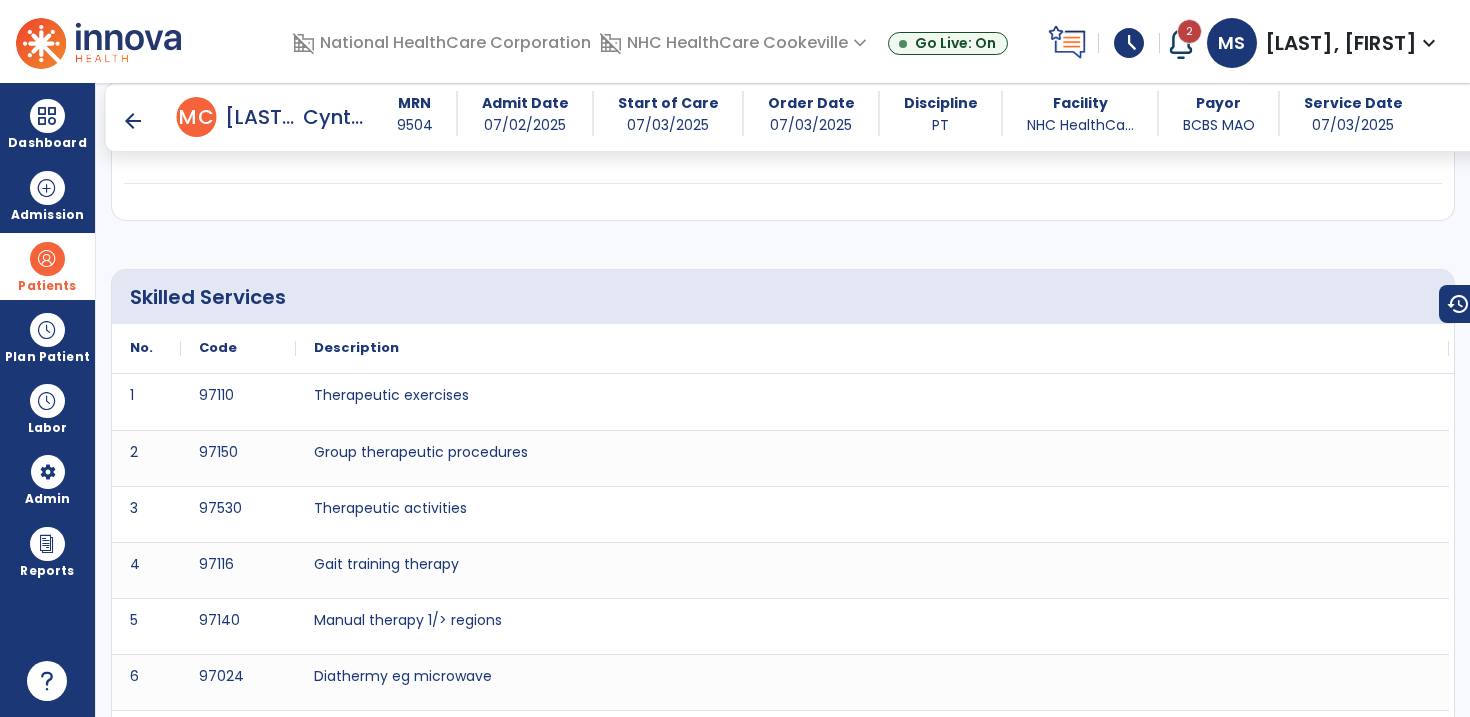 click on "Patients" at bounding box center [47, 286] 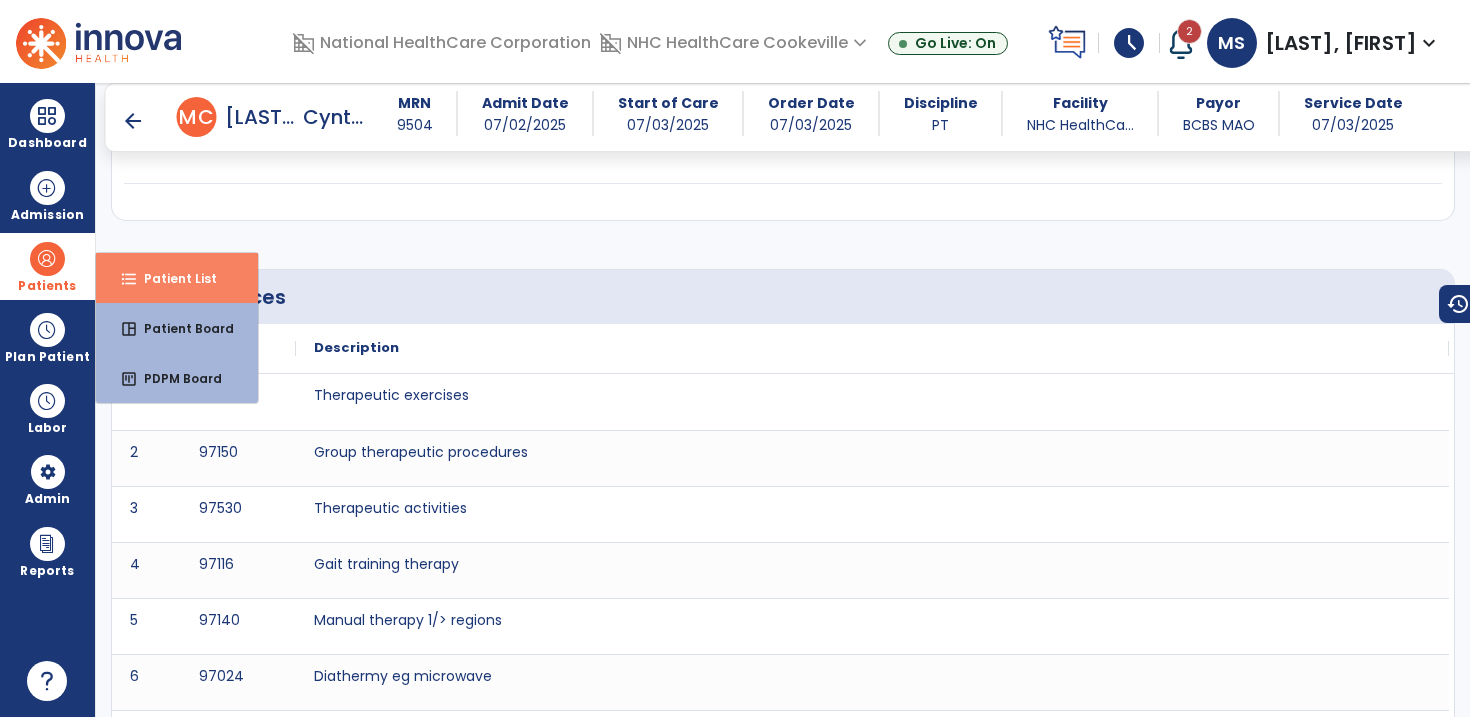 click on "format_list_bulleted" at bounding box center [129, 279] 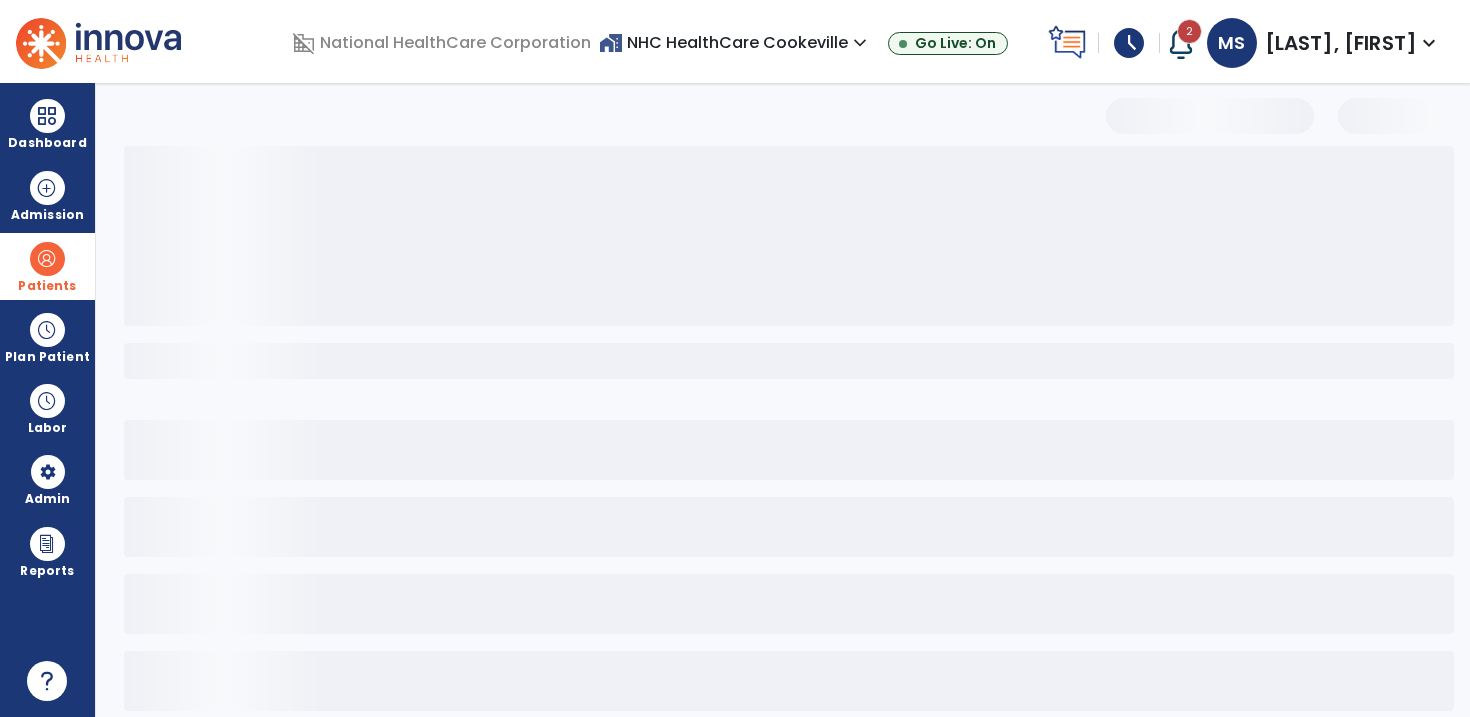 scroll, scrollTop: 26, scrollLeft: 0, axis: vertical 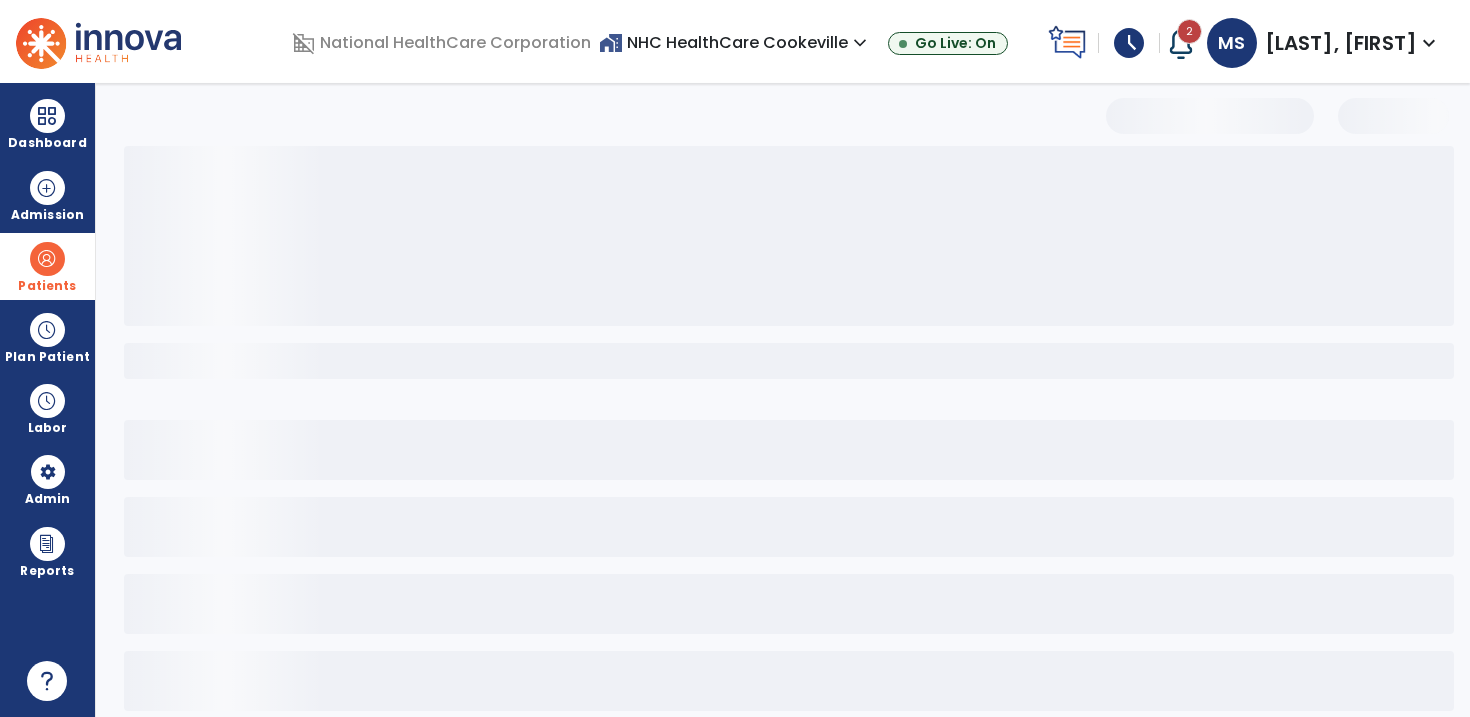 select on "***" 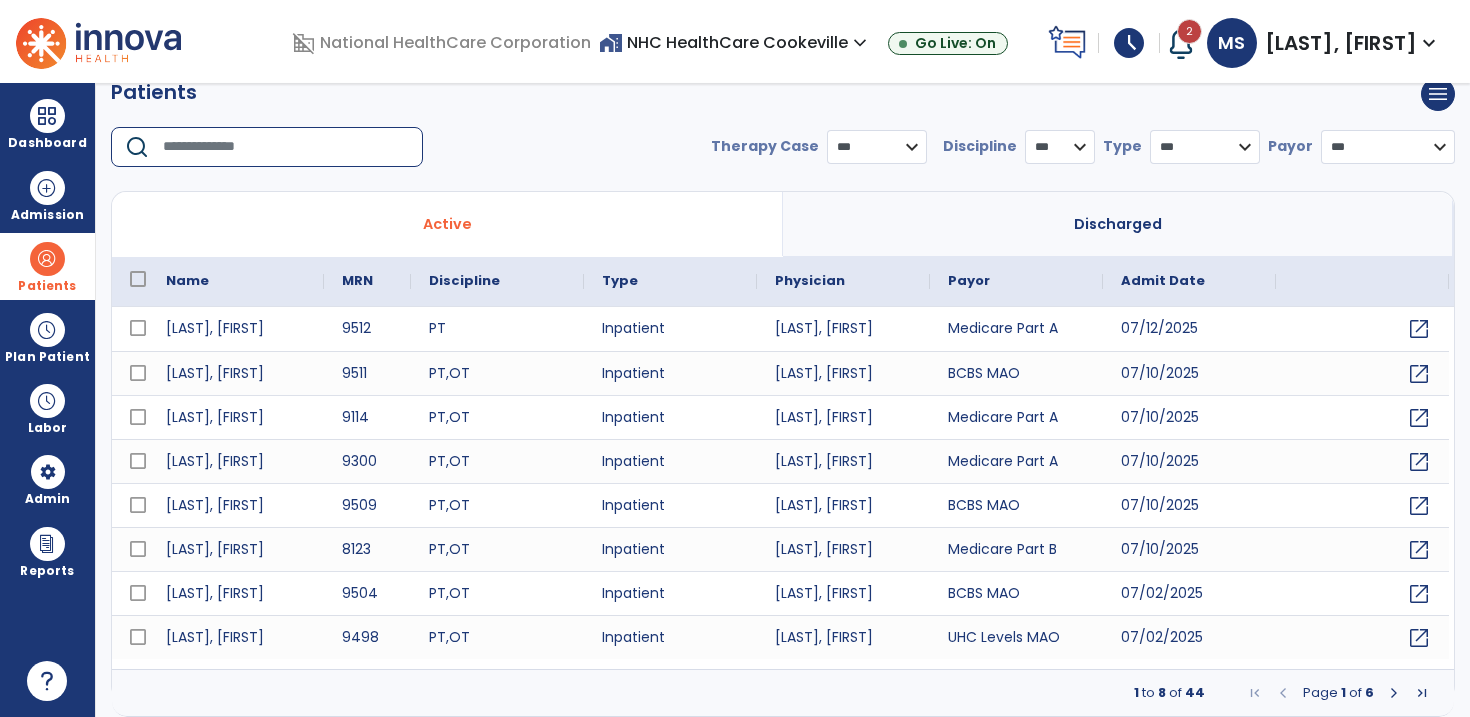 click at bounding box center (286, 147) 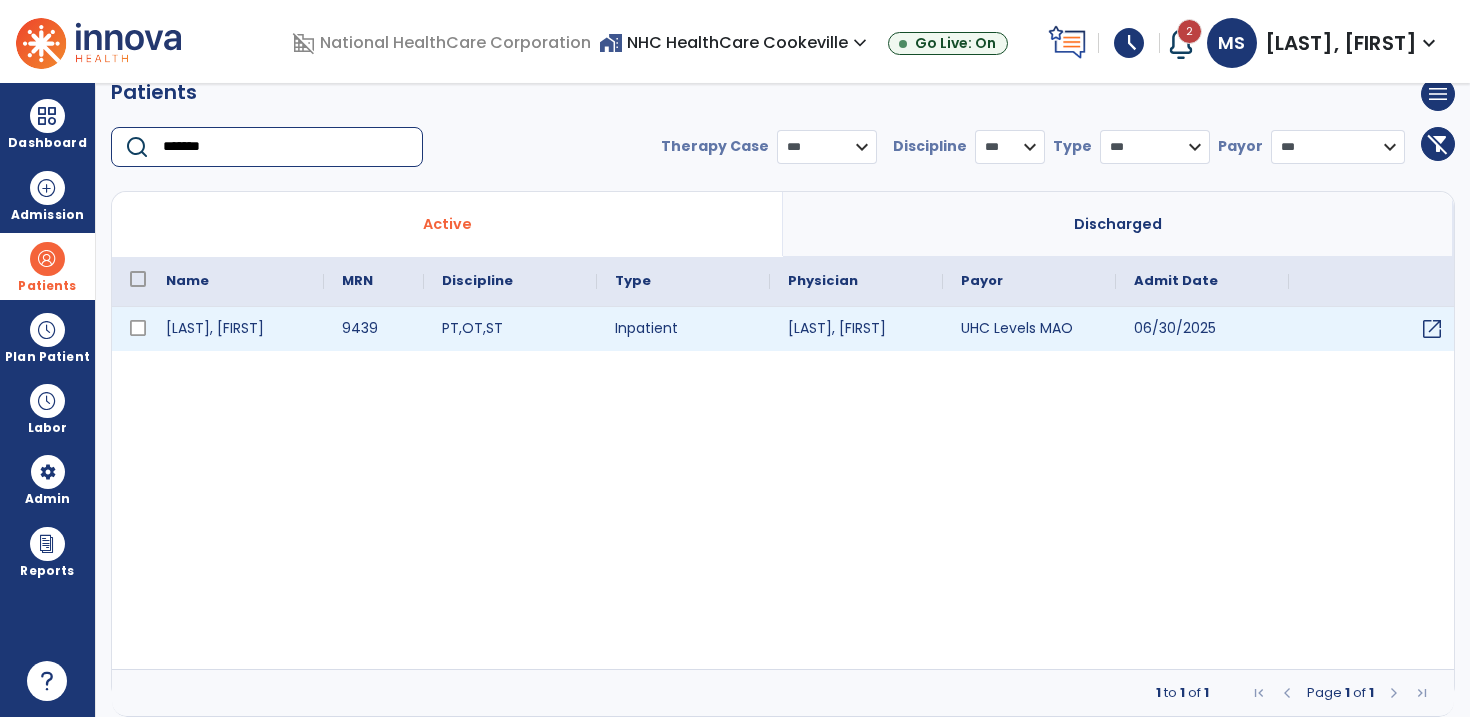 type on "*******" 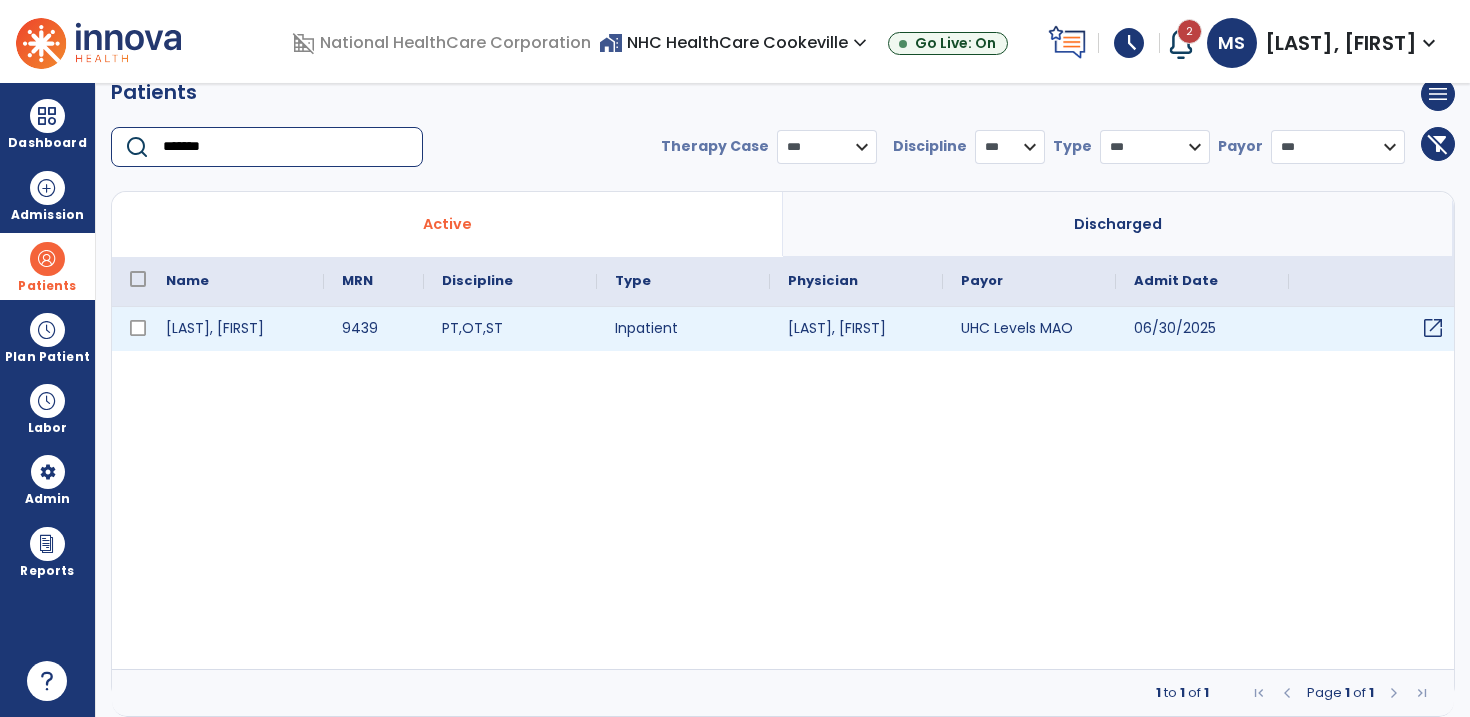click on "open_in_new" at bounding box center (1433, 328) 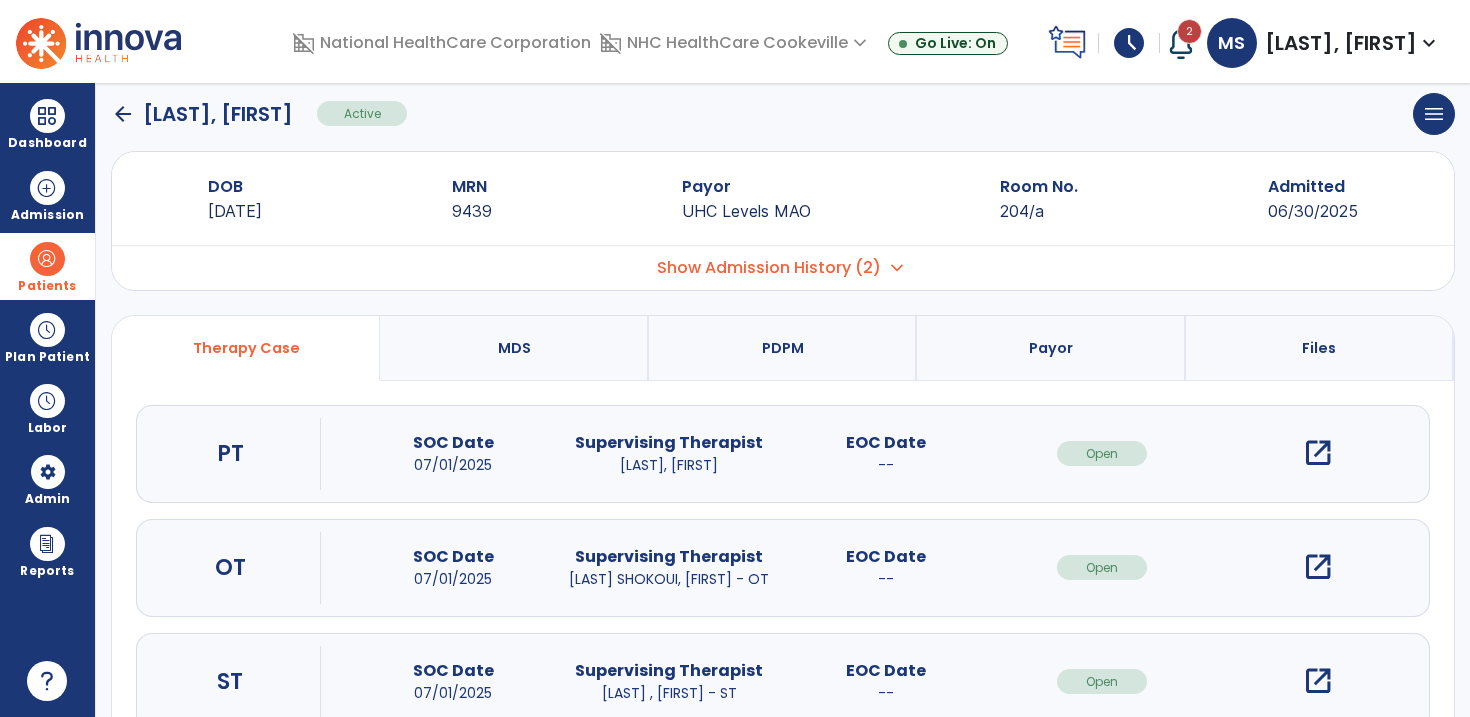 scroll, scrollTop: 0, scrollLeft: 0, axis: both 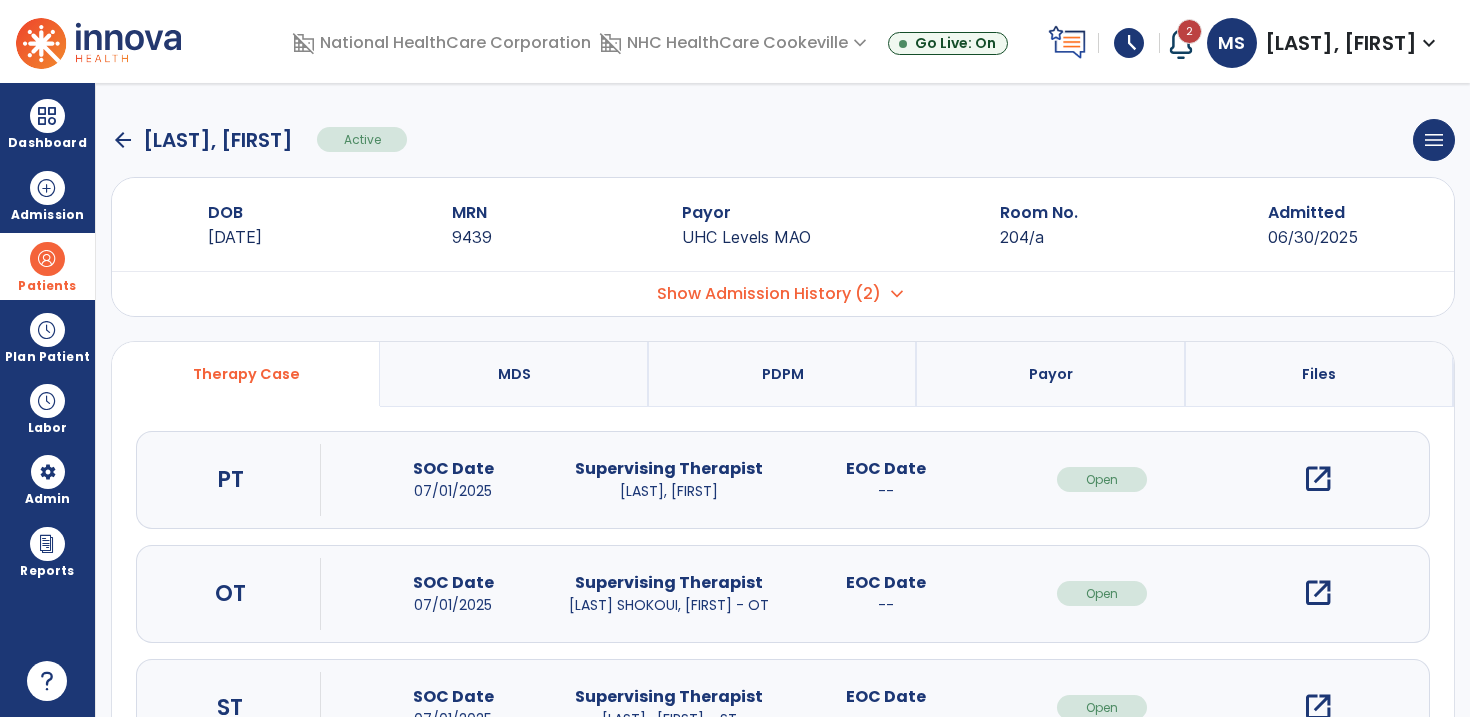 click on "open_in_new" at bounding box center (1318, 479) 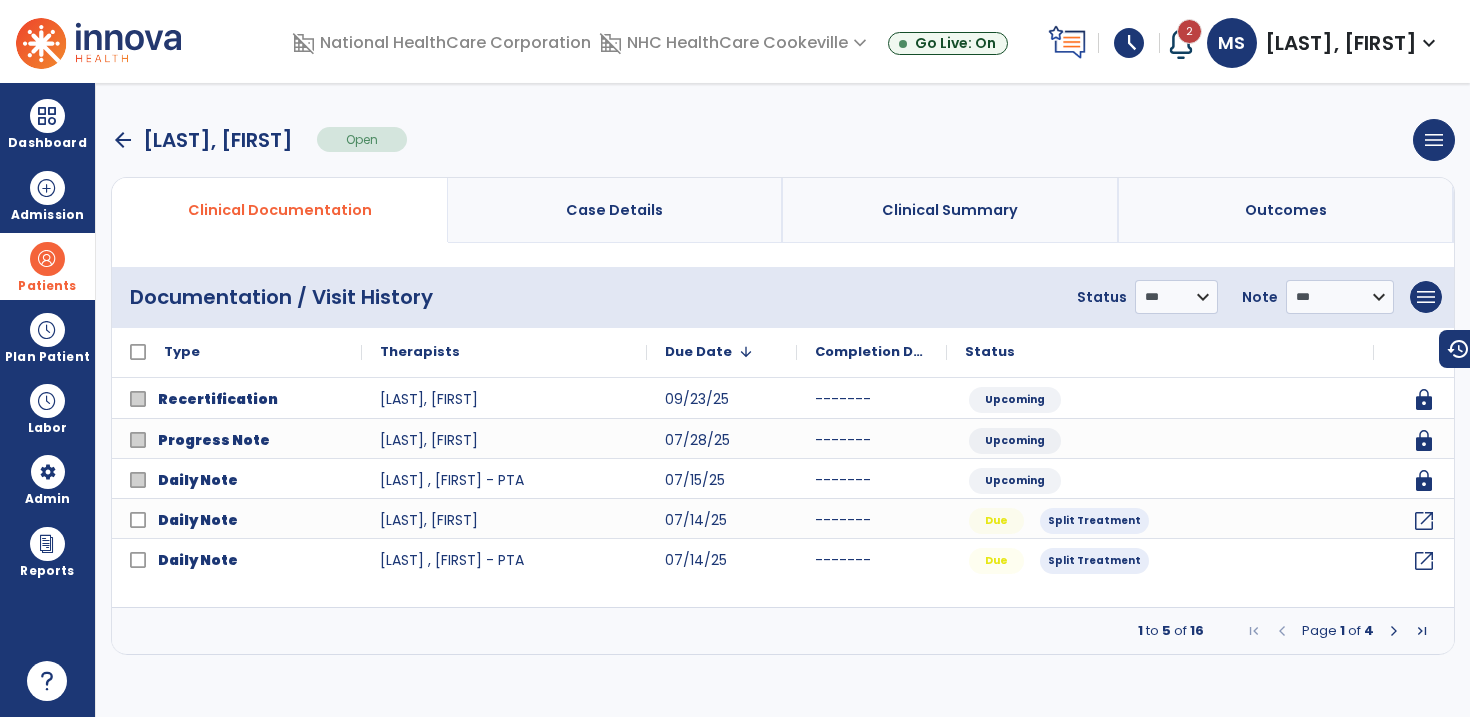 click at bounding box center [1394, 631] 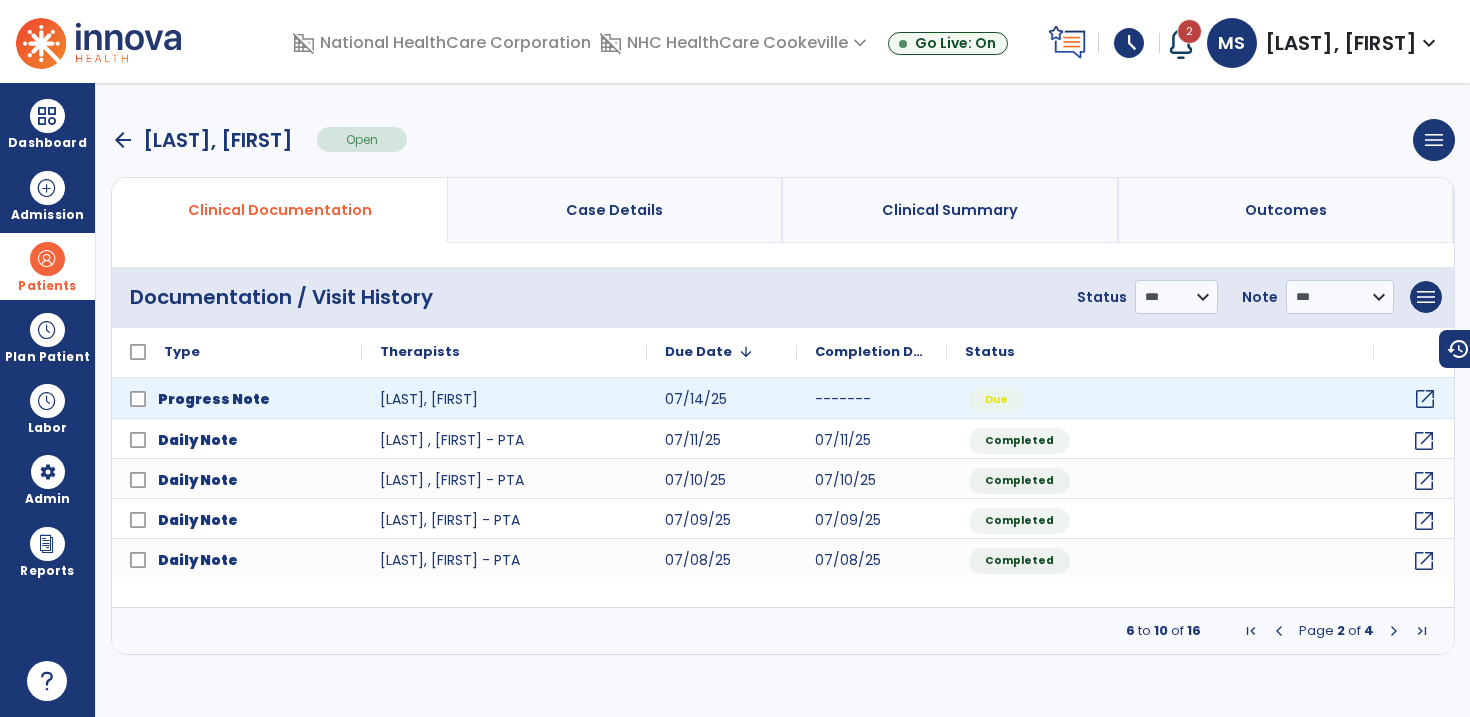 click on "open_in_new" 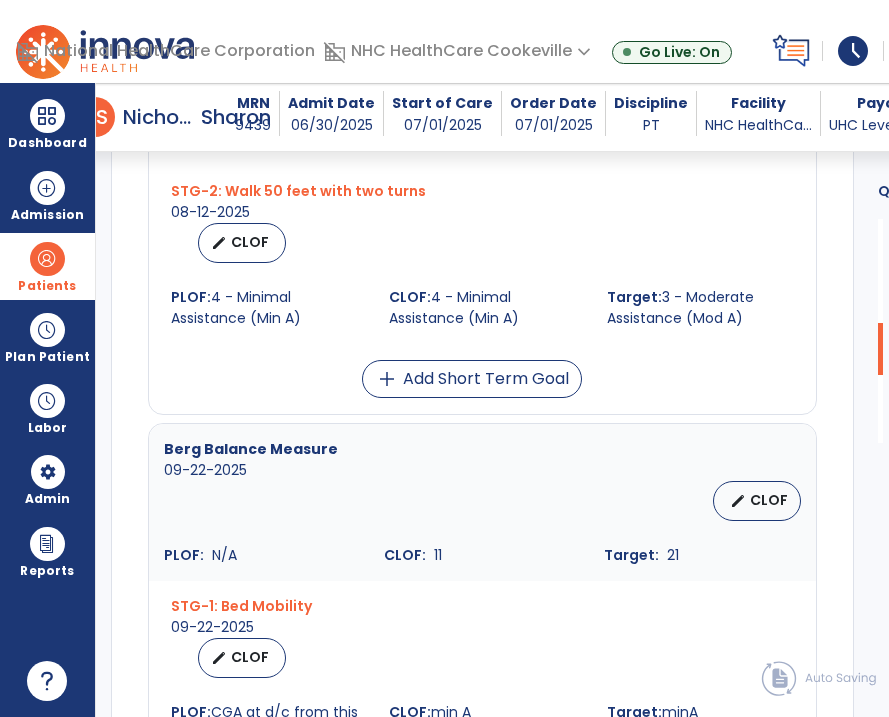 scroll, scrollTop: 1350, scrollLeft: 0, axis: vertical 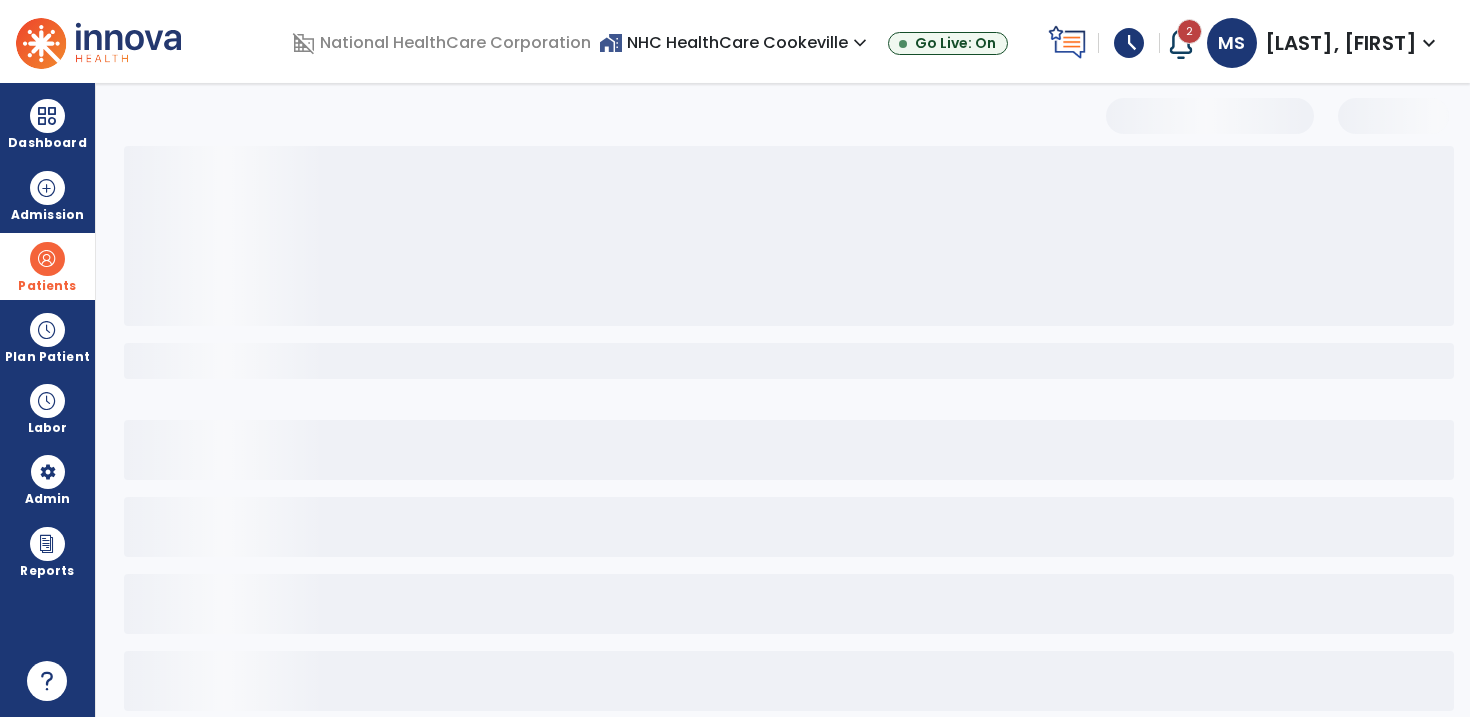 select on "*" 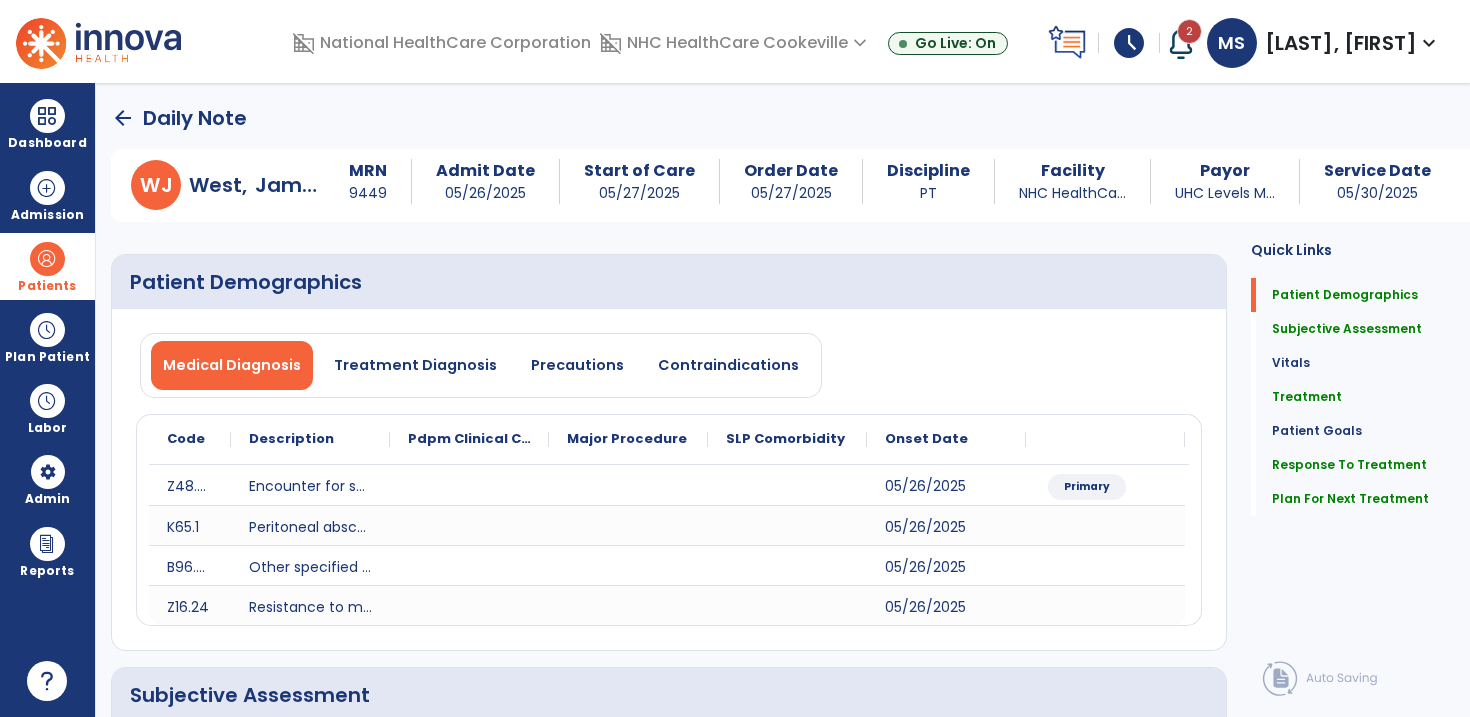 click at bounding box center [47, 259] 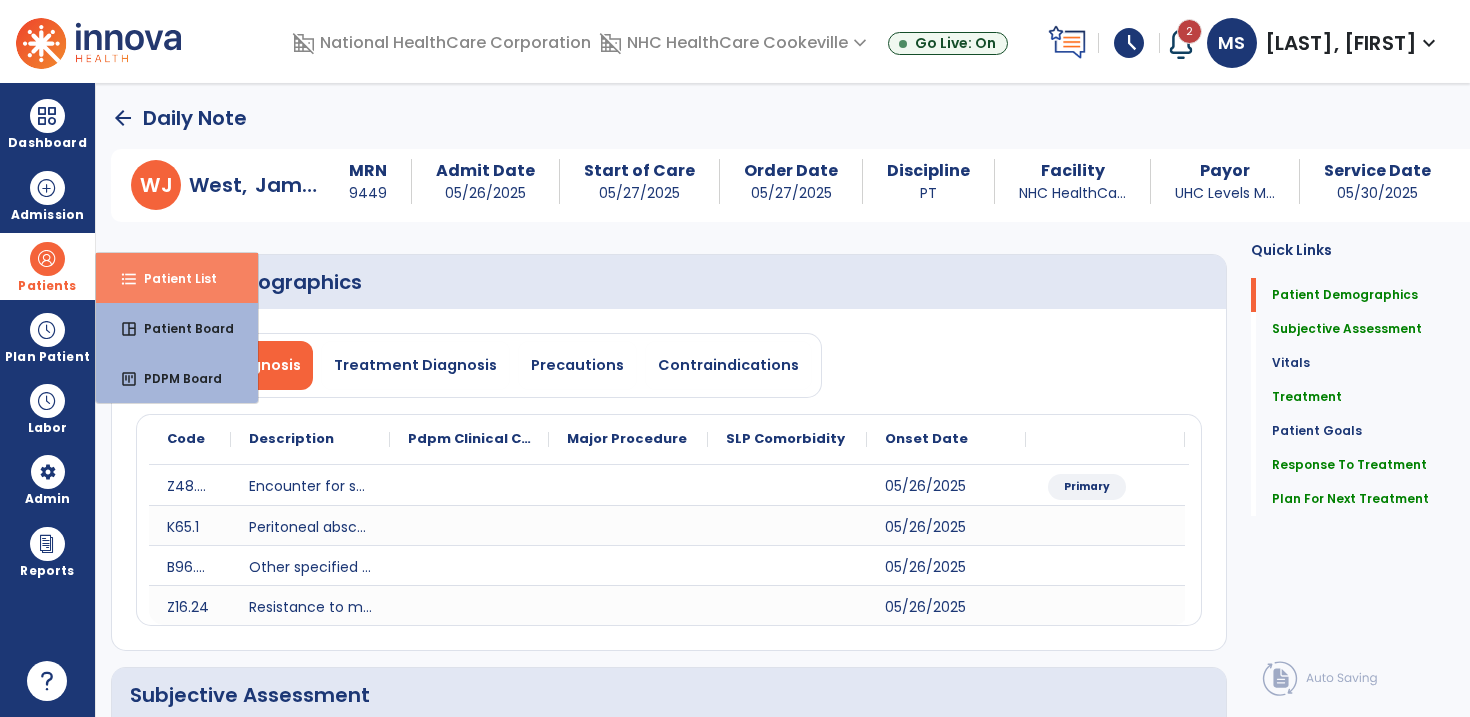 click on "Patient List" at bounding box center [172, 278] 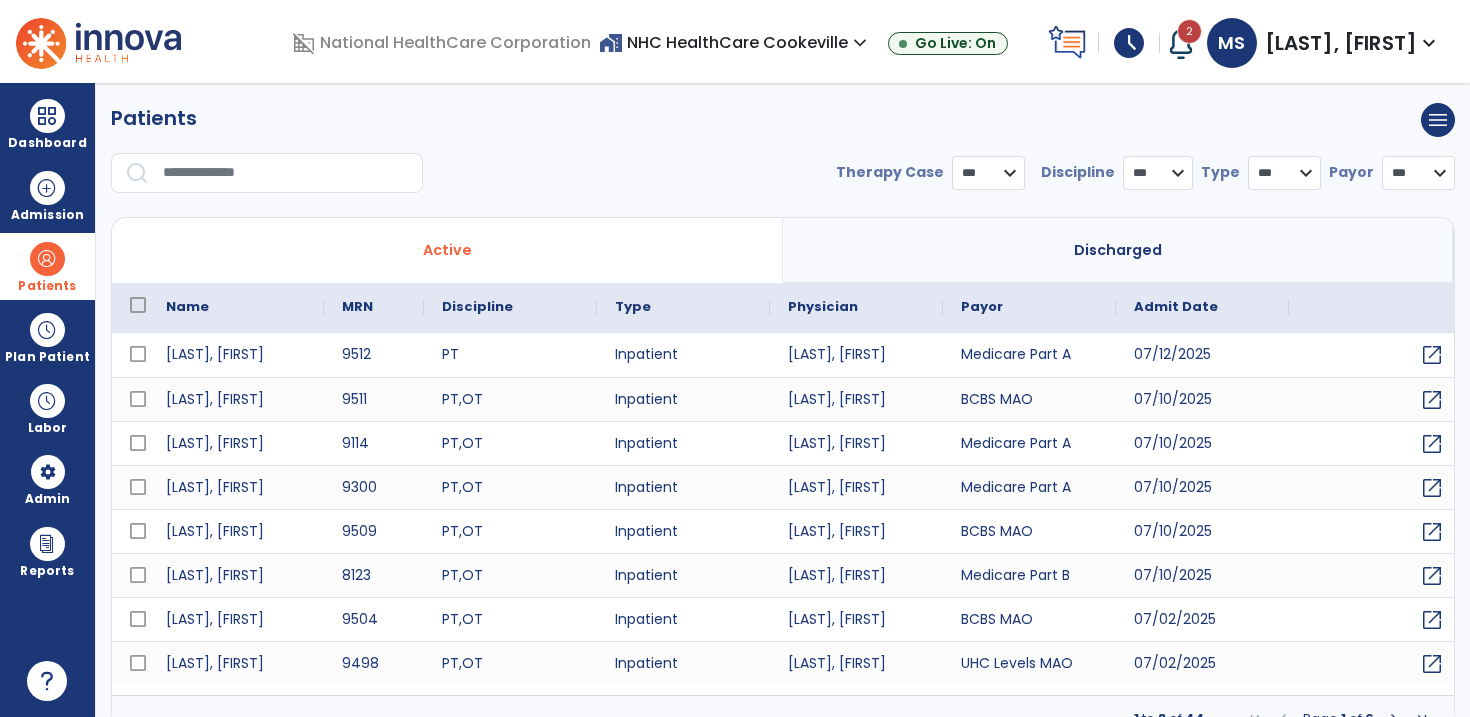 select on "***" 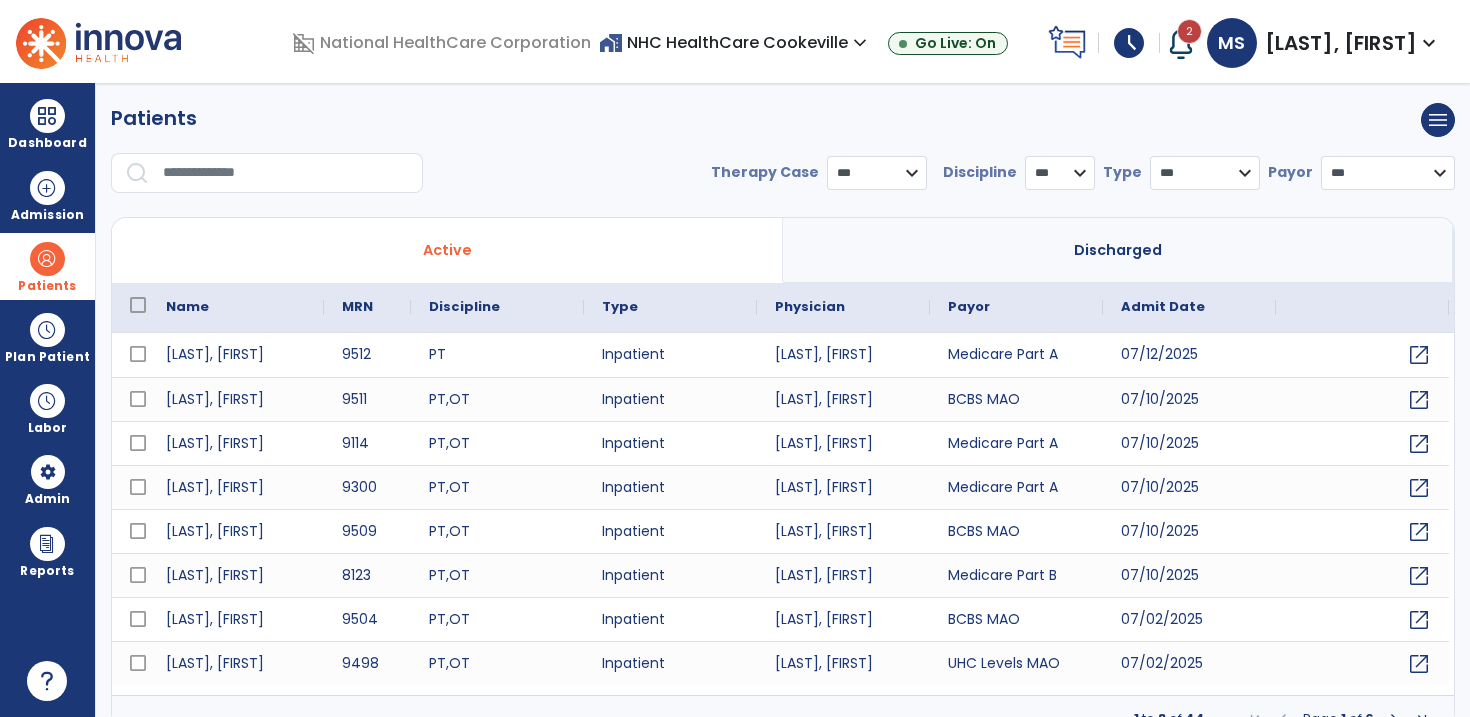 click at bounding box center (286, 173) 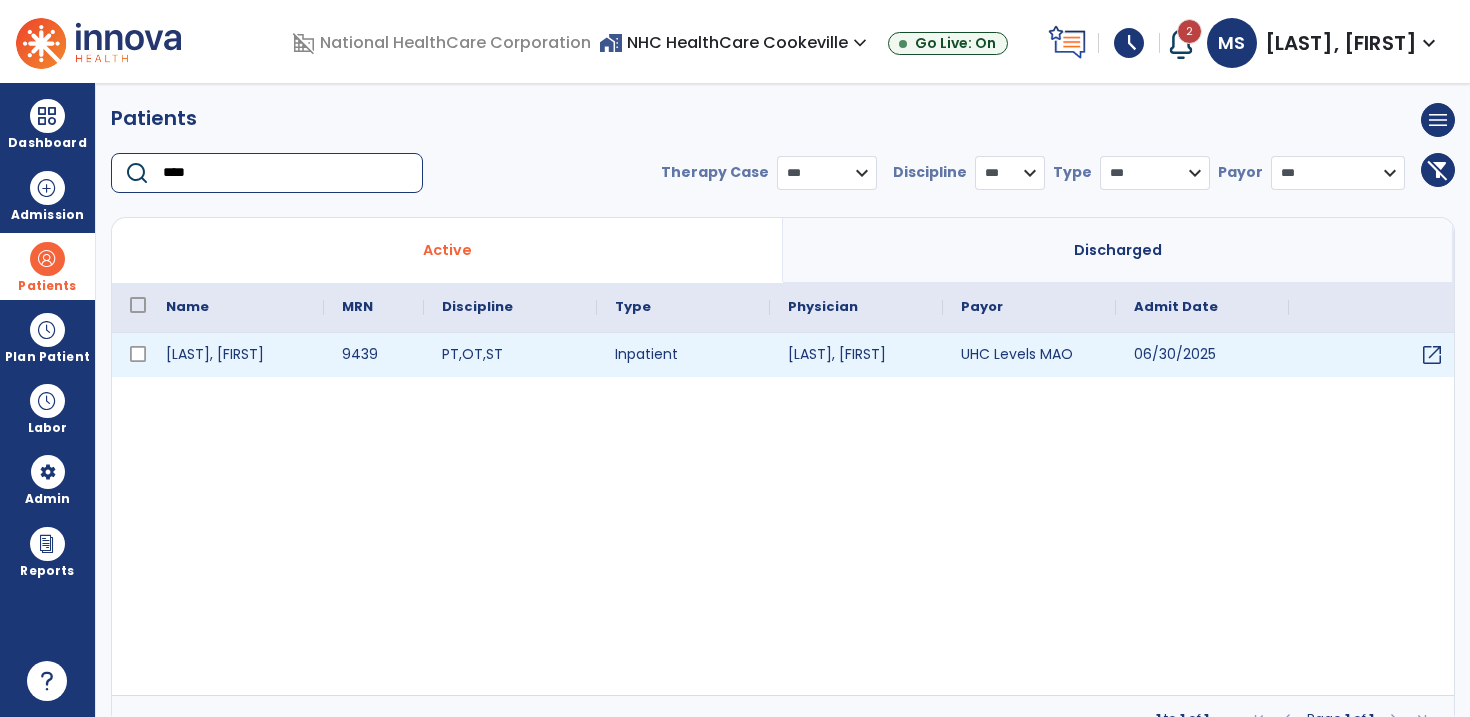 type on "****" 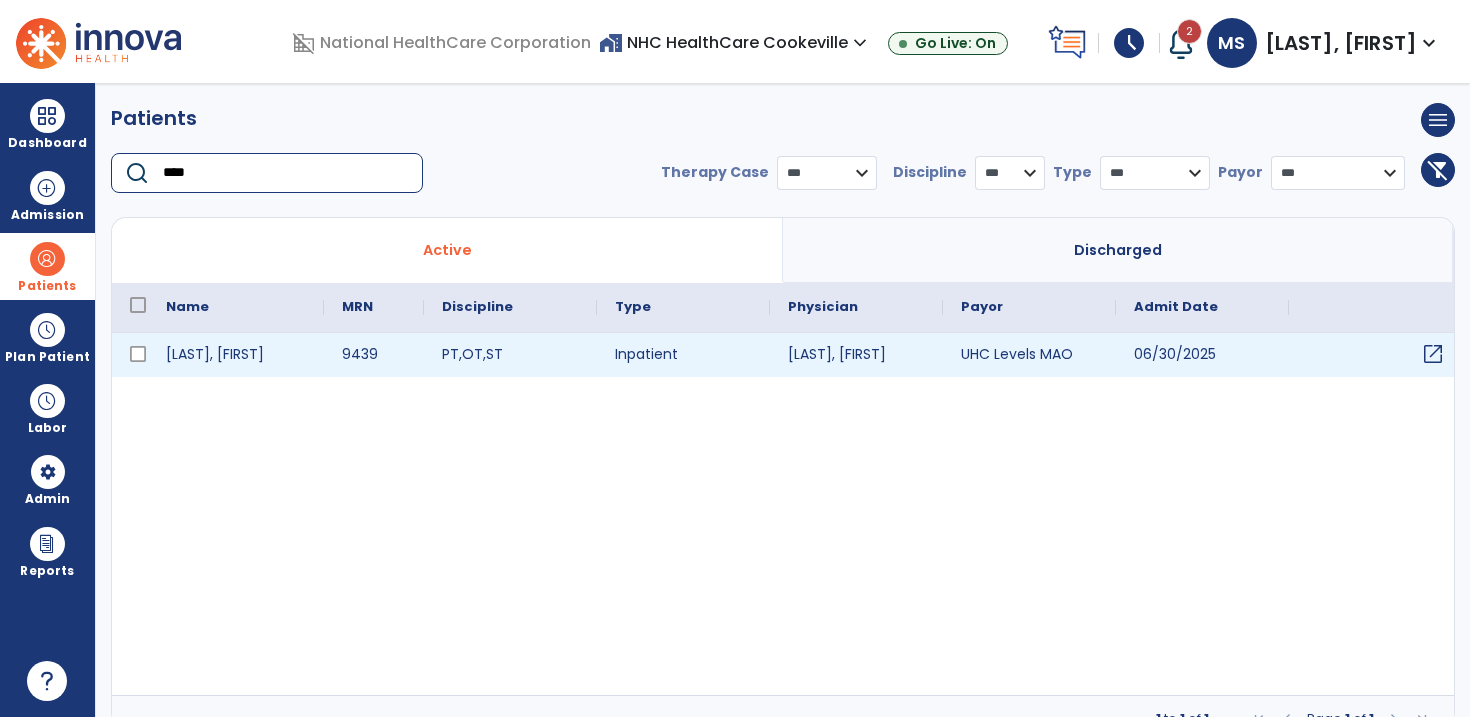 click on "open_in_new" at bounding box center (1433, 354) 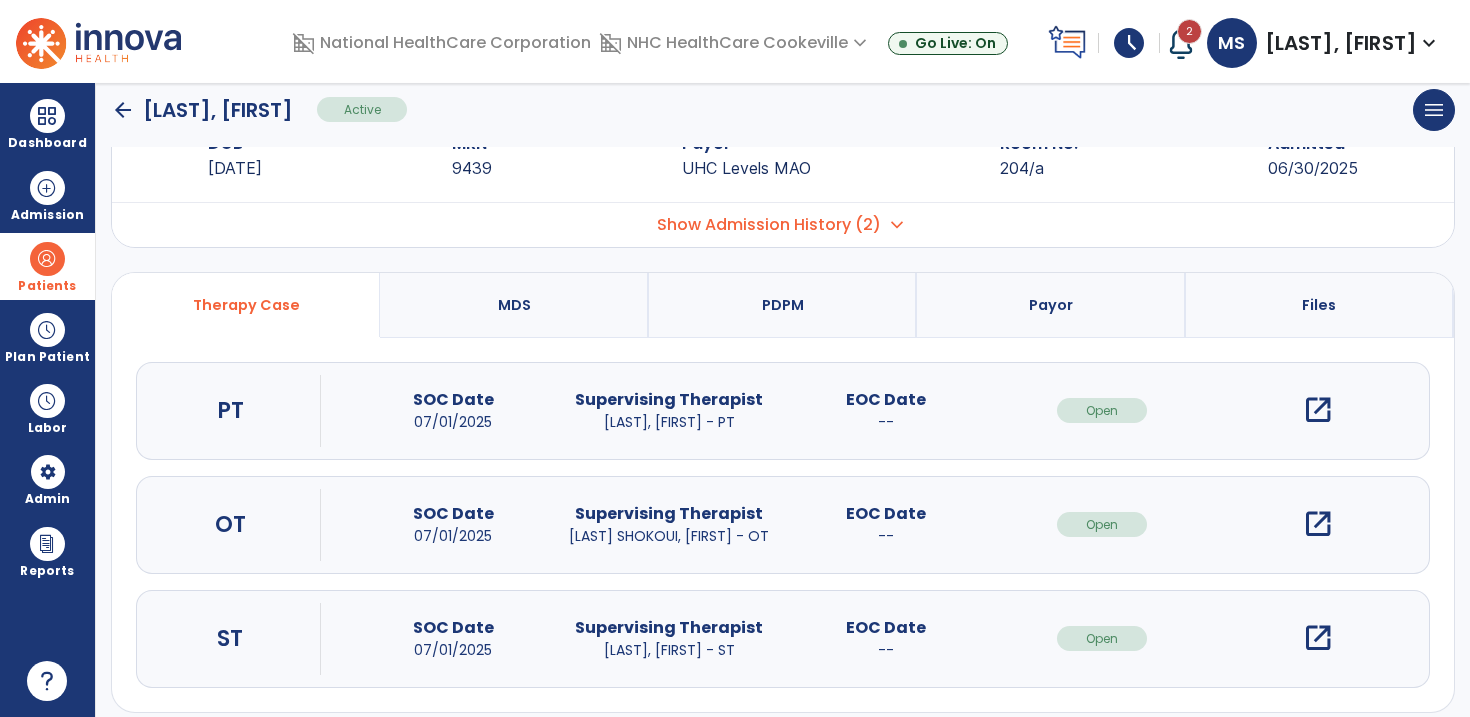 scroll, scrollTop: 88, scrollLeft: 0, axis: vertical 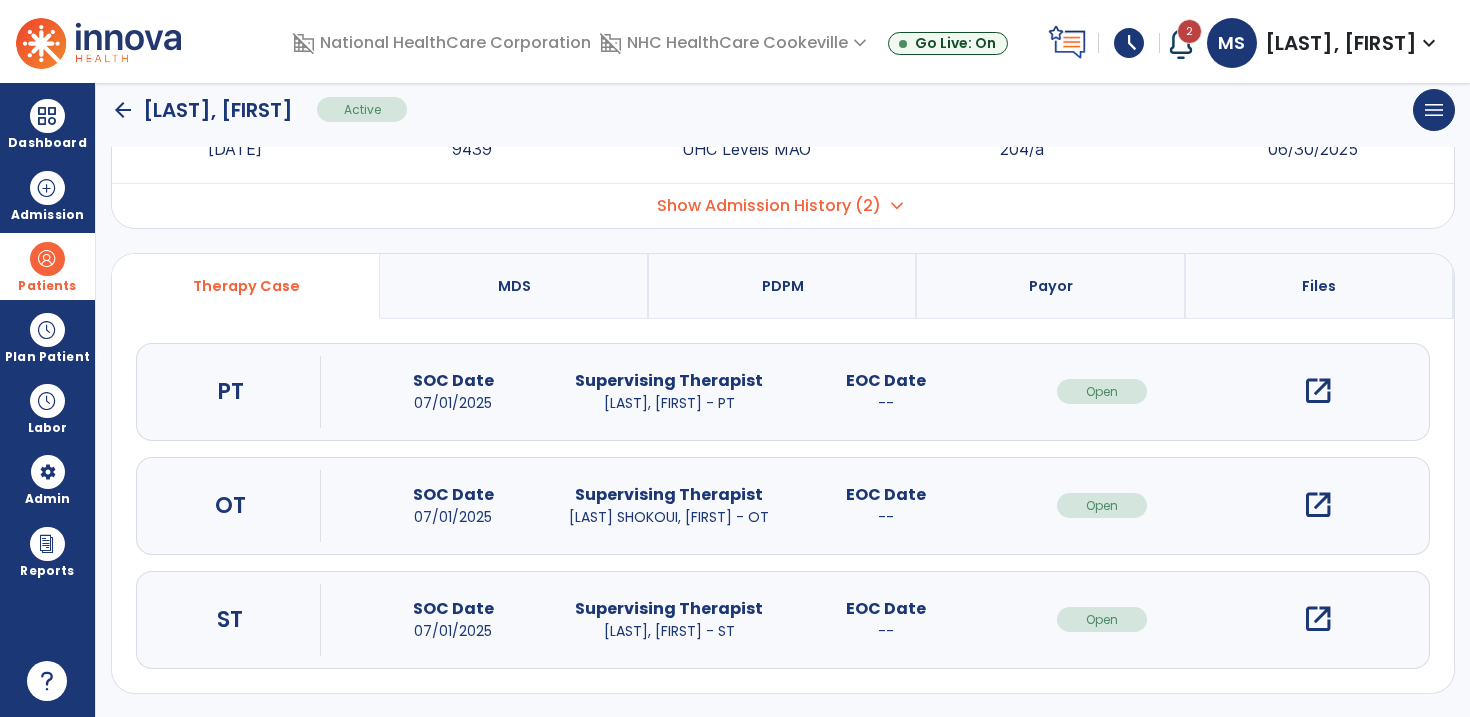 click on "open_in_new" at bounding box center [1318, 391] 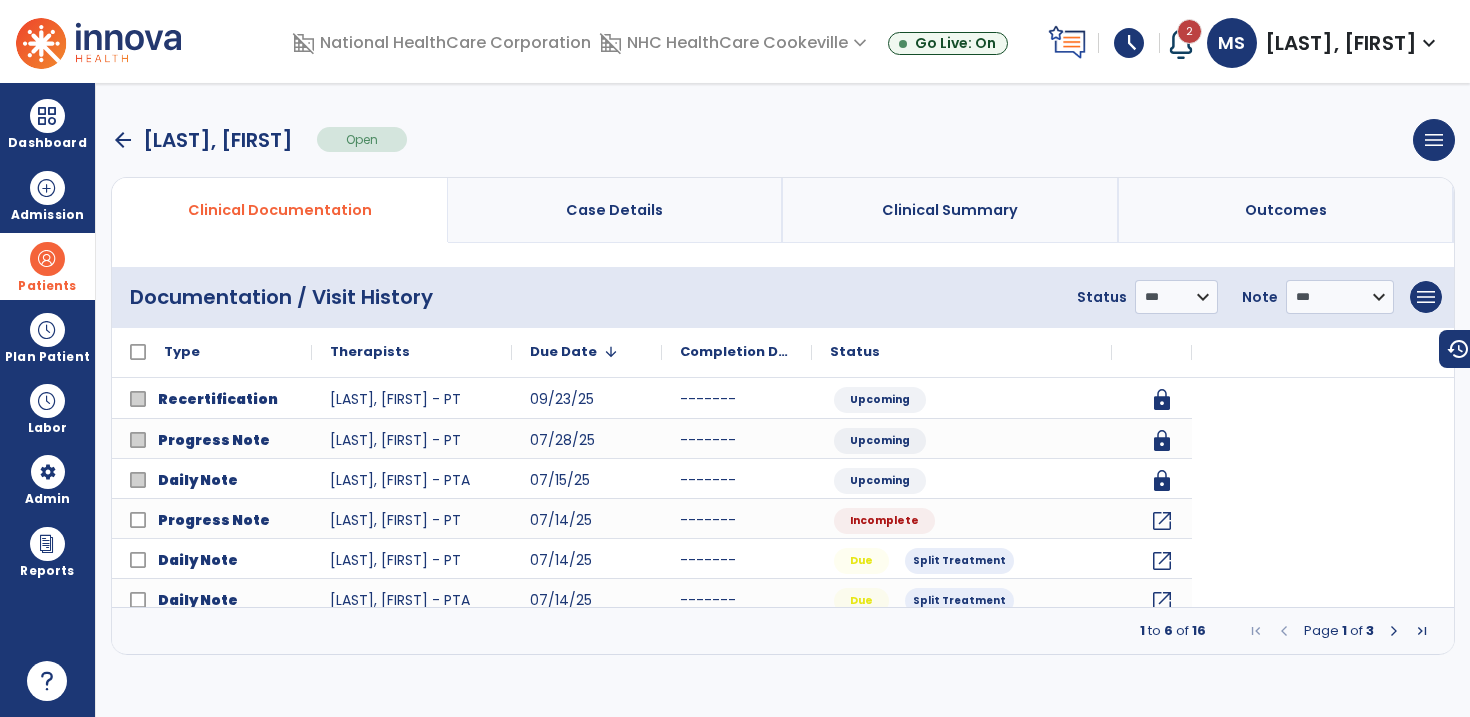 scroll, scrollTop: 0, scrollLeft: 0, axis: both 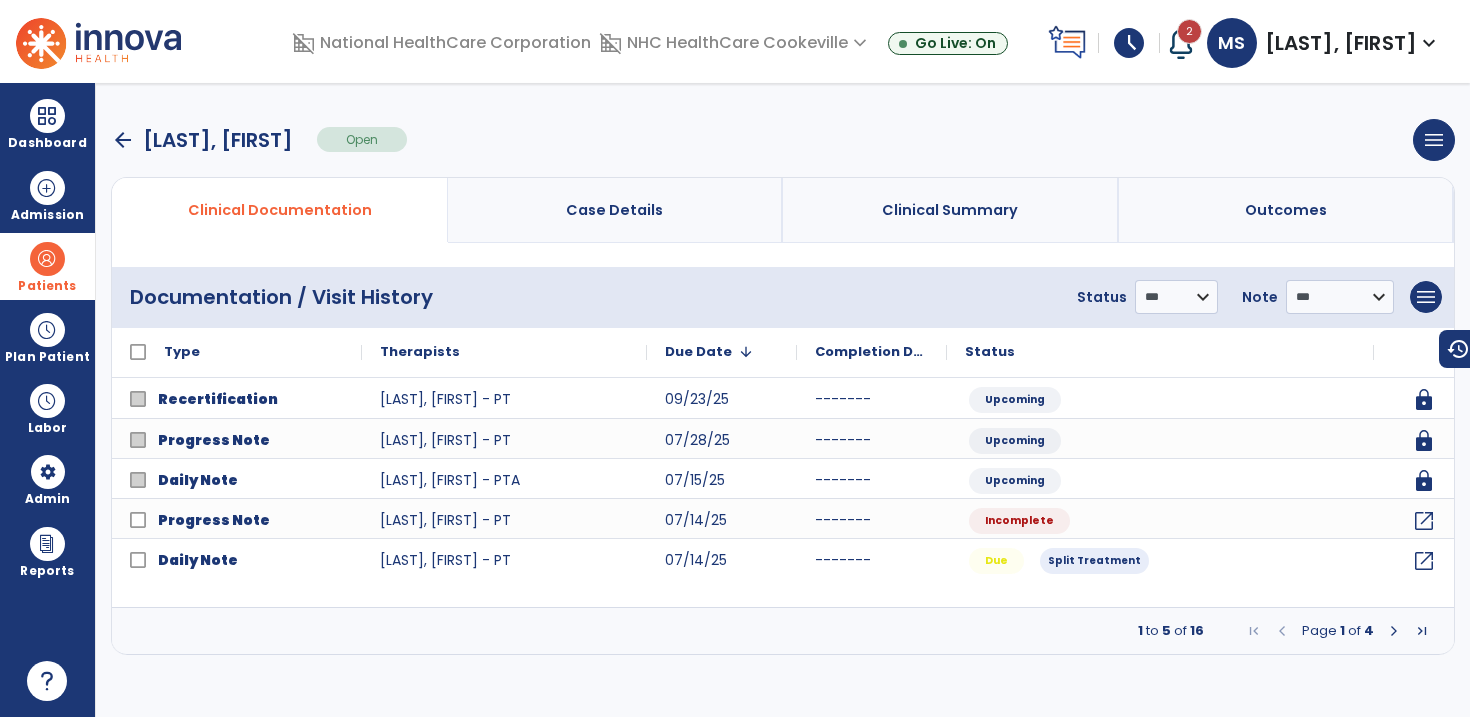 click at bounding box center [1394, 631] 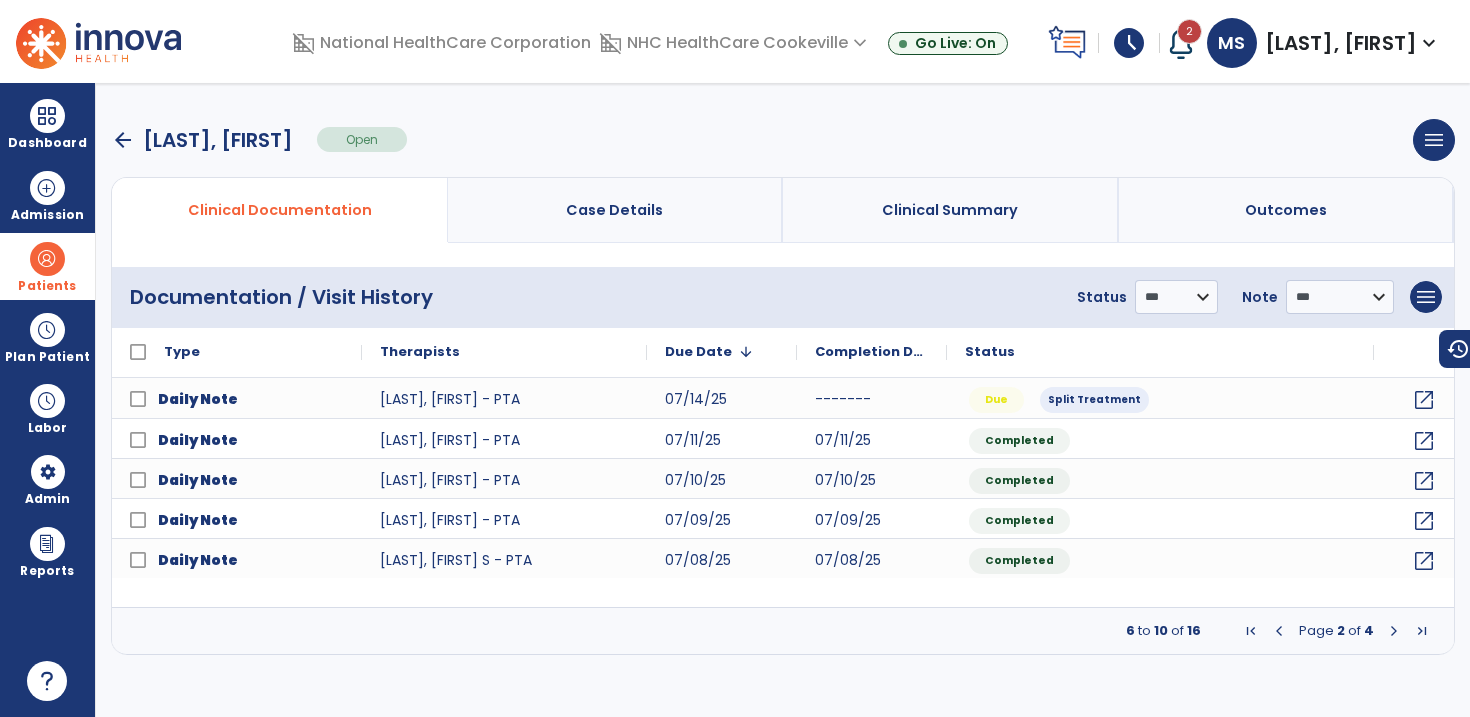 click at bounding box center (1394, 631) 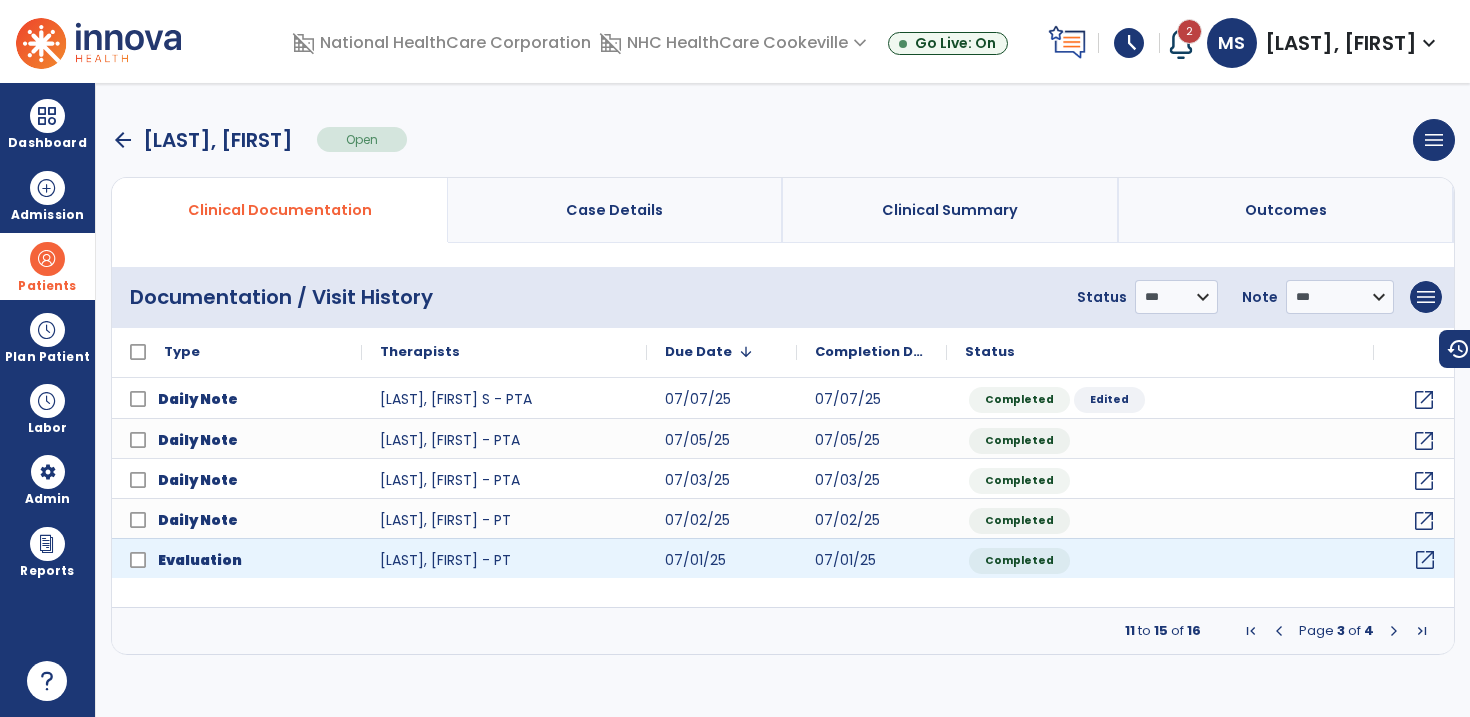 click on "open_in_new" 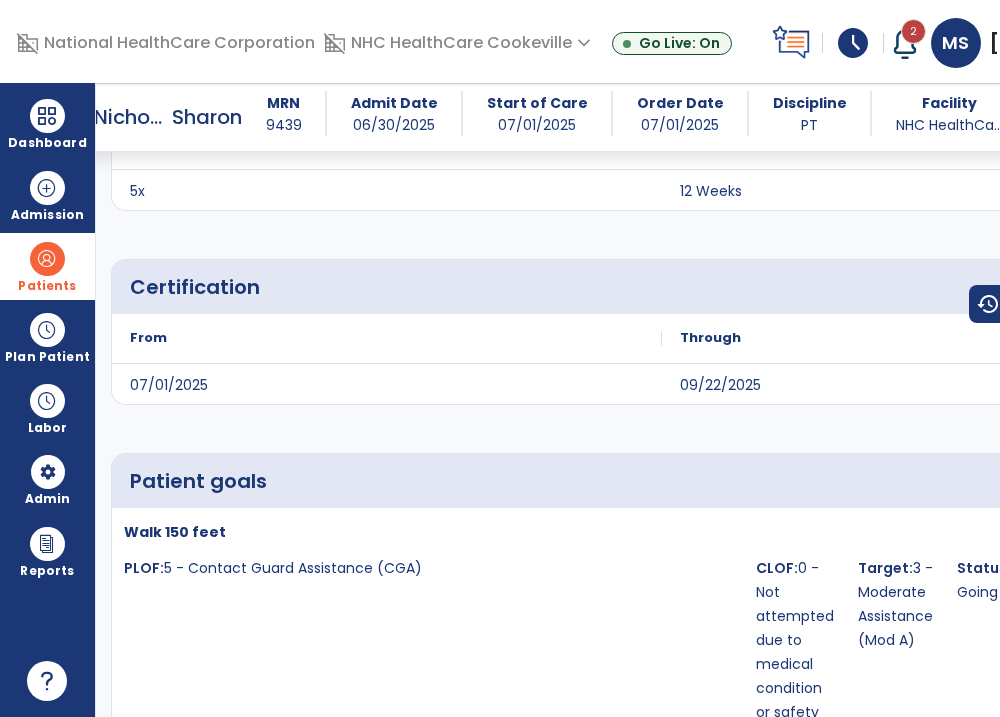scroll, scrollTop: 4294, scrollLeft: 0, axis: vertical 